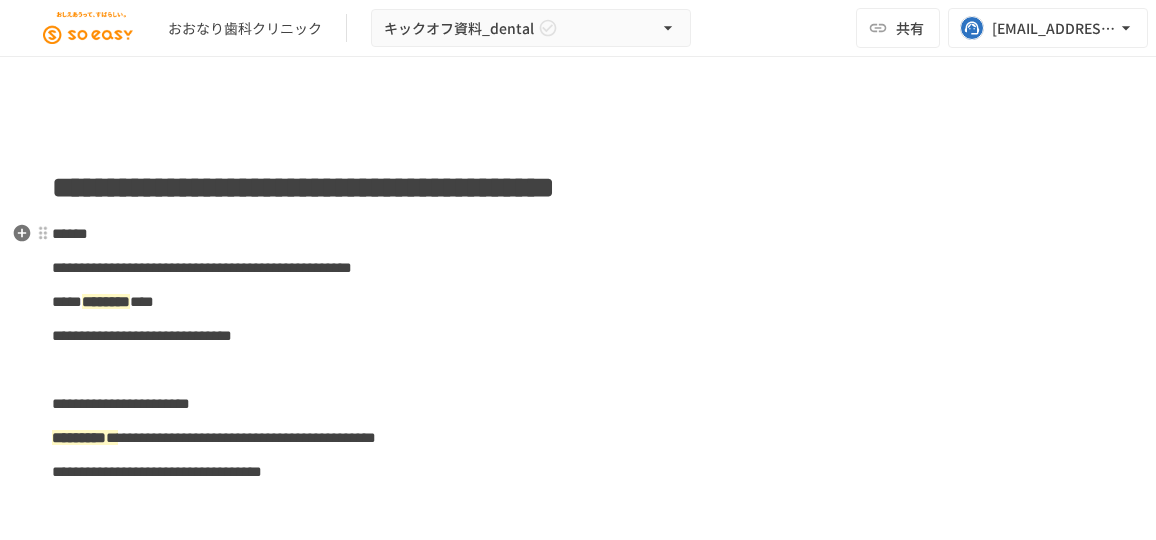 scroll, scrollTop: 0, scrollLeft: 0, axis: both 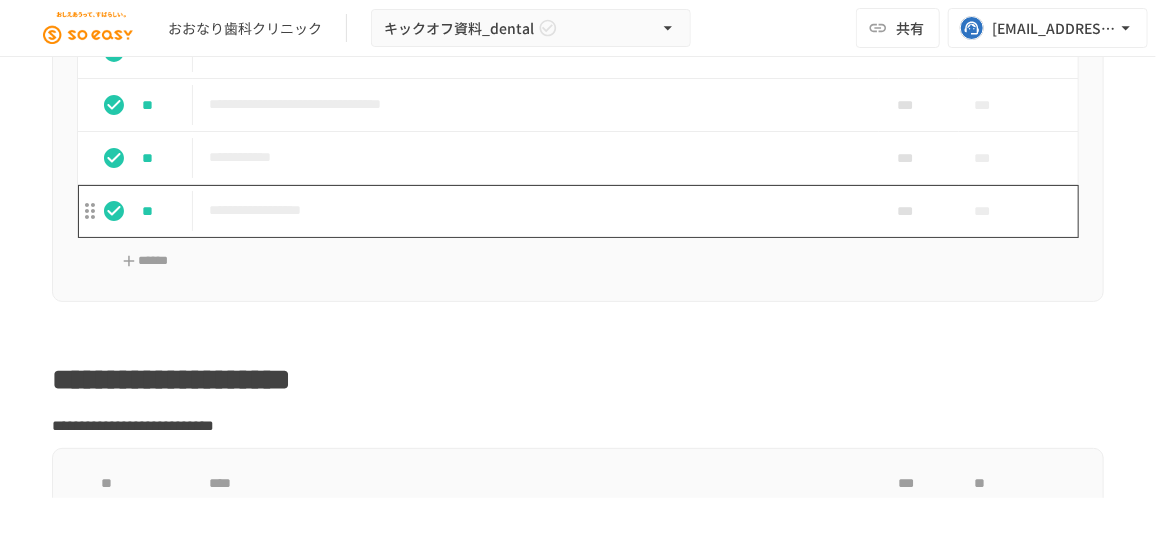click on "**********" at bounding box center (530, 210) 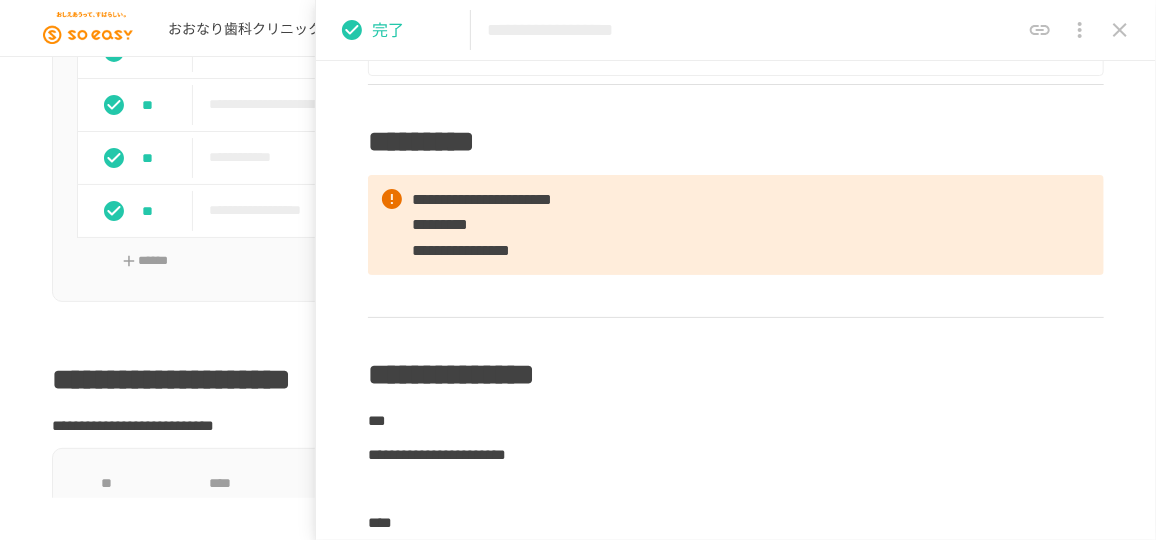 scroll, scrollTop: 727, scrollLeft: 0, axis: vertical 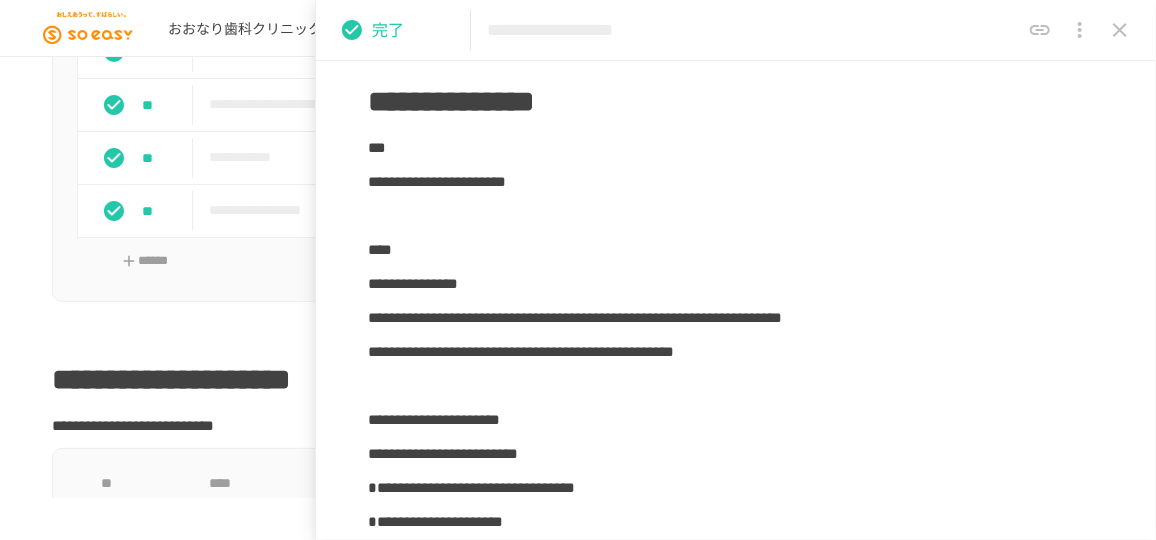 click on "**********" at bounding box center (578, 109) 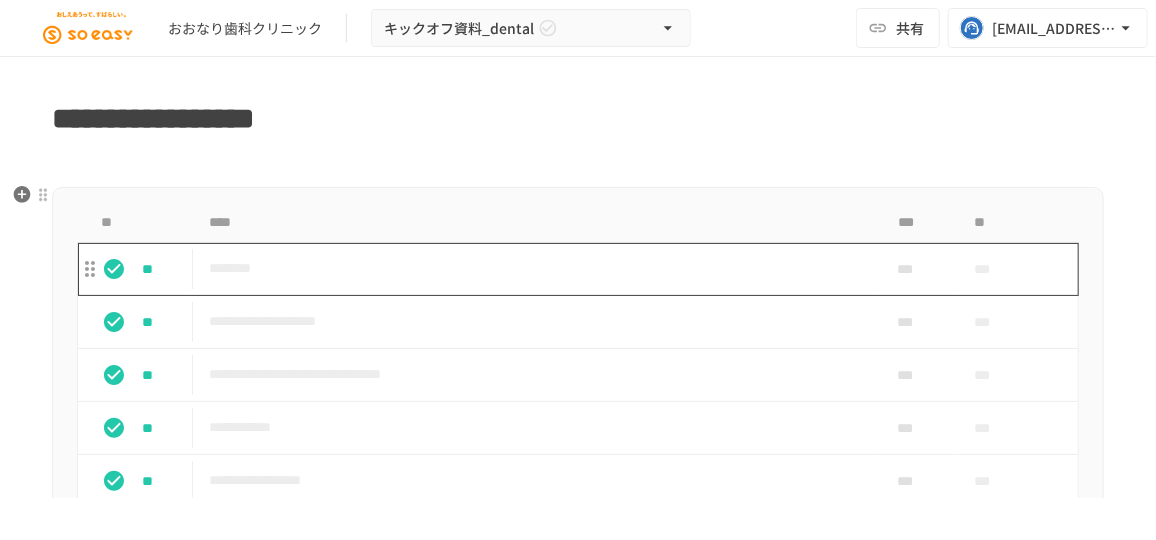 scroll, scrollTop: 1727, scrollLeft: 0, axis: vertical 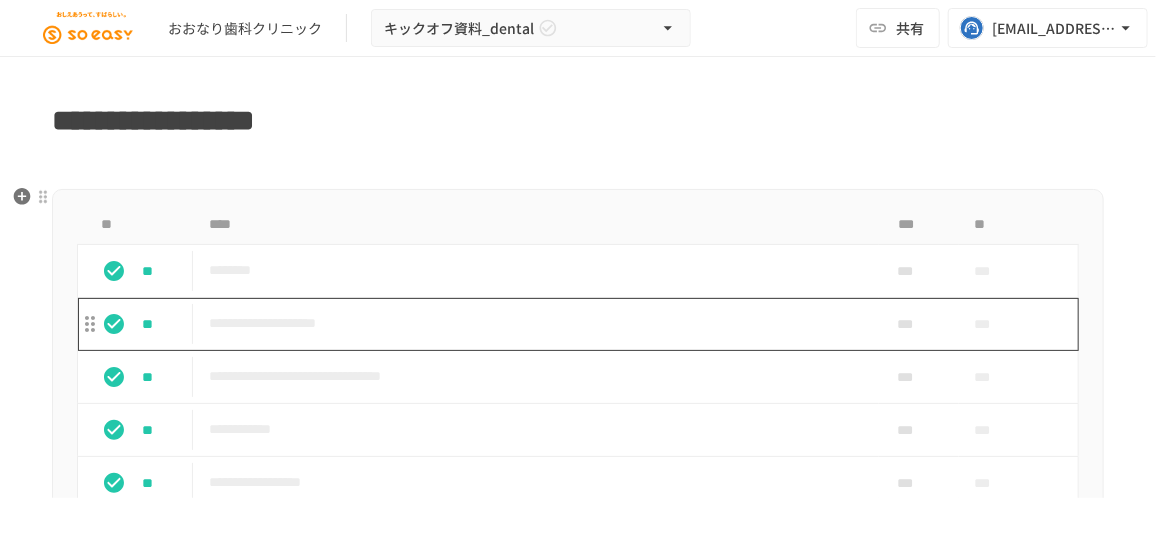 click on "**********" at bounding box center [536, 324] 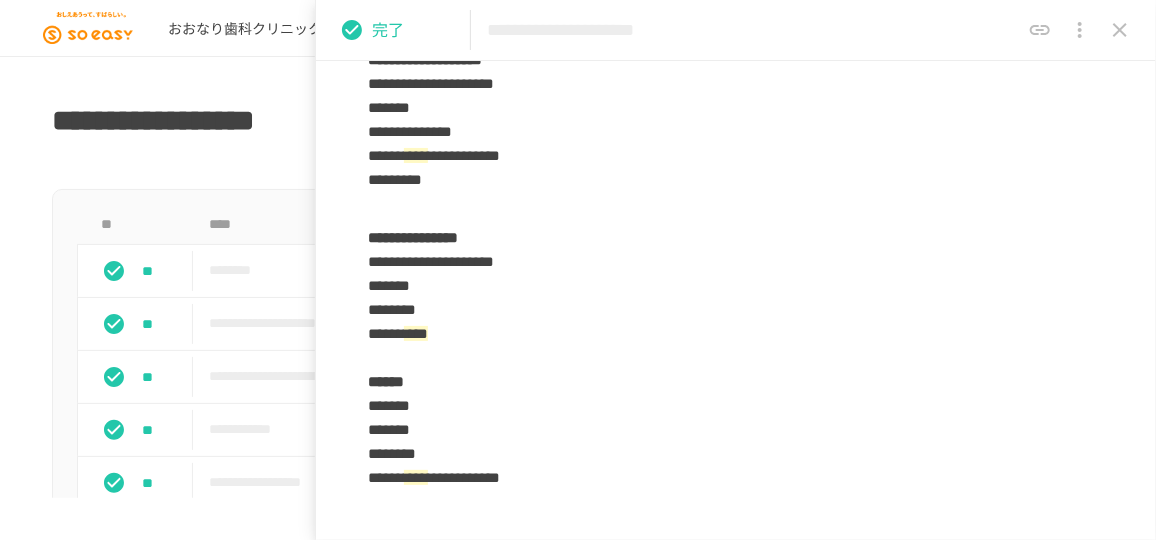 scroll, scrollTop: 1090, scrollLeft: 0, axis: vertical 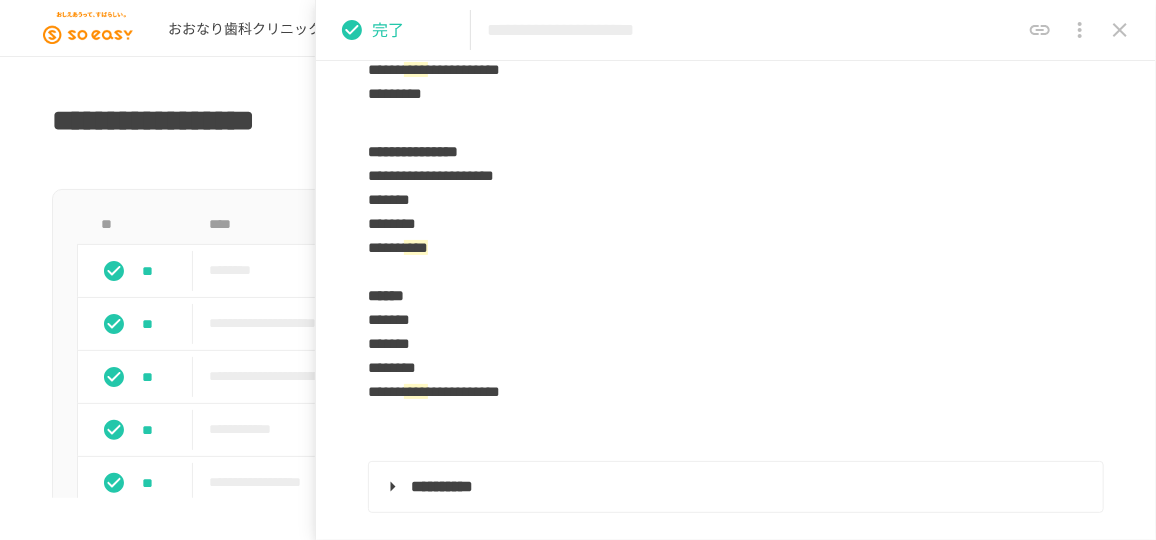 click 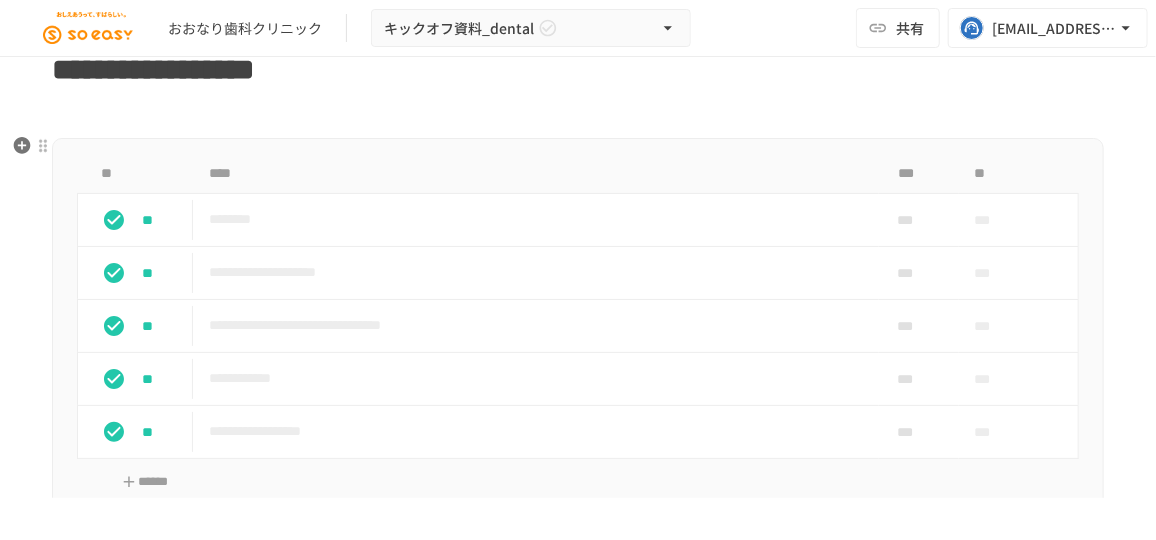 scroll, scrollTop: 1818, scrollLeft: 0, axis: vertical 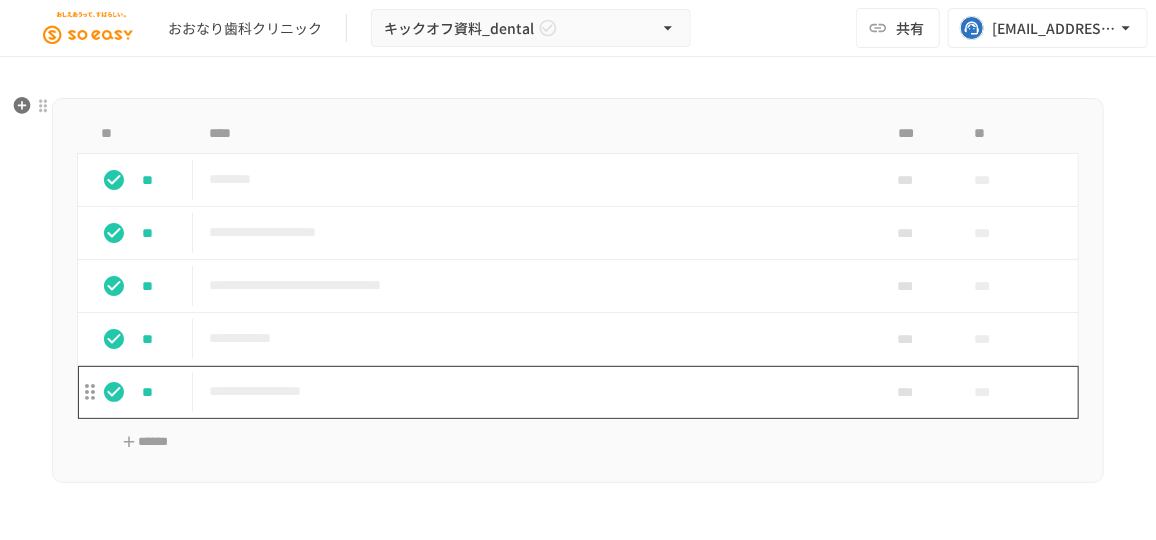 click on "**********" at bounding box center [530, 391] 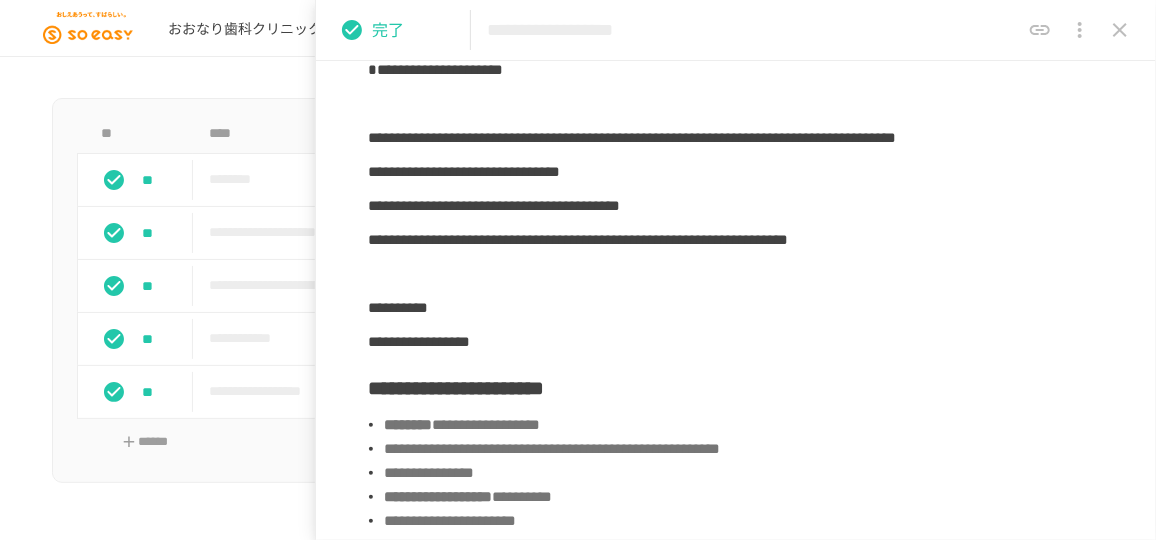 scroll, scrollTop: 1181, scrollLeft: 0, axis: vertical 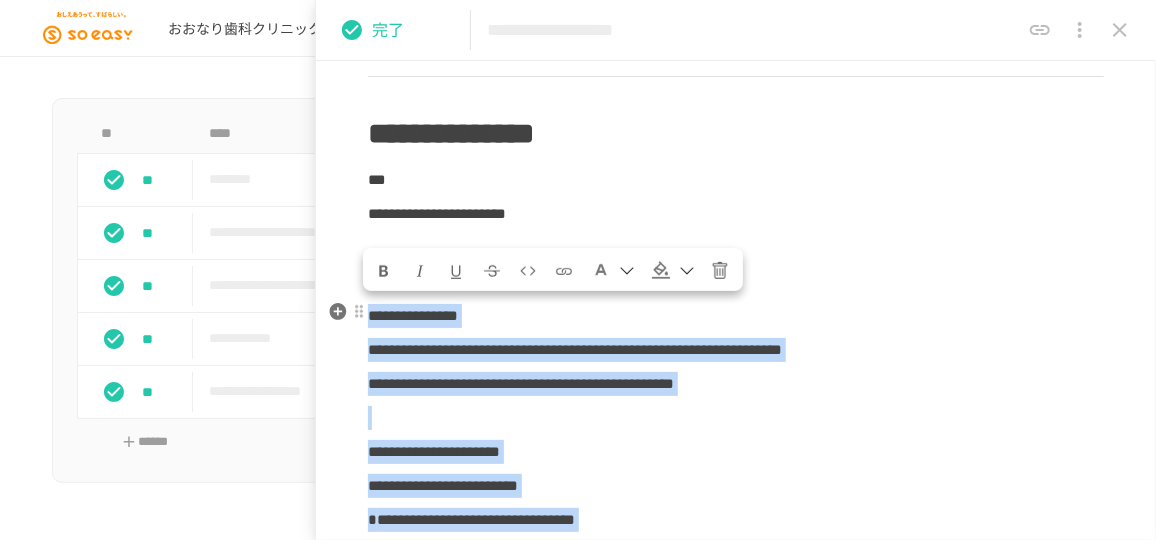 drag, startPoint x: 643, startPoint y: 332, endPoint x: 372, endPoint y: 316, distance: 271.47192 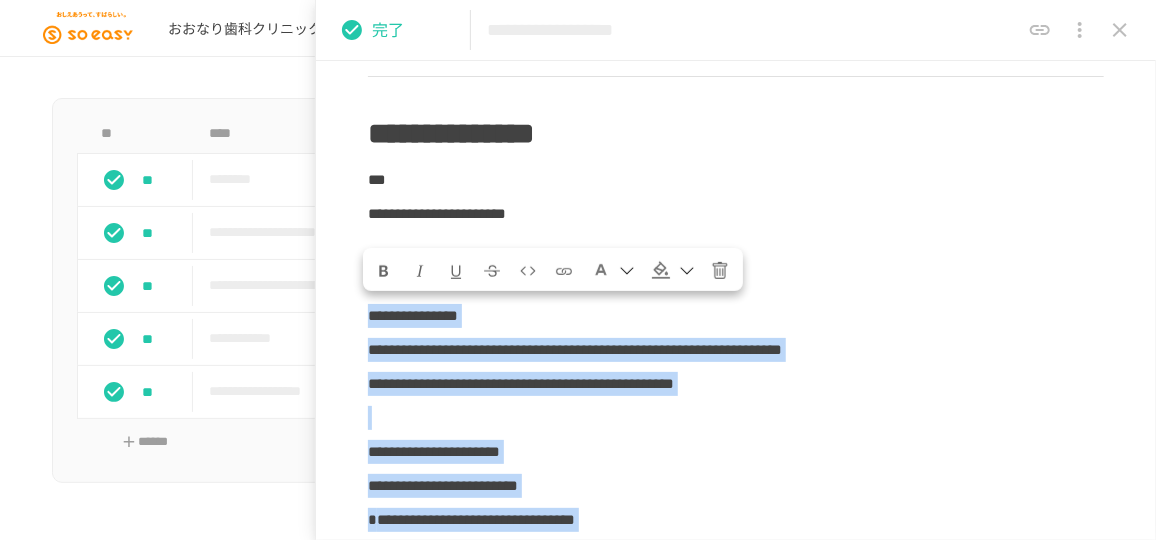 click 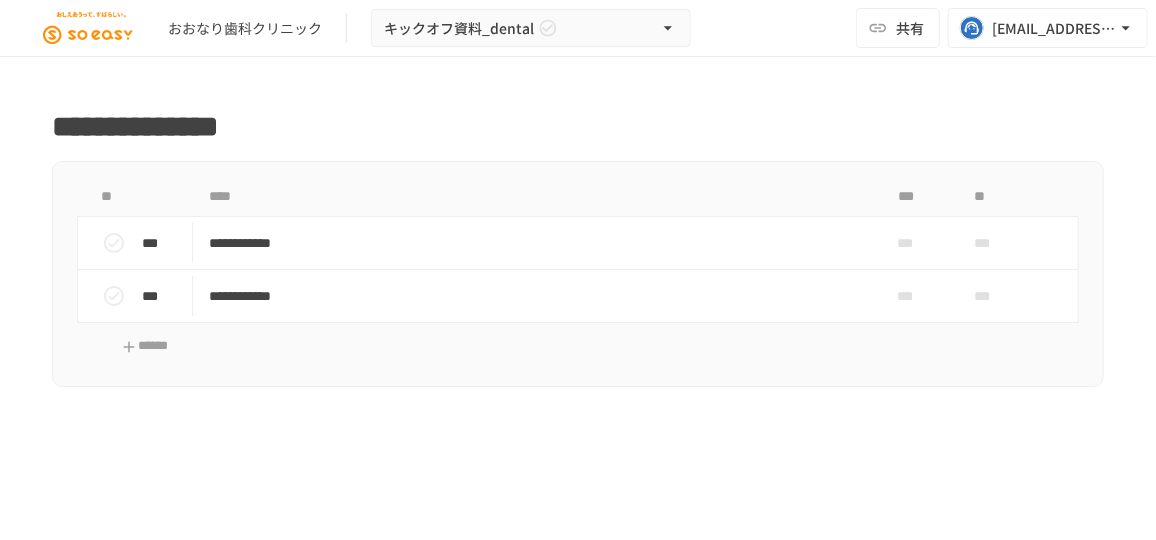 scroll, scrollTop: 2545, scrollLeft: 0, axis: vertical 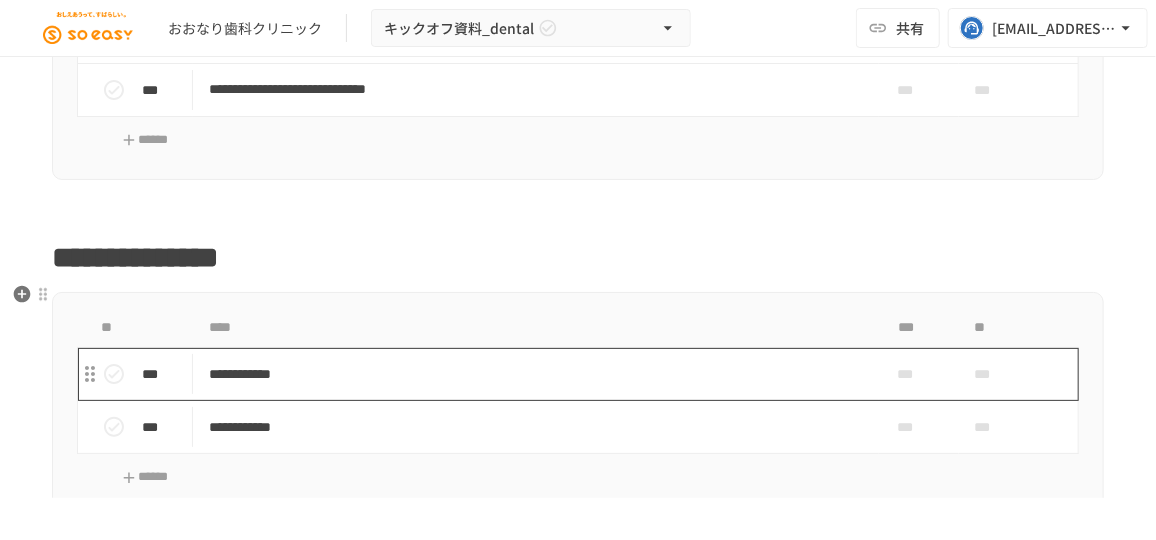 click on "**********" at bounding box center [536, 374] 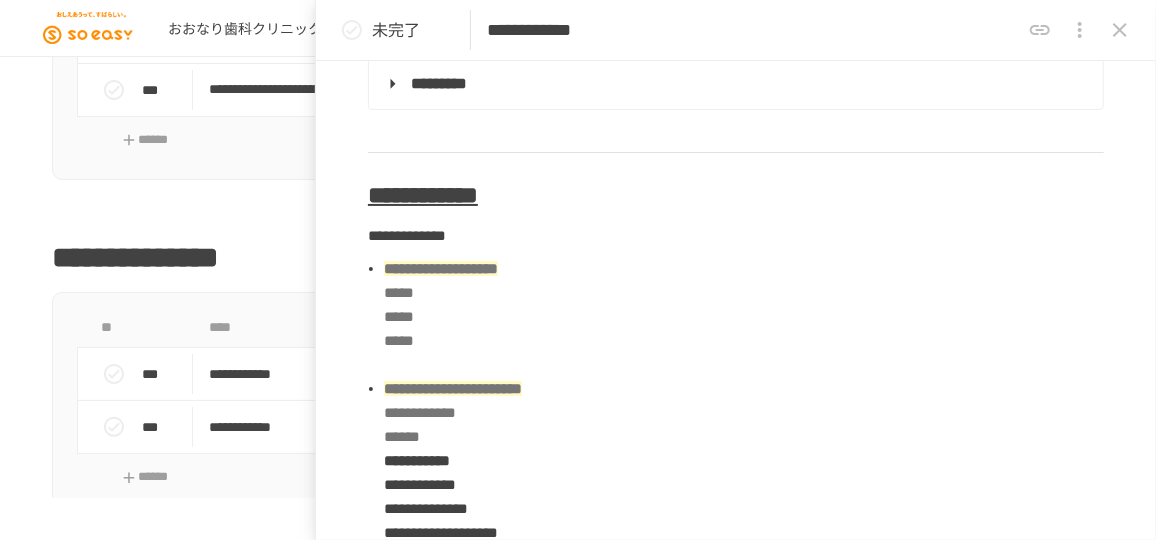 scroll, scrollTop: 727, scrollLeft: 0, axis: vertical 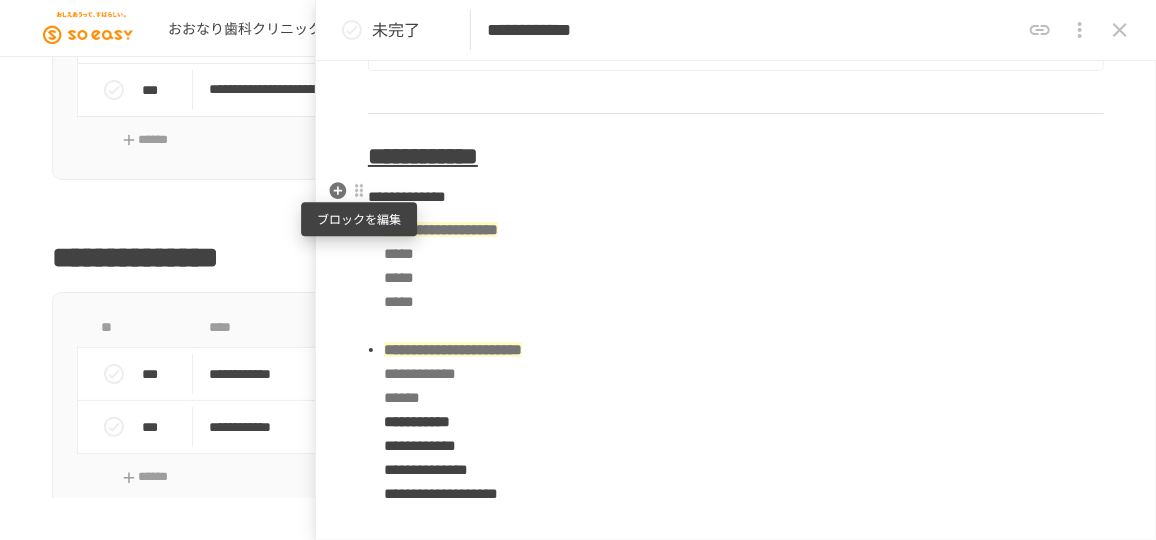 click at bounding box center (359, 191) 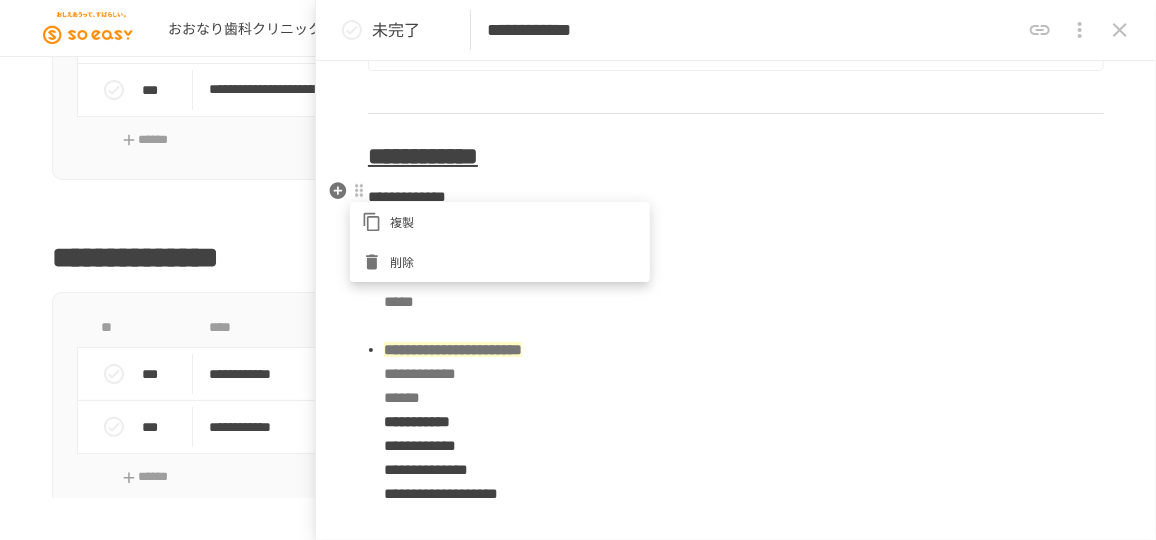 click at bounding box center [578, 270] 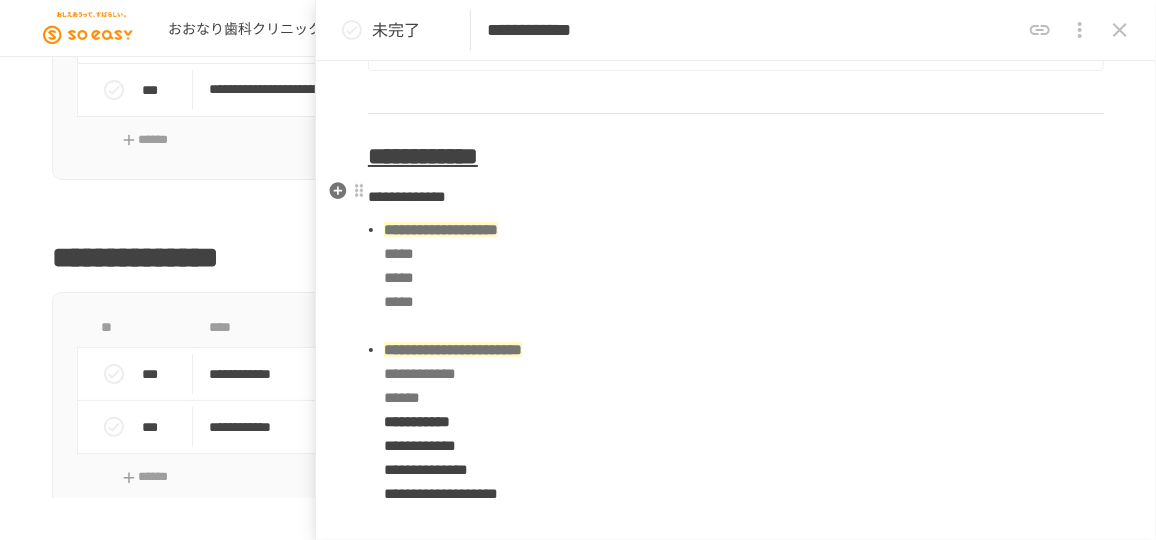 click on "**********" at bounding box center (407, 196) 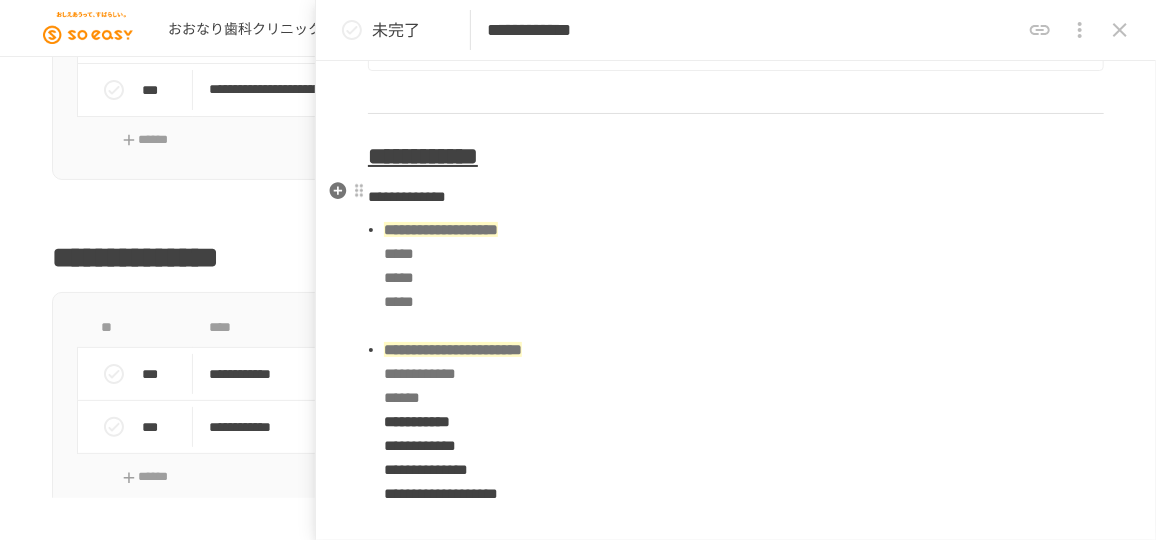 click on "**********" at bounding box center (407, 196) 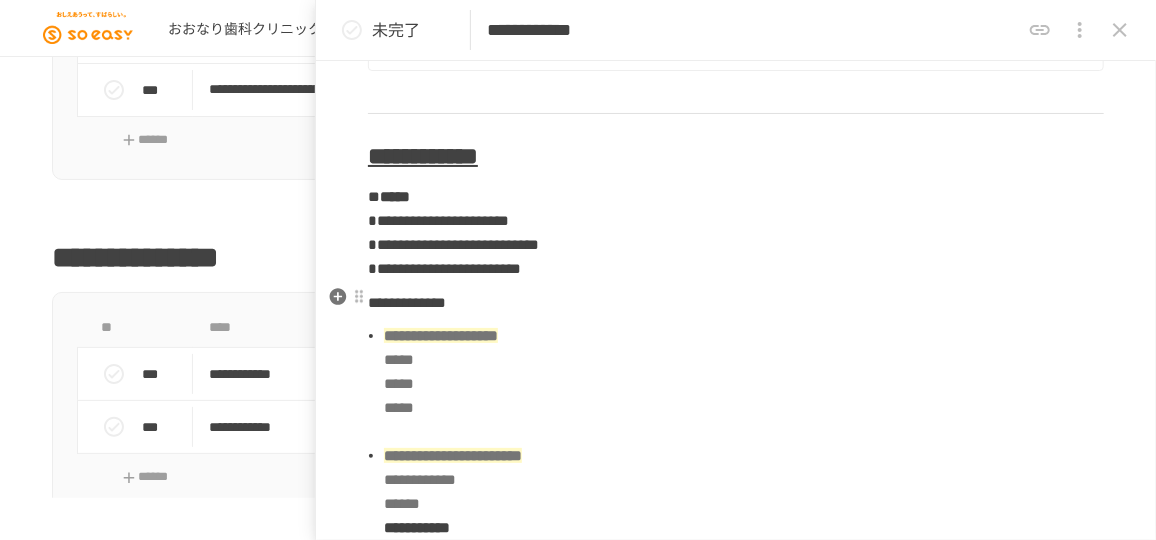 scroll, scrollTop: 818, scrollLeft: 0, axis: vertical 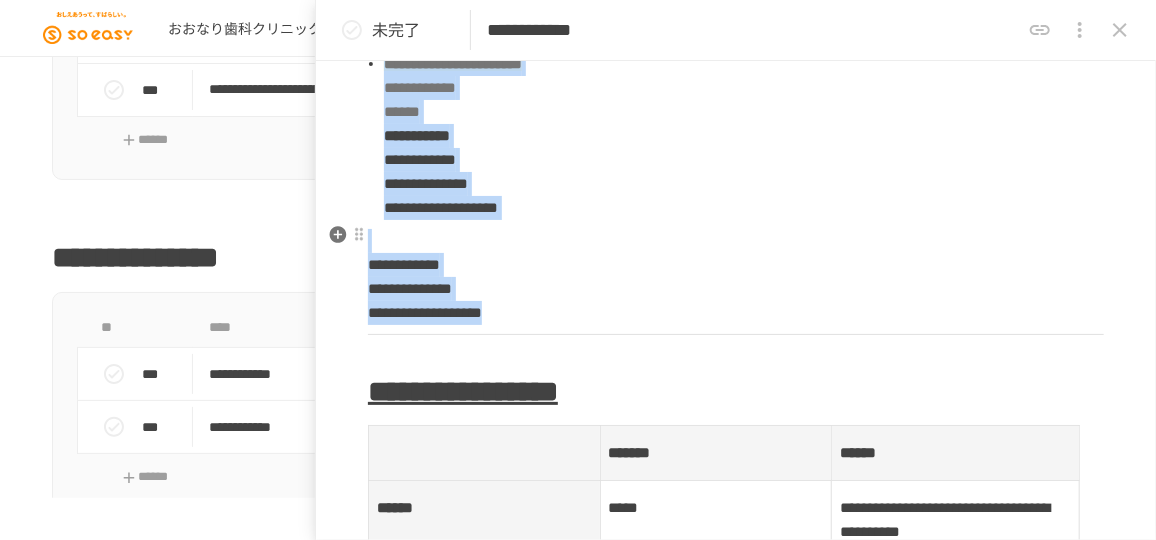 drag, startPoint x: 371, startPoint y: 209, endPoint x: 646, endPoint y: 305, distance: 291.27478 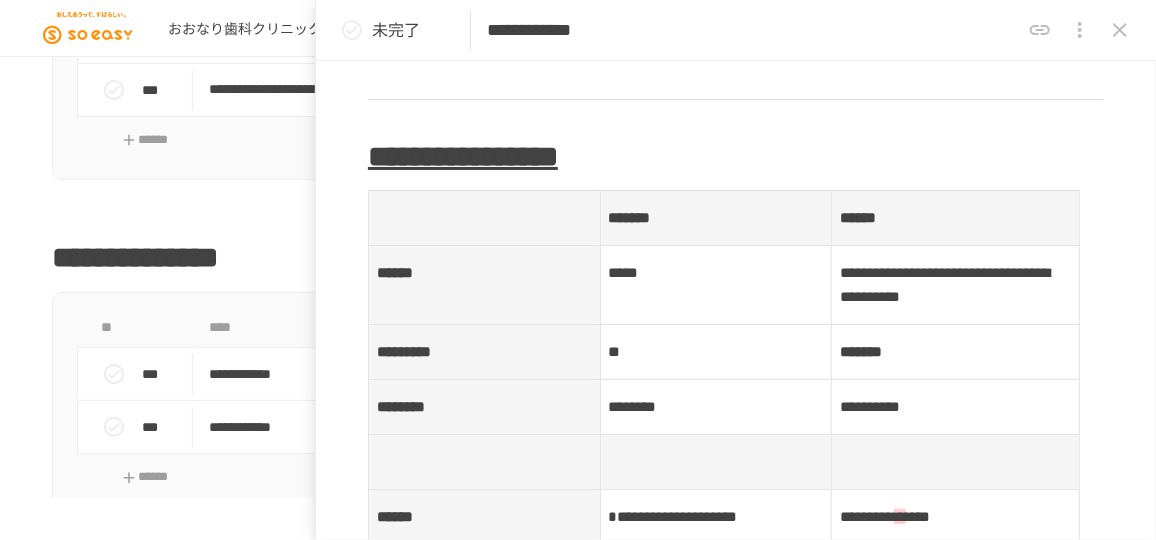 scroll, scrollTop: 589, scrollLeft: 0, axis: vertical 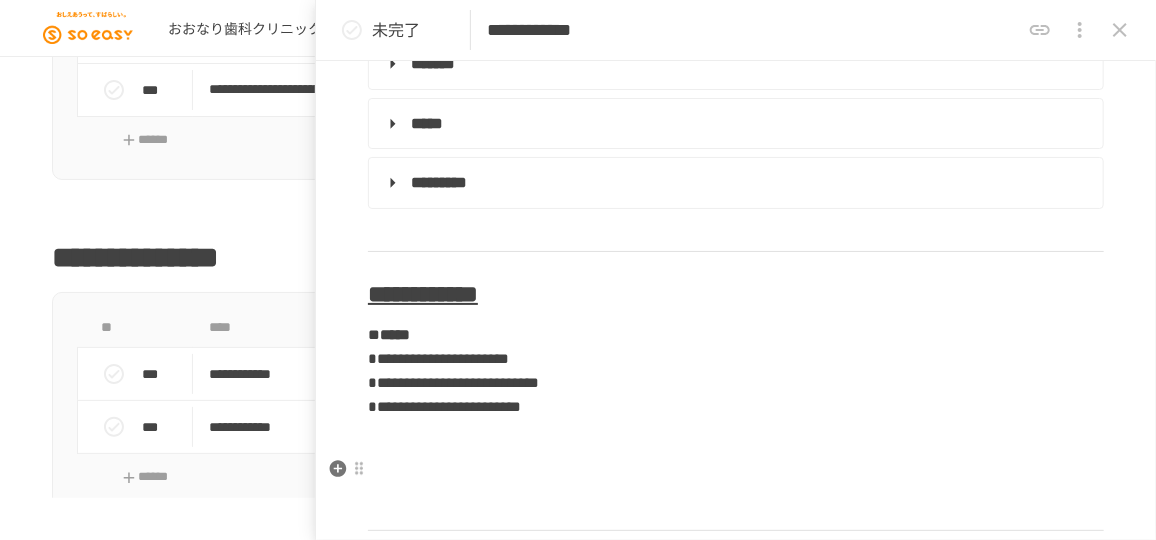 click at bounding box center [736, 475] 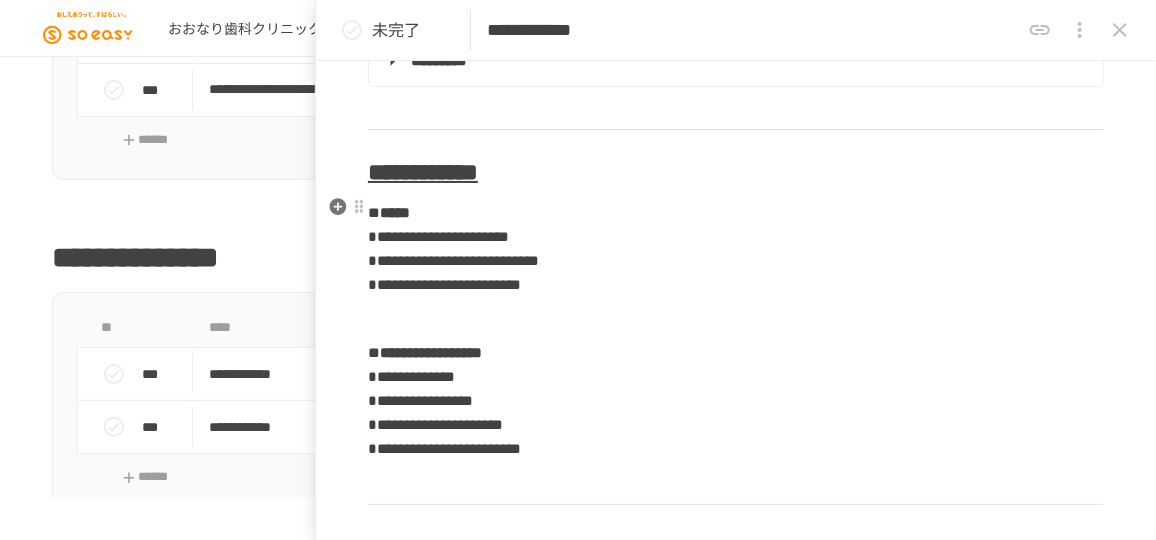 scroll, scrollTop: 735, scrollLeft: 0, axis: vertical 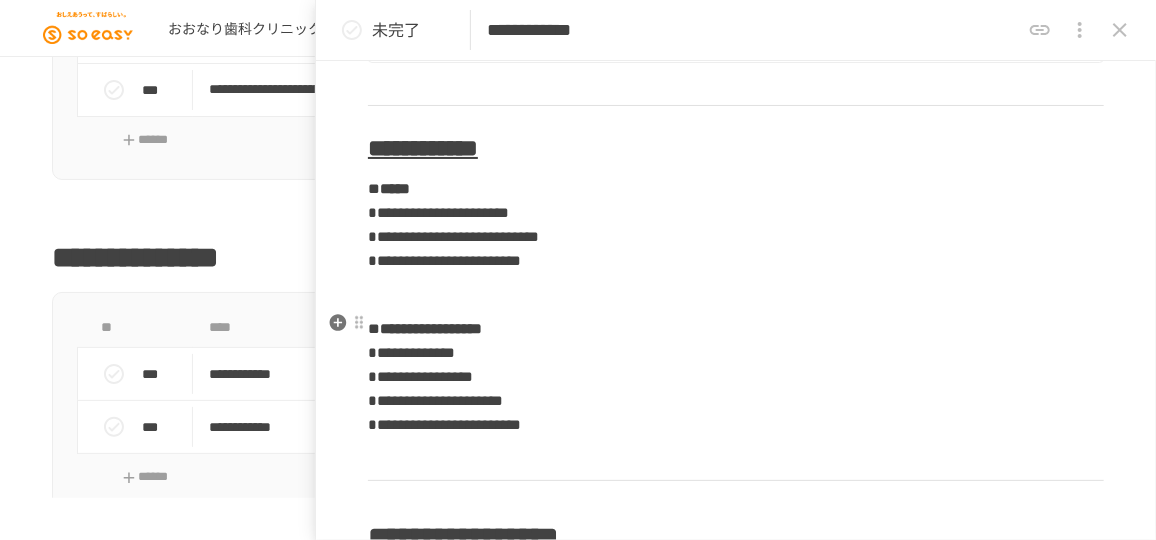 click on "**********" at bounding box center (736, 377) 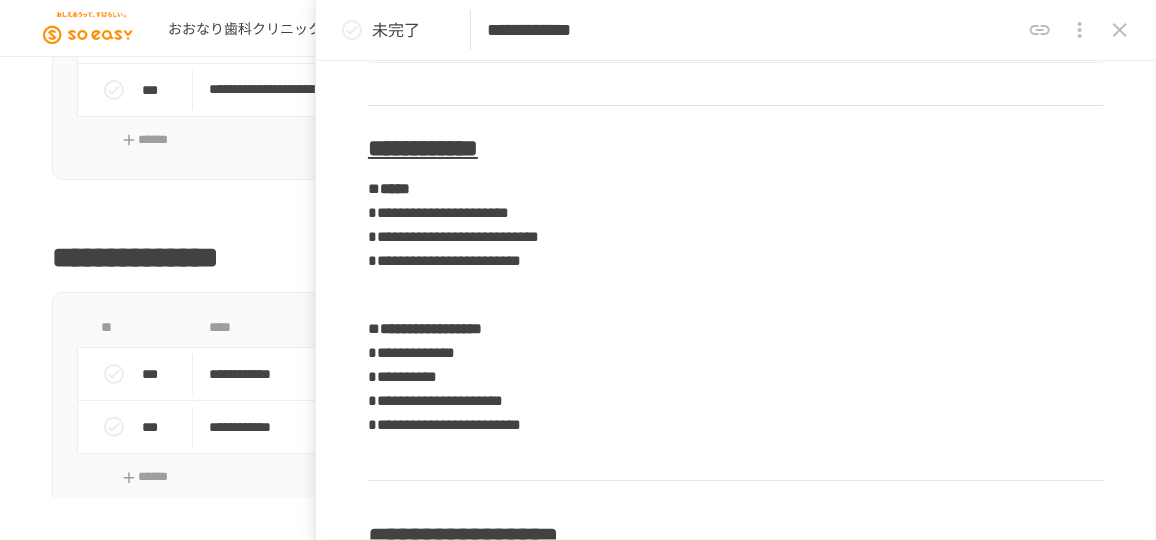type 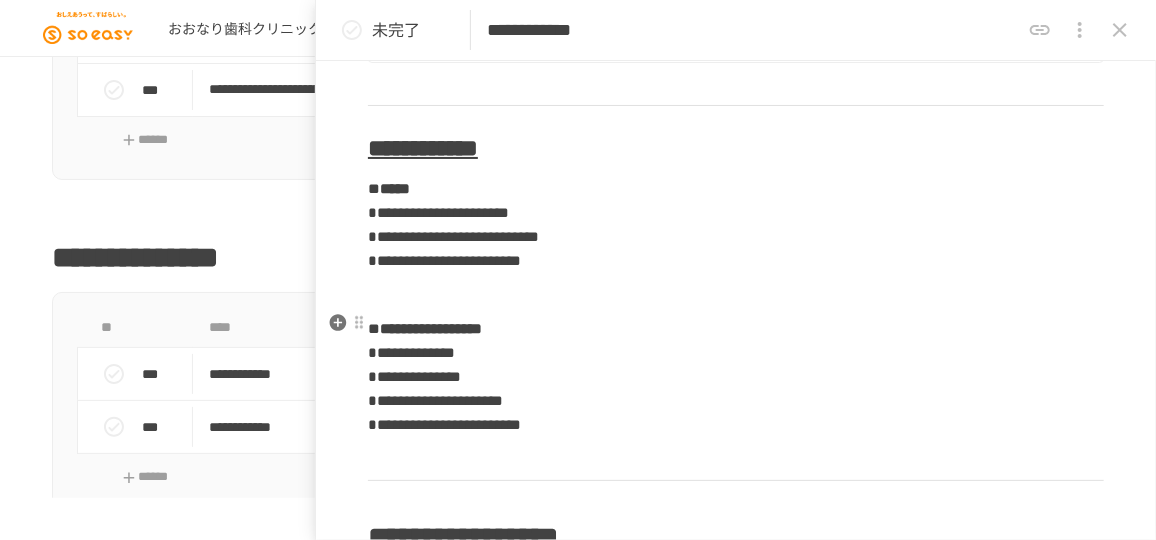 click on "**********" at bounding box center [736, 377] 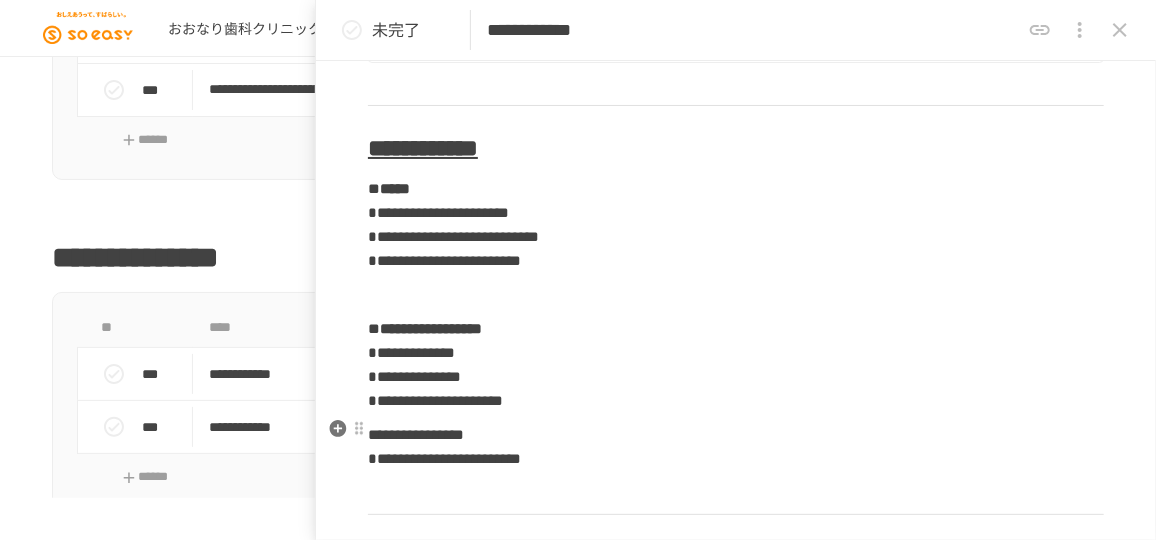 click on "**********" at bounding box center (736, 447) 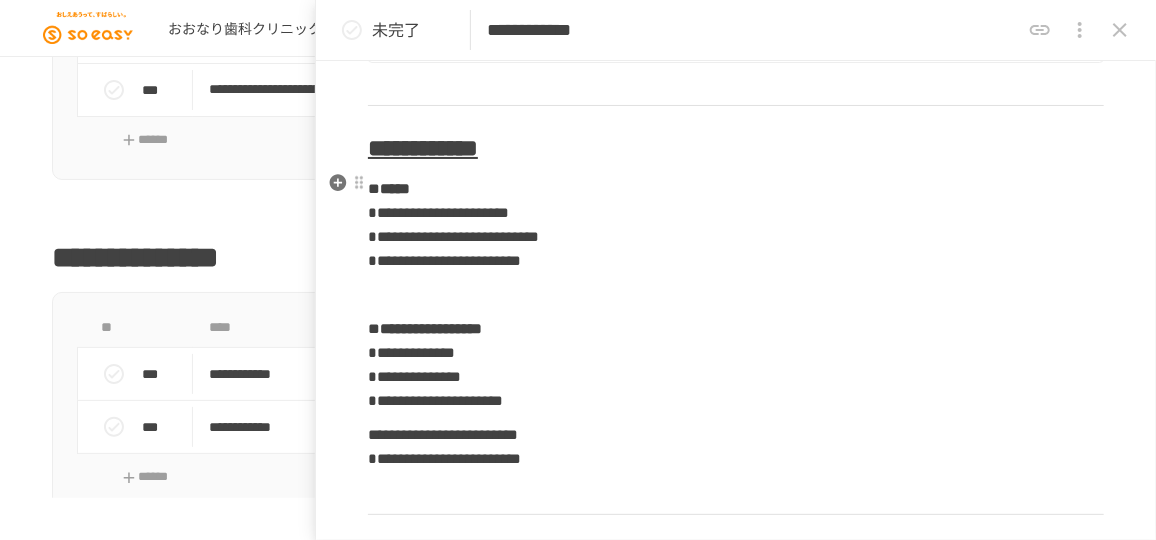 click on "**********" at bounding box center (736, 225) 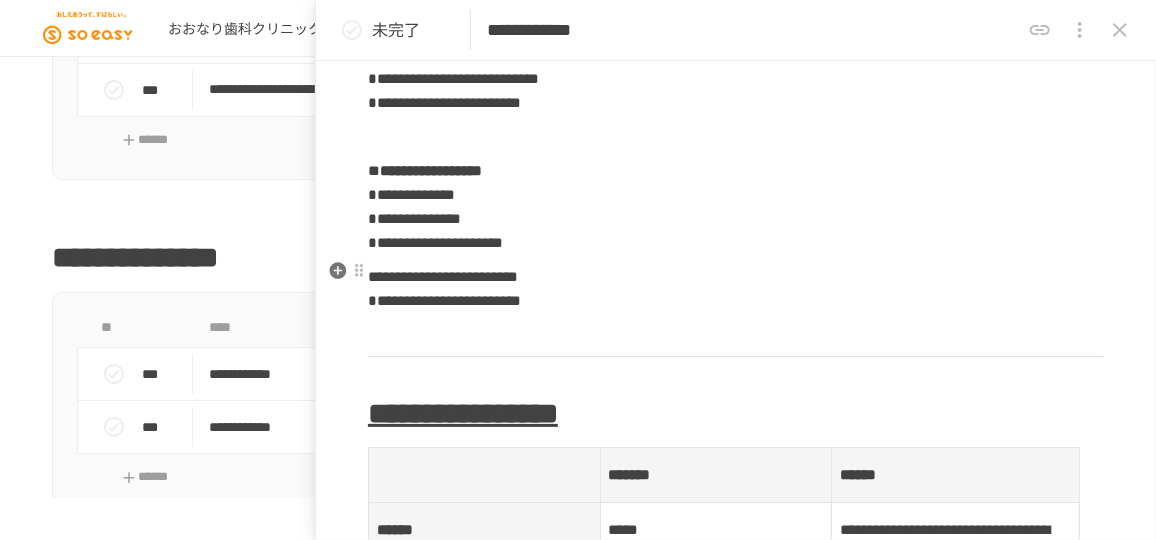 scroll, scrollTop: 917, scrollLeft: 0, axis: vertical 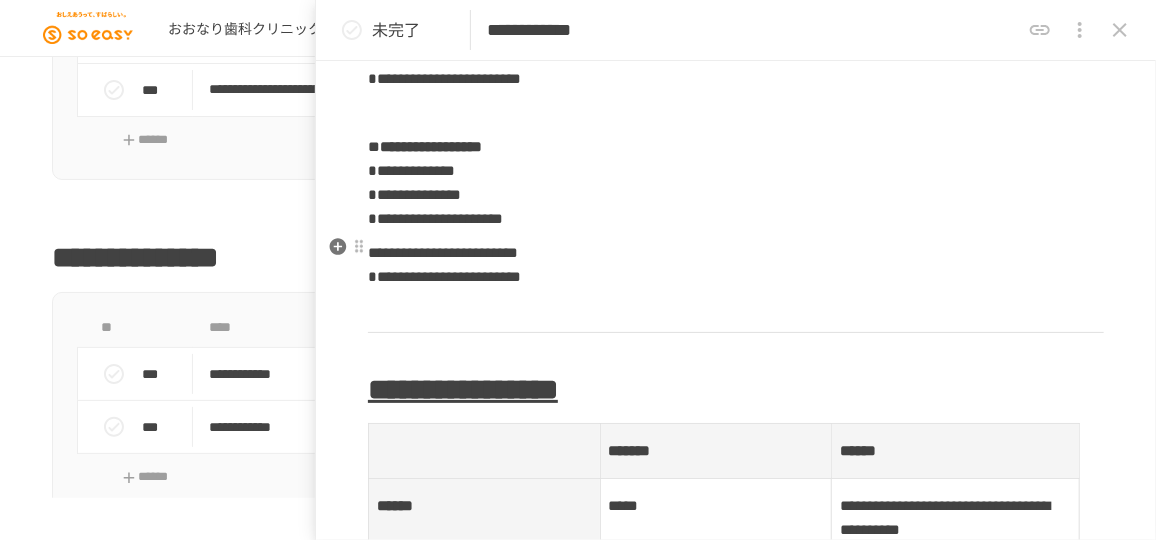 click on "**********" at bounding box center [443, 252] 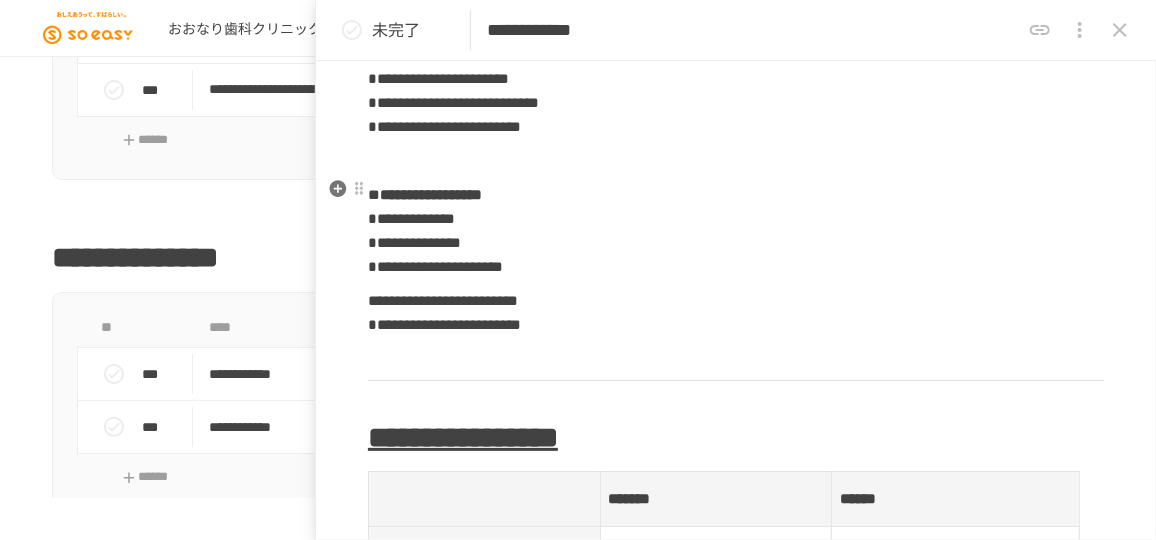 scroll, scrollTop: 917, scrollLeft: 0, axis: vertical 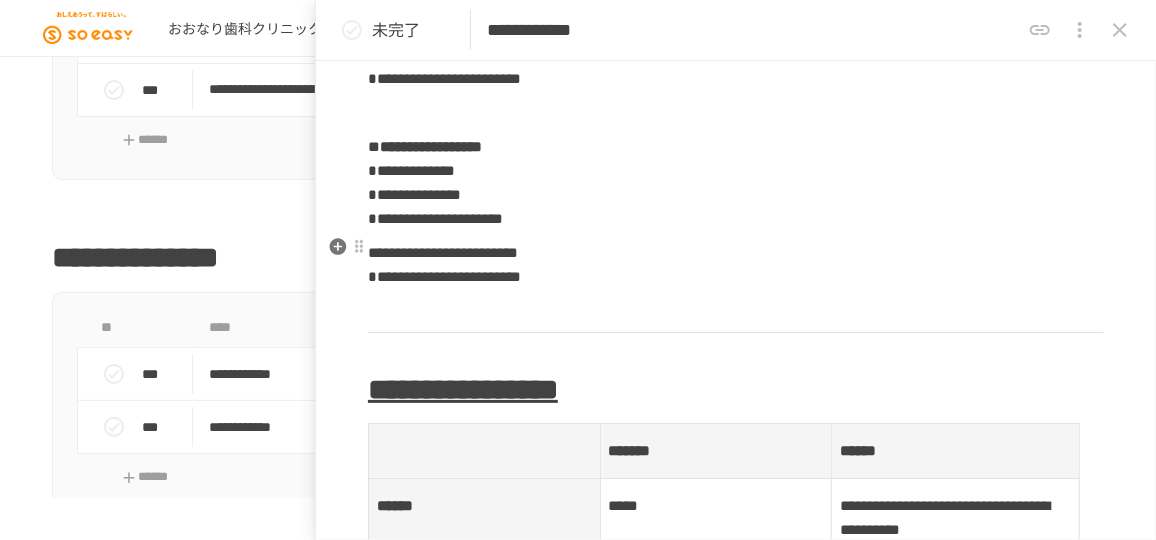 click on "**********" at bounding box center [736, 265] 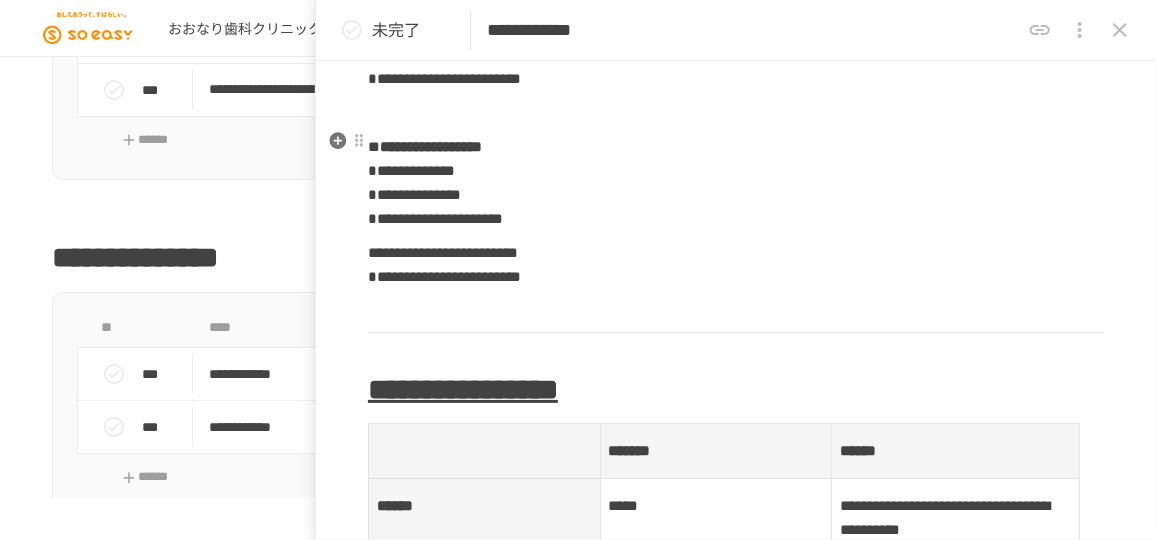 click on "**********" at bounding box center (435, 218) 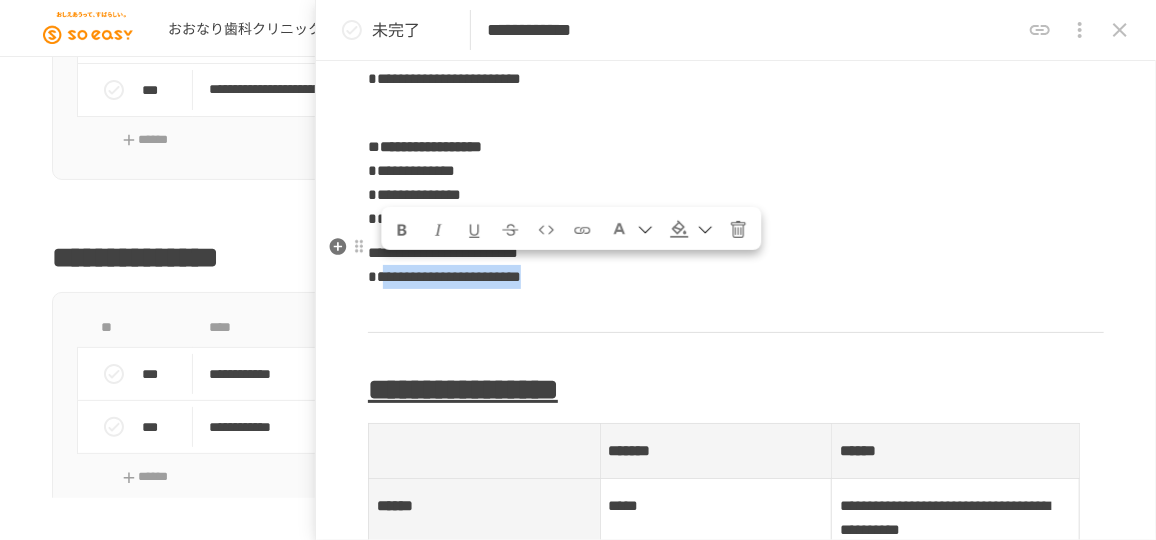 drag, startPoint x: 381, startPoint y: 273, endPoint x: 761, endPoint y: 273, distance: 380 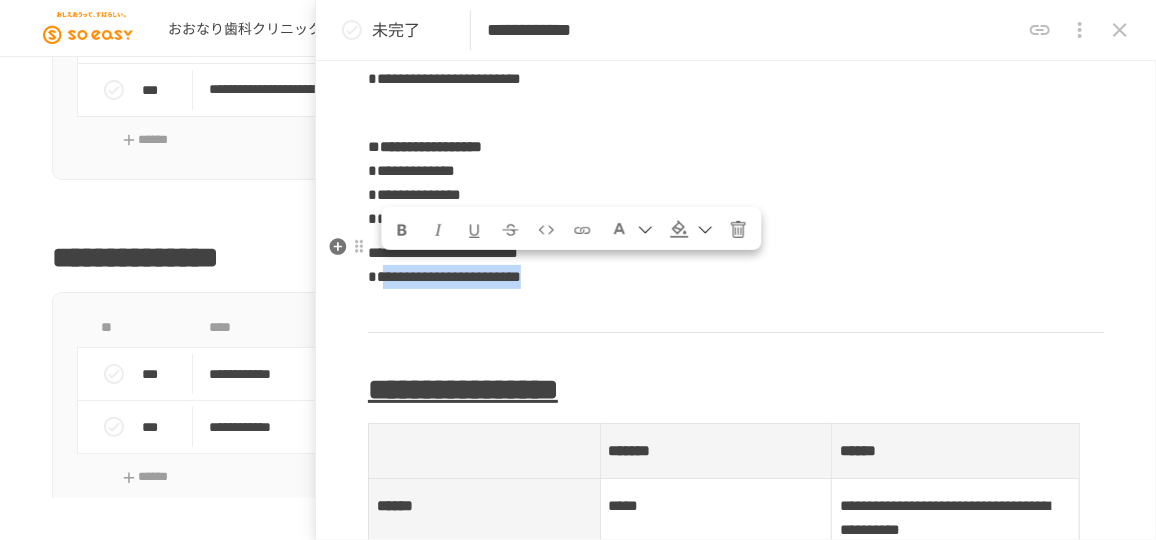 click on "**********" at bounding box center [736, 265] 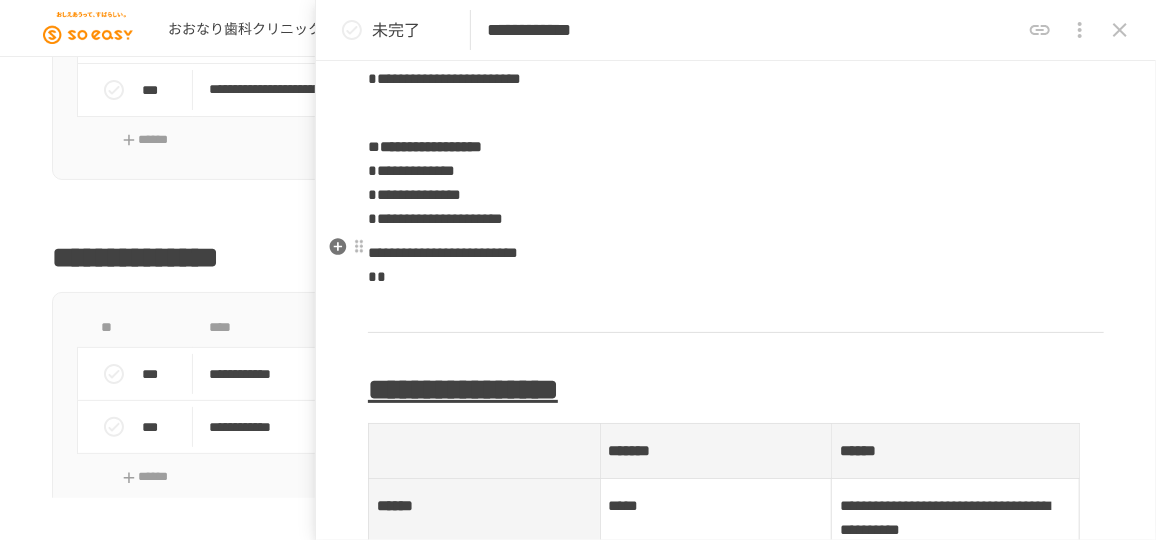 click on "**********" at bounding box center [443, 252] 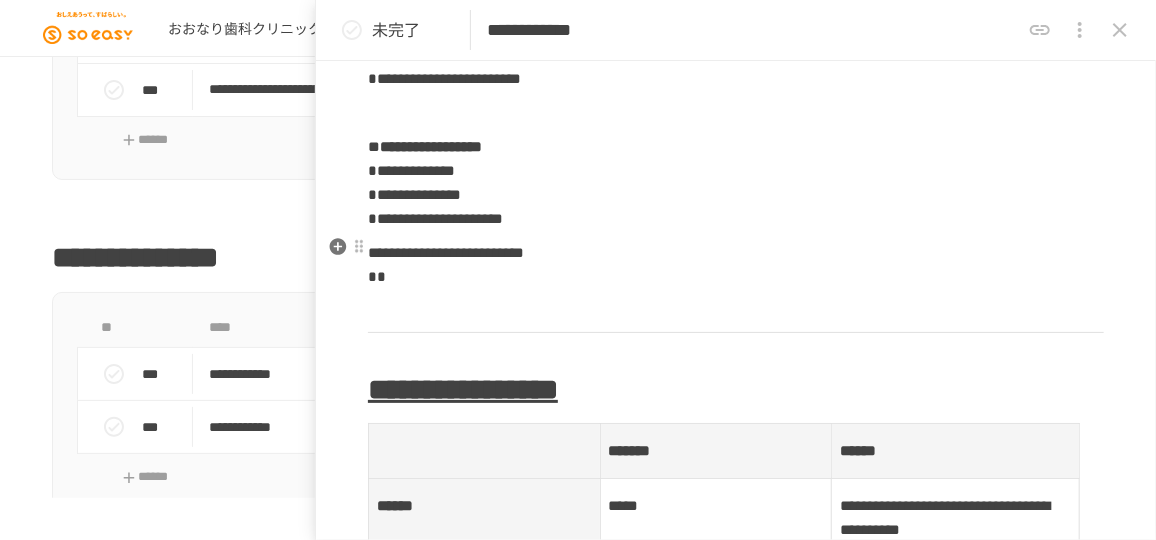 click on "**********" at bounding box center [736, 265] 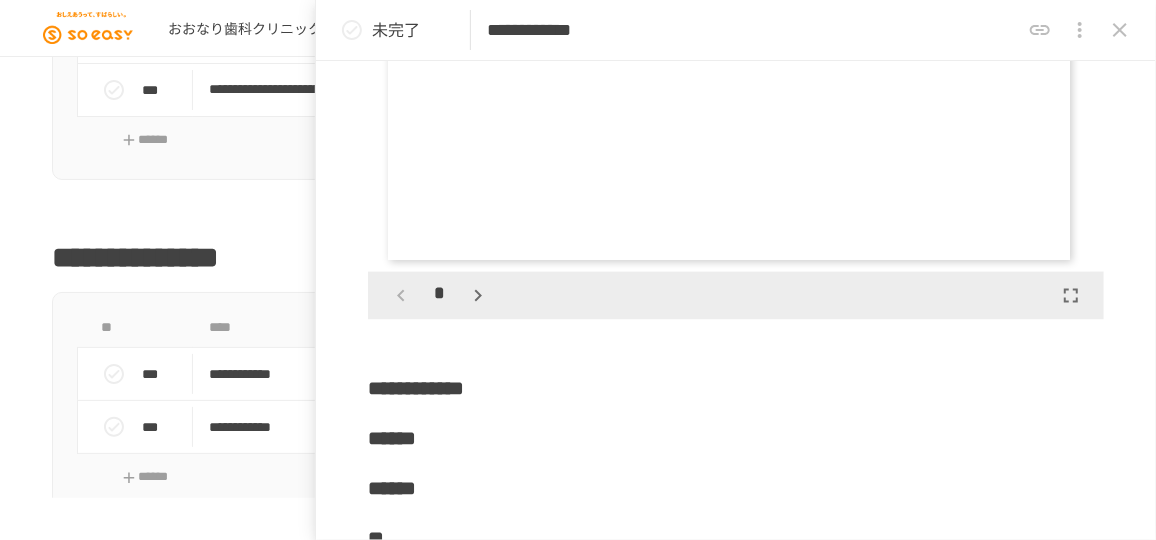 scroll, scrollTop: 4735, scrollLeft: 0, axis: vertical 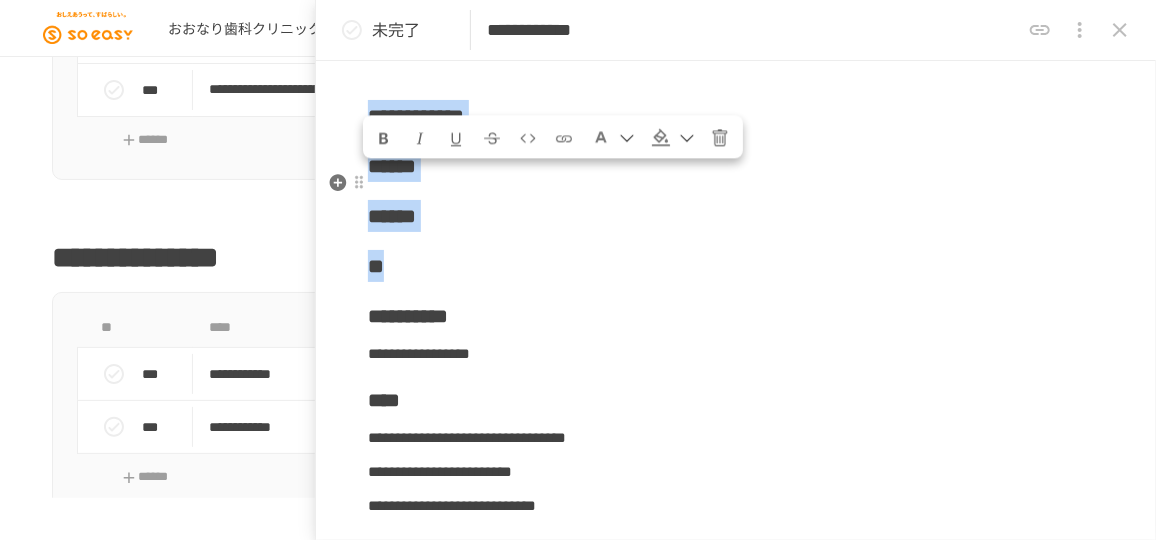 drag, startPoint x: 418, startPoint y: 335, endPoint x: 370, endPoint y: 194, distance: 148.9463 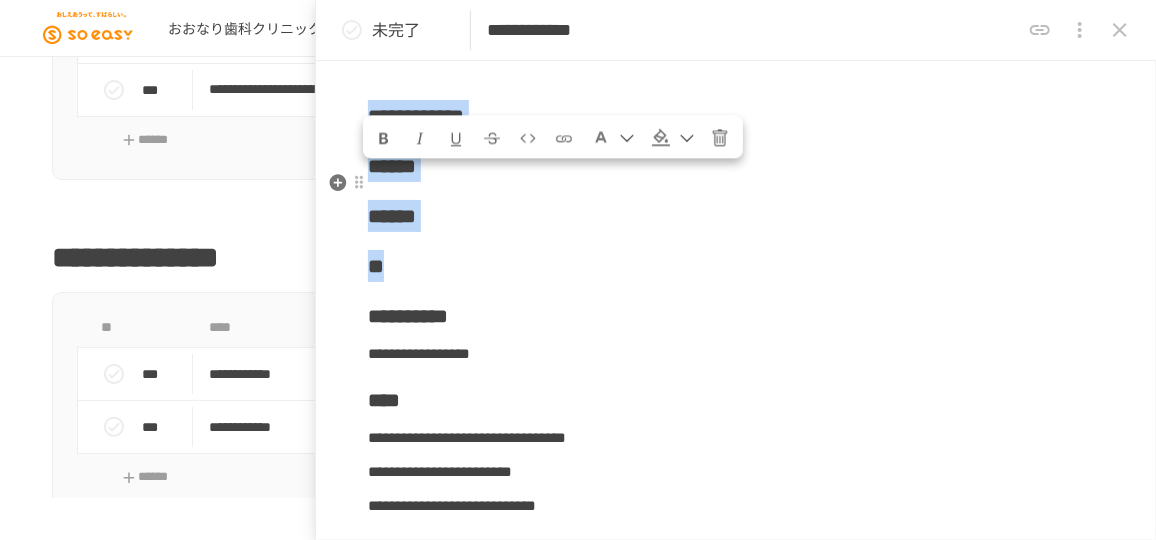 click on "**********" at bounding box center [736, 1940] 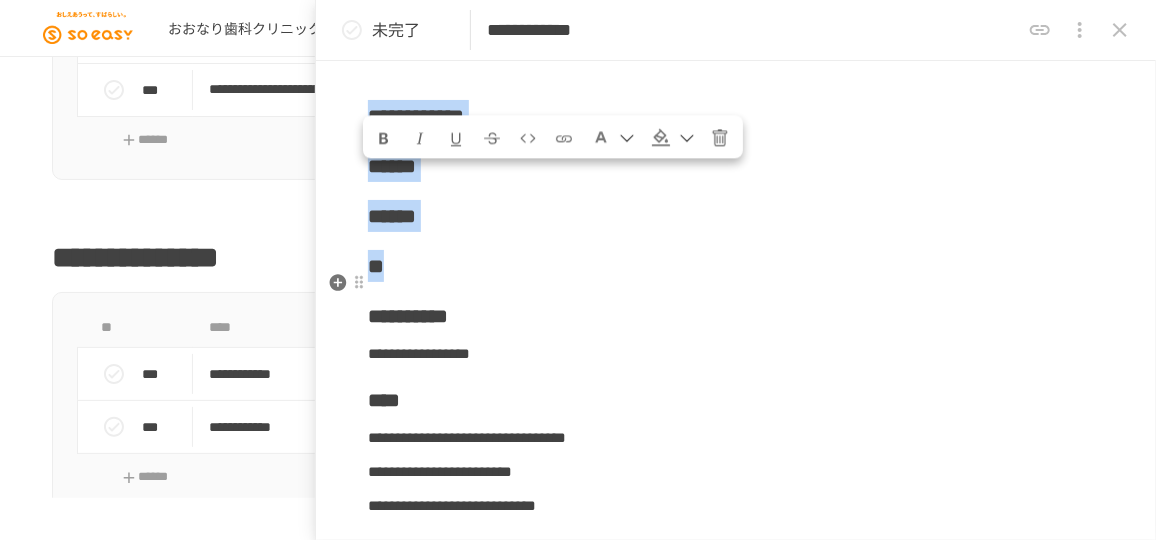 click on "******" at bounding box center [736, 216] 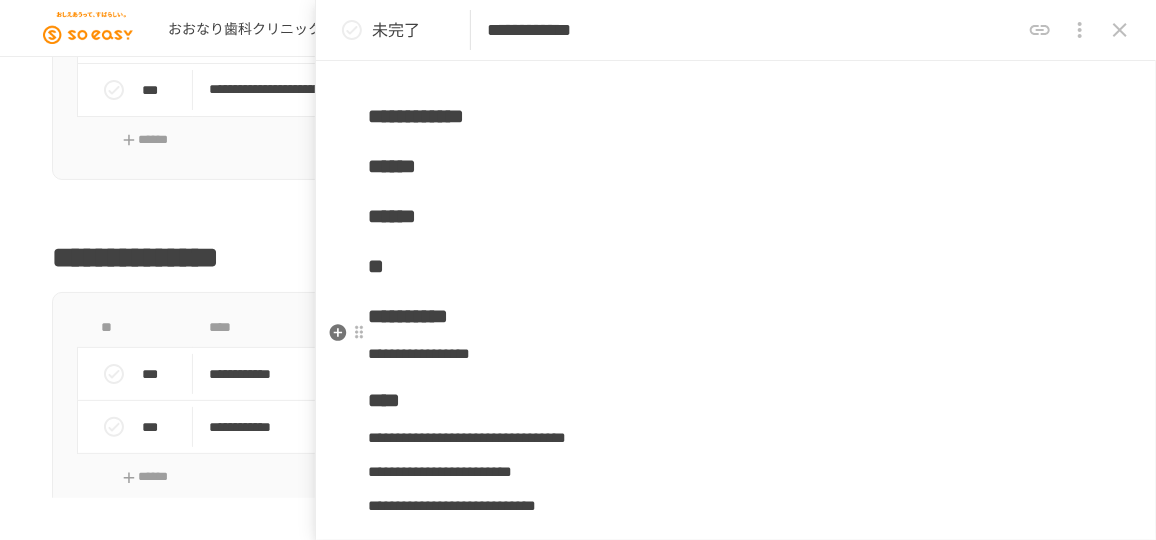 click on "**" at bounding box center [736, 266] 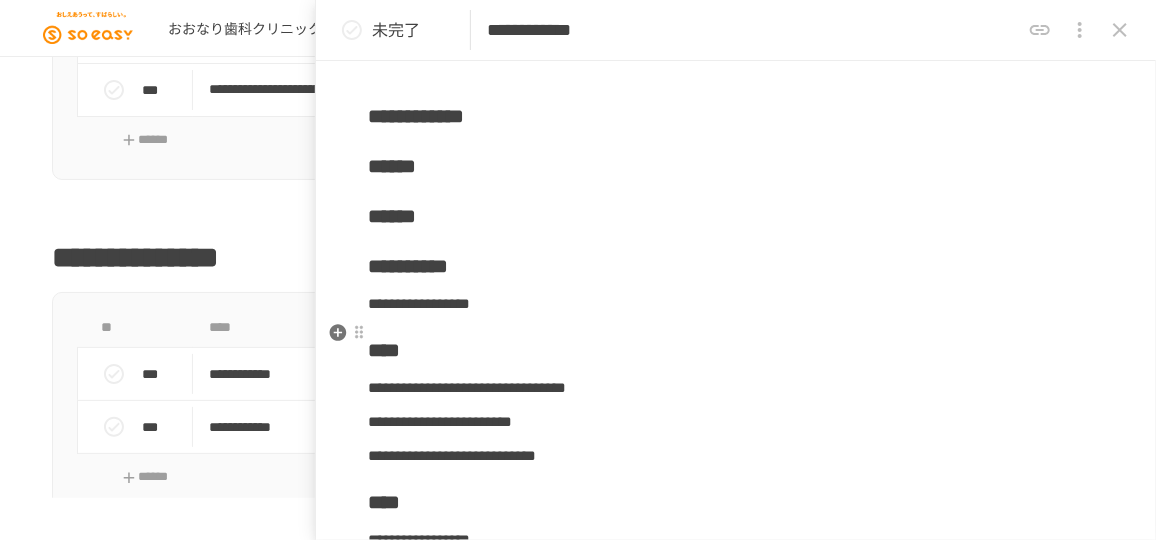 click on "**********" at bounding box center [736, 266] 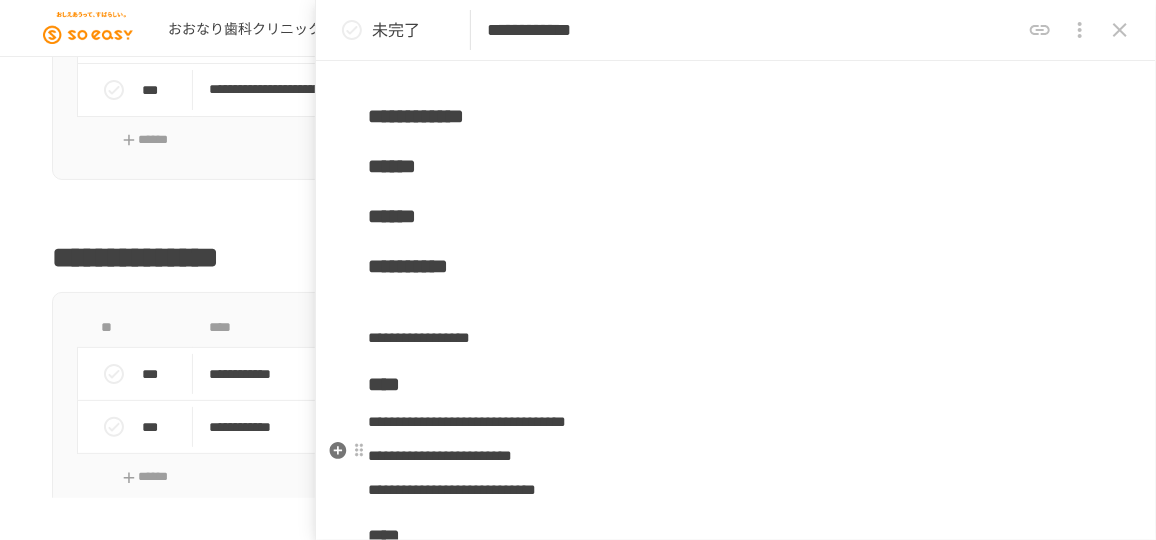 scroll, scrollTop: 4917, scrollLeft: 0, axis: vertical 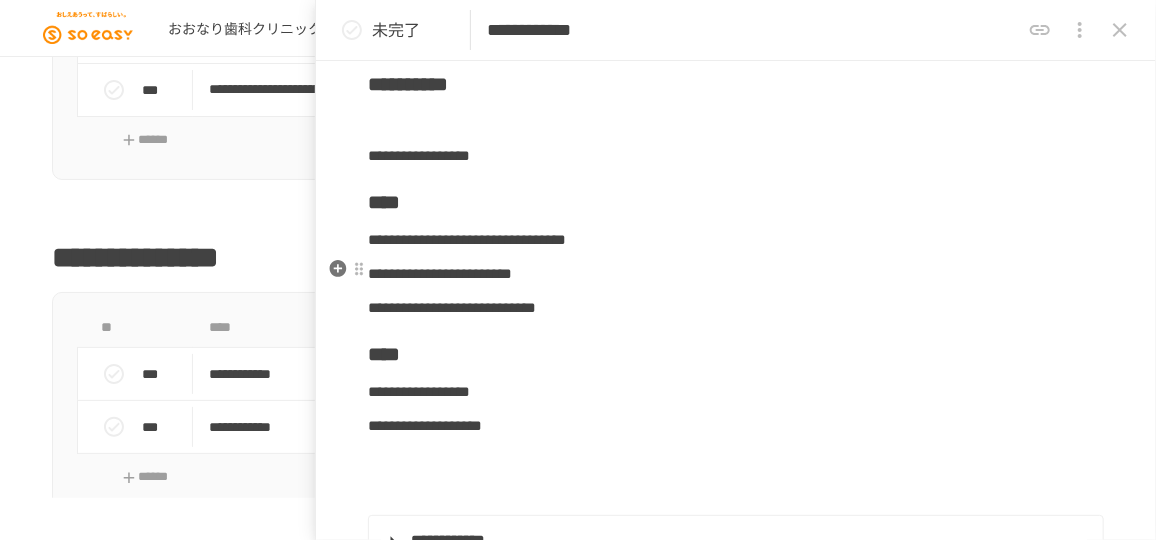 click on "****" at bounding box center (736, 202) 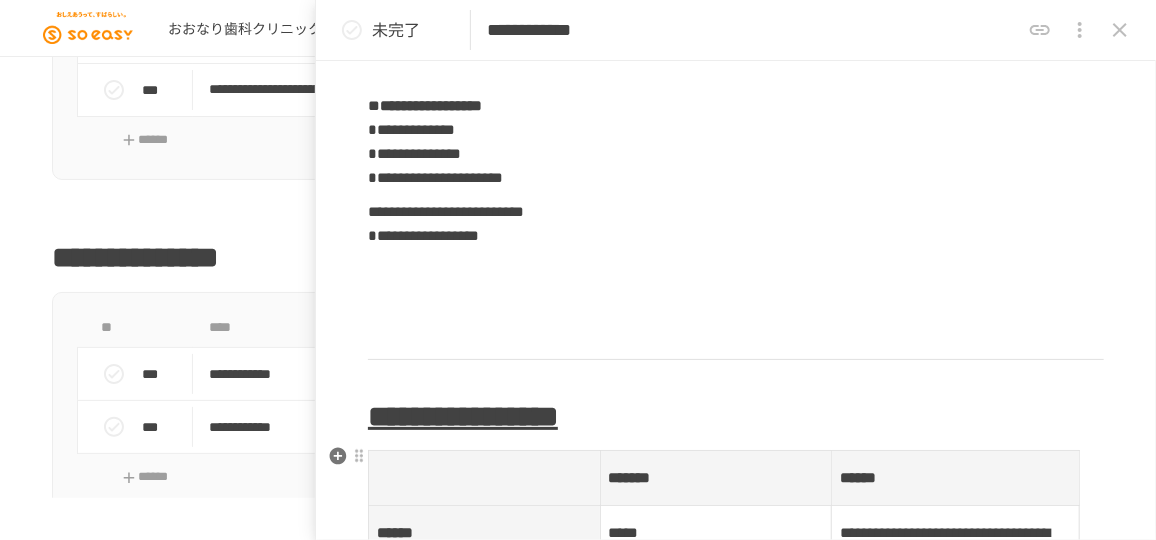 scroll, scrollTop: 787, scrollLeft: 0, axis: vertical 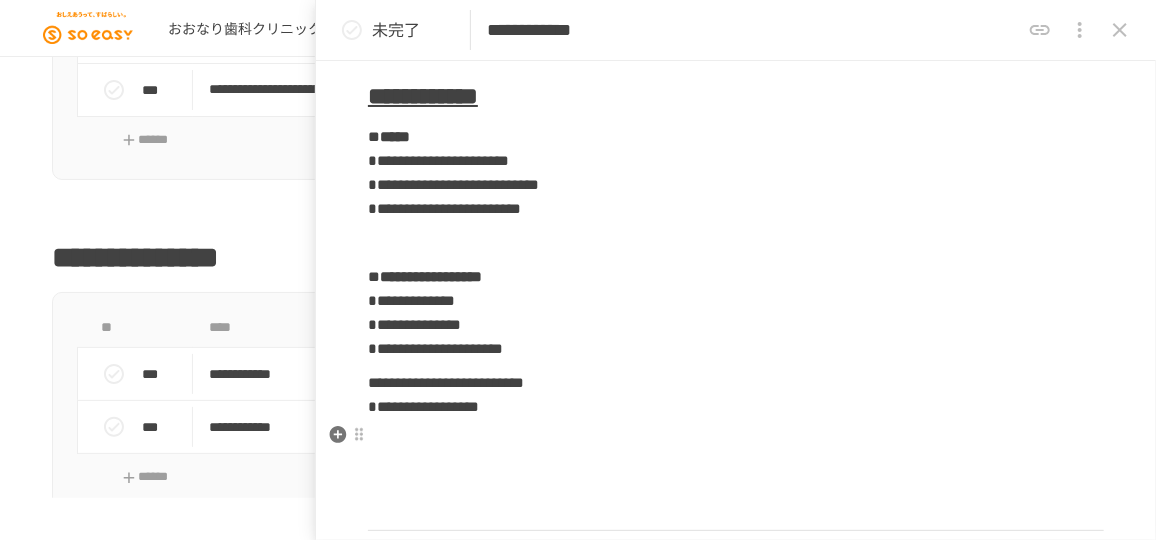 click on "**********" at bounding box center (736, 5897) 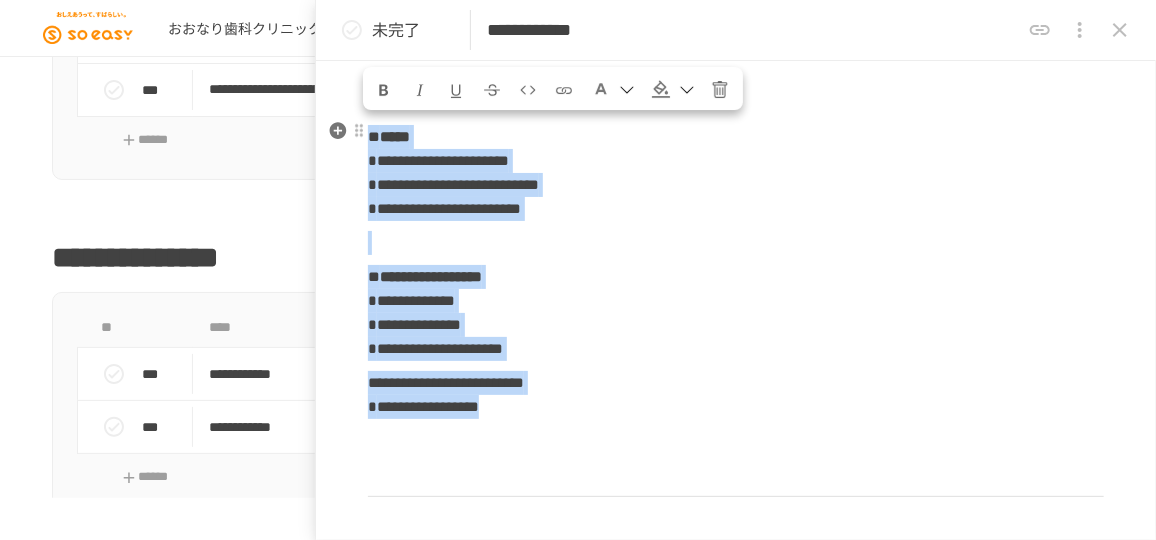 drag, startPoint x: 661, startPoint y: 402, endPoint x: 375, endPoint y: 133, distance: 392.62833 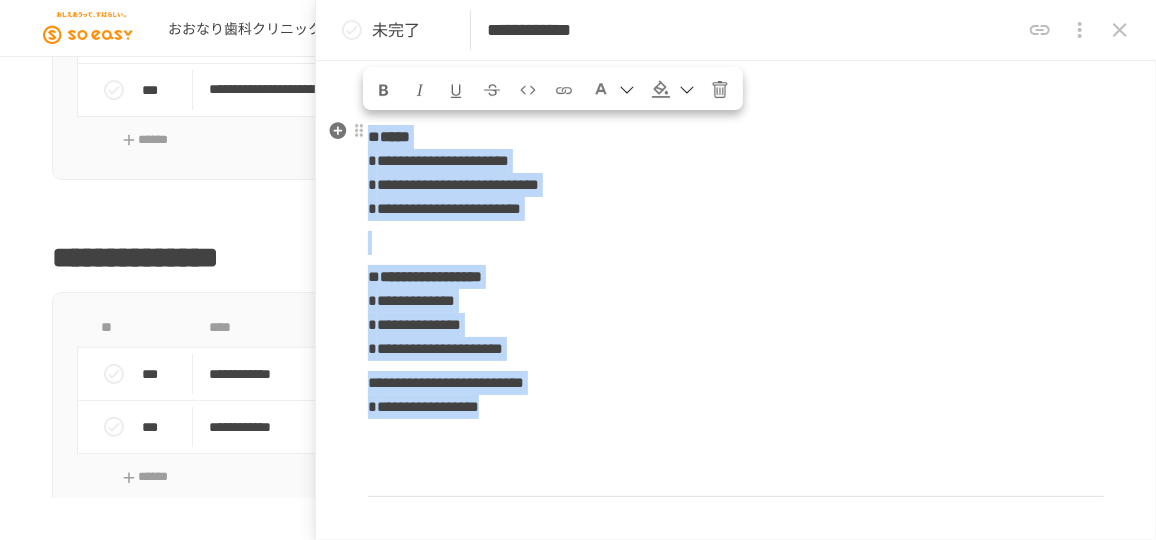 click on "**********" at bounding box center [736, 5880] 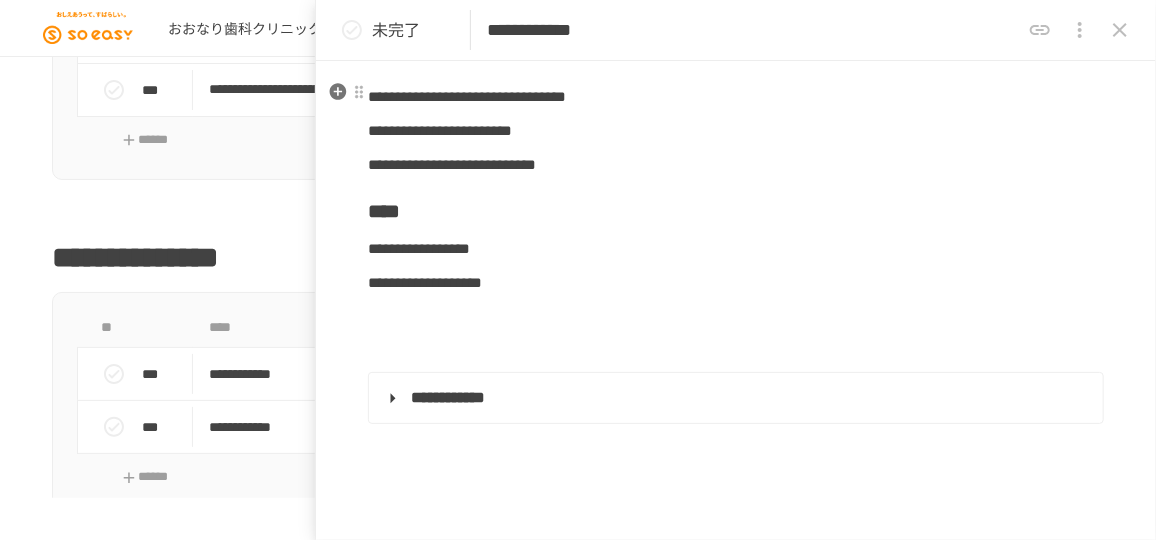 scroll, scrollTop: 4696, scrollLeft: 0, axis: vertical 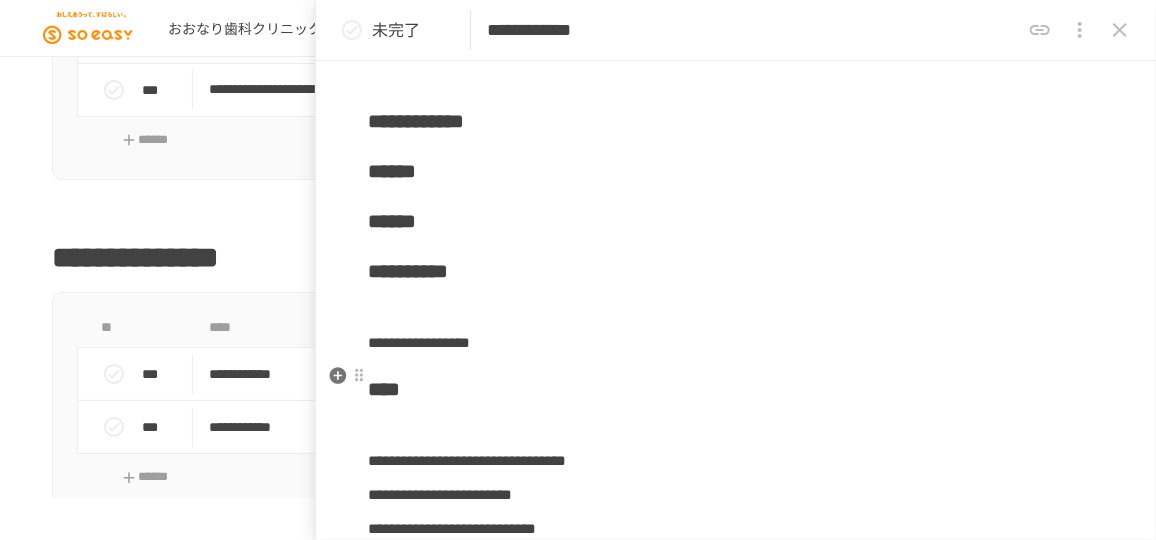 click at bounding box center (736, 309) 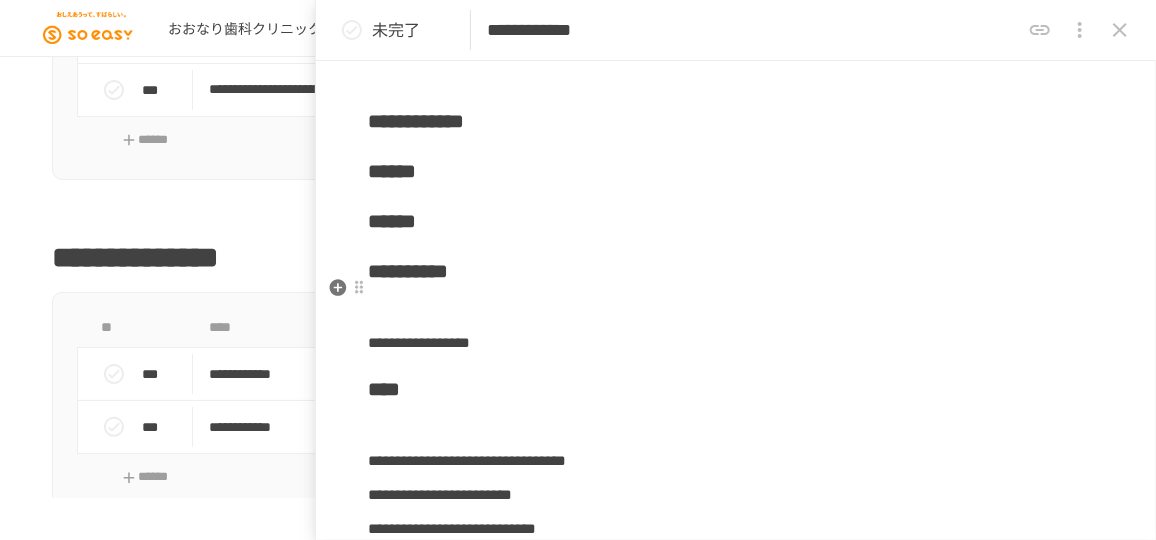 click on "******" at bounding box center [736, 221] 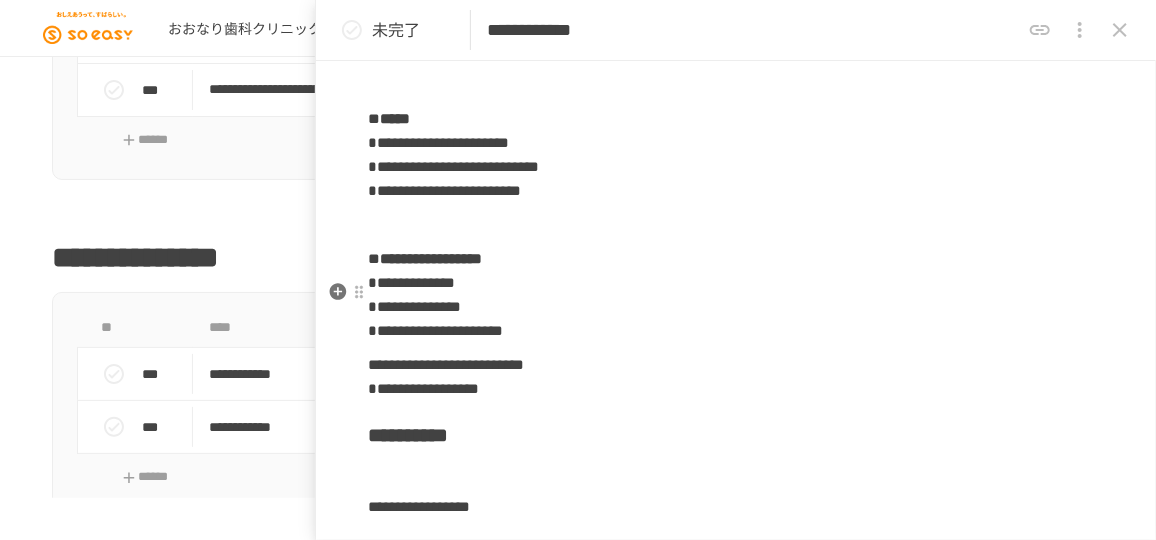 scroll, scrollTop: 4872, scrollLeft: 0, axis: vertical 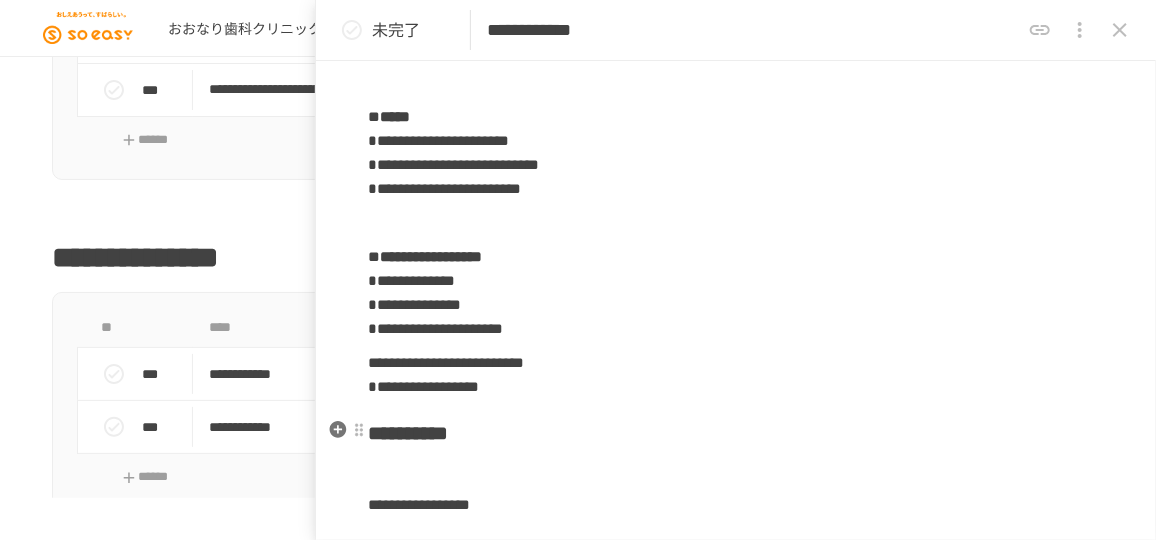 click on "**********" at bounding box center [736, 375] 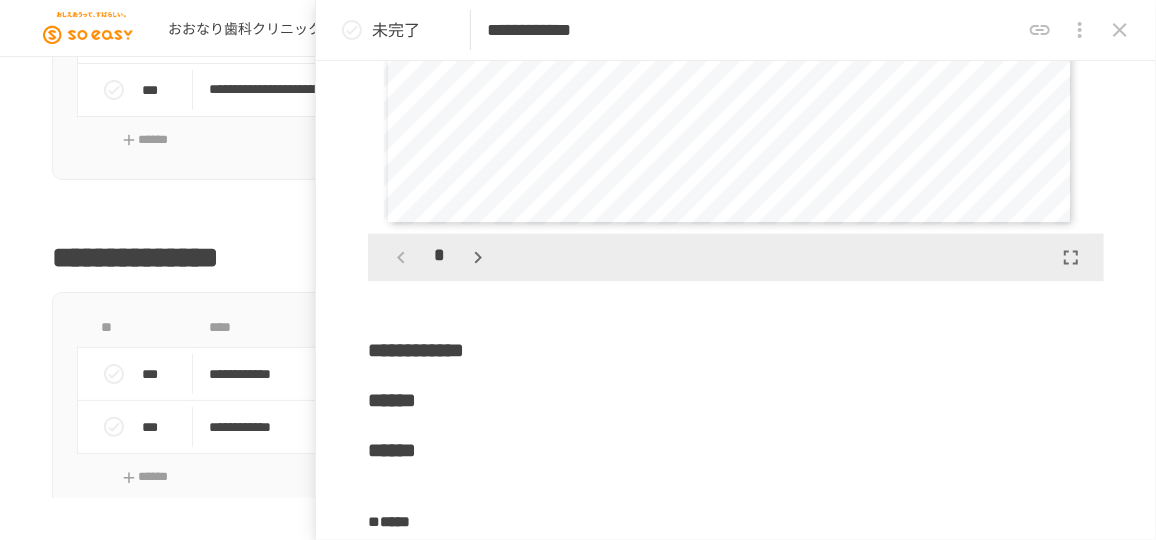 scroll, scrollTop: 4830, scrollLeft: 0, axis: vertical 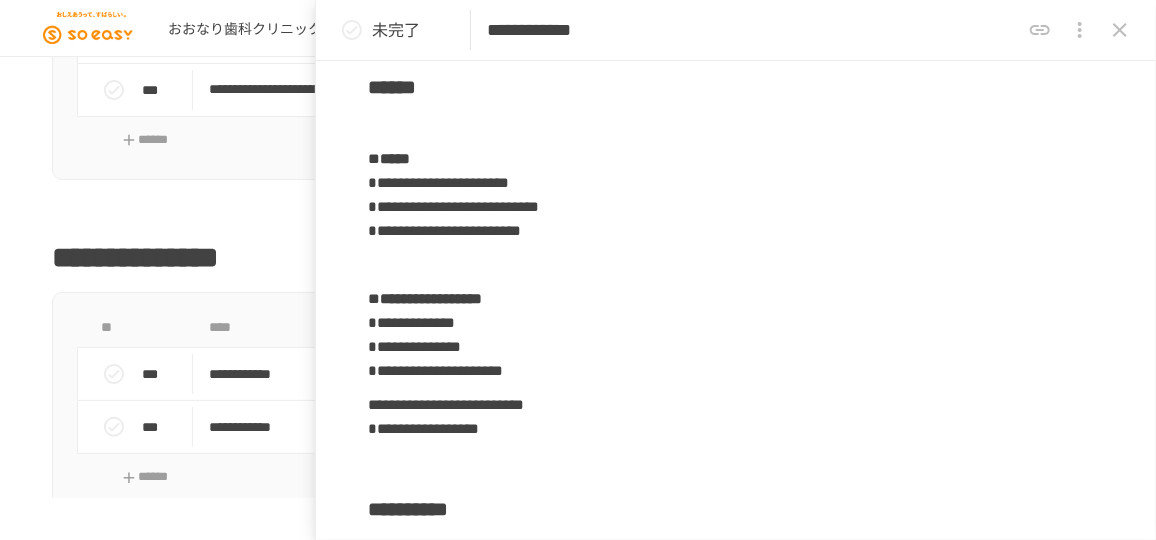 click 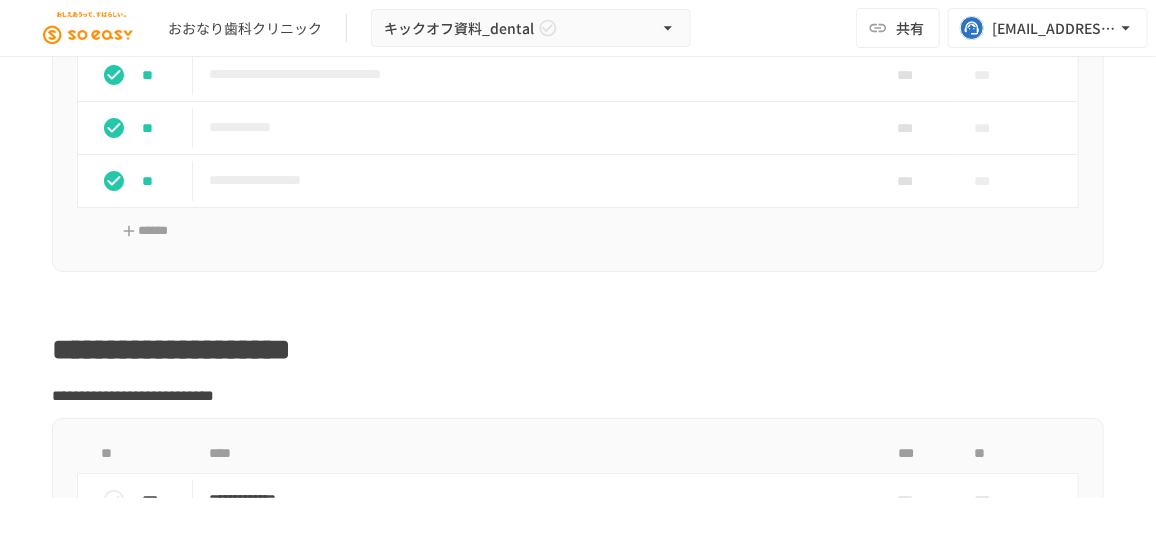 scroll, scrollTop: 1909, scrollLeft: 0, axis: vertical 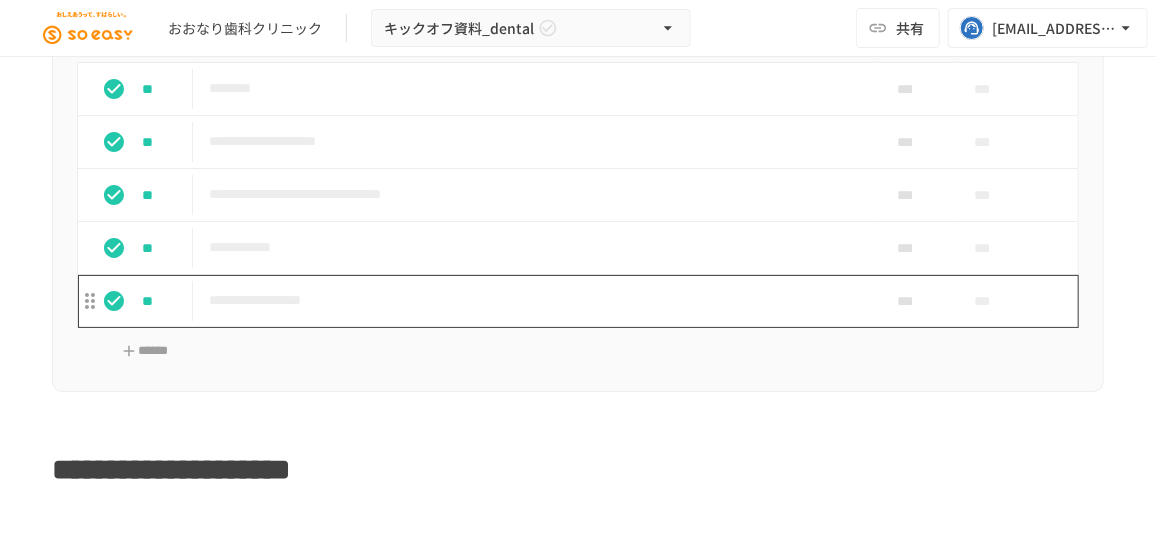 click on "**********" at bounding box center [530, 300] 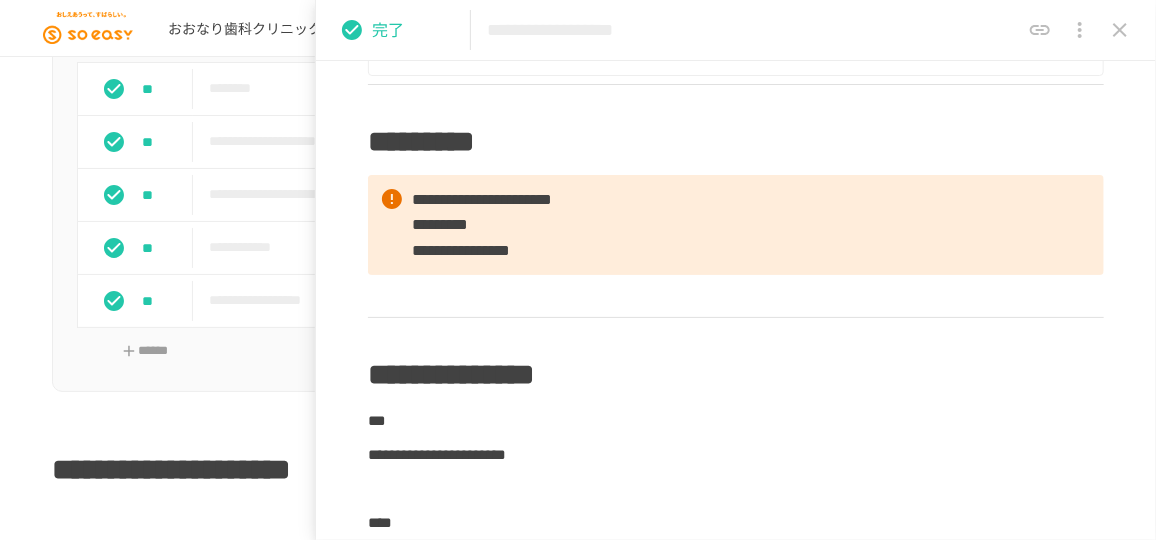 scroll, scrollTop: 909, scrollLeft: 0, axis: vertical 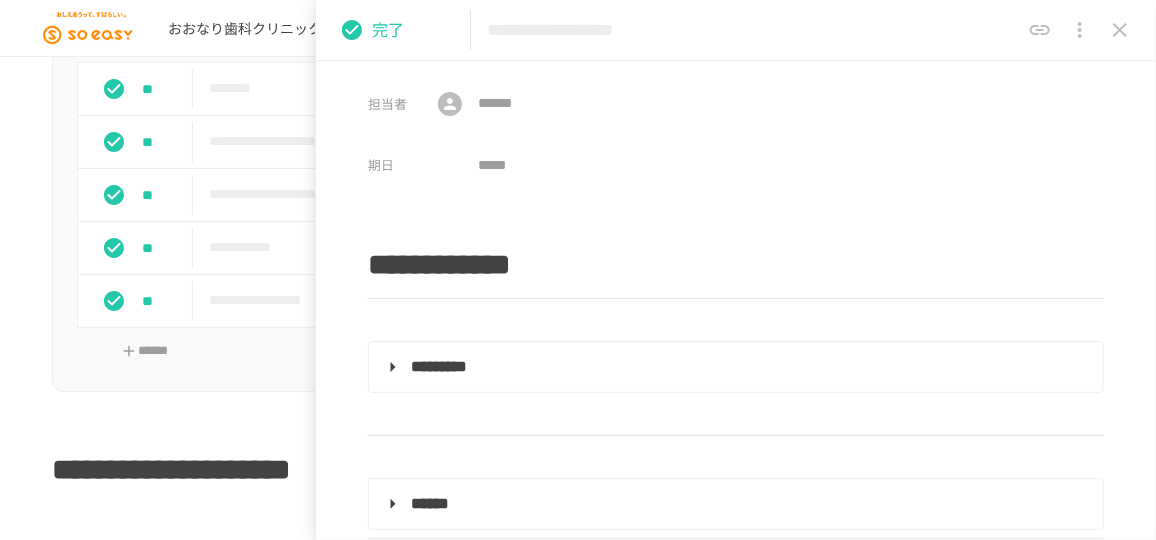 drag, startPoint x: 1121, startPoint y: 27, endPoint x: 669, endPoint y: 268, distance: 512.2353 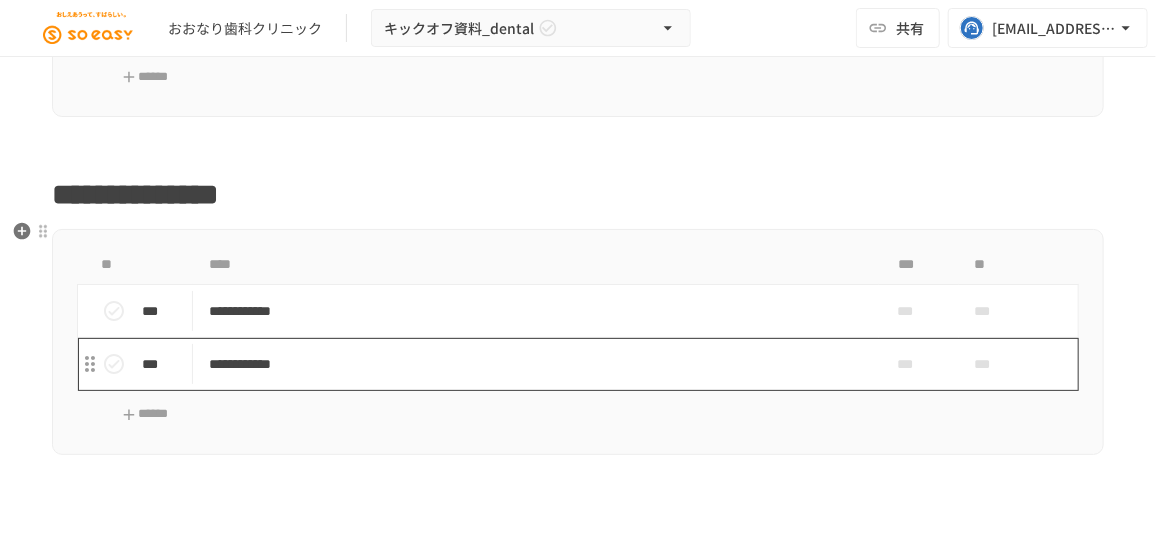 scroll, scrollTop: 2636, scrollLeft: 0, axis: vertical 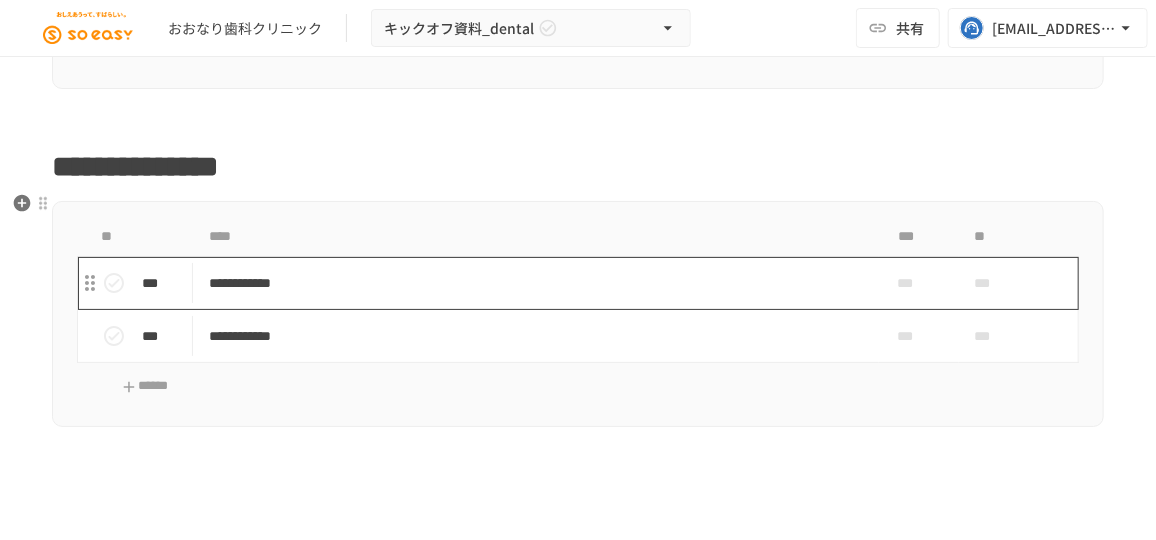 click on "**********" at bounding box center (536, 283) 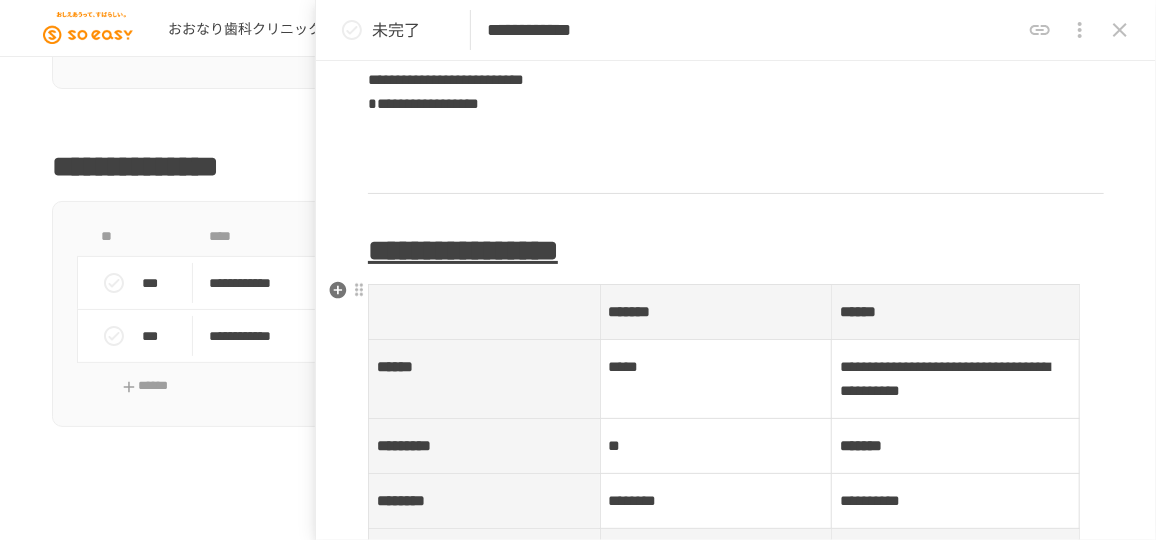 scroll, scrollTop: 999, scrollLeft: 0, axis: vertical 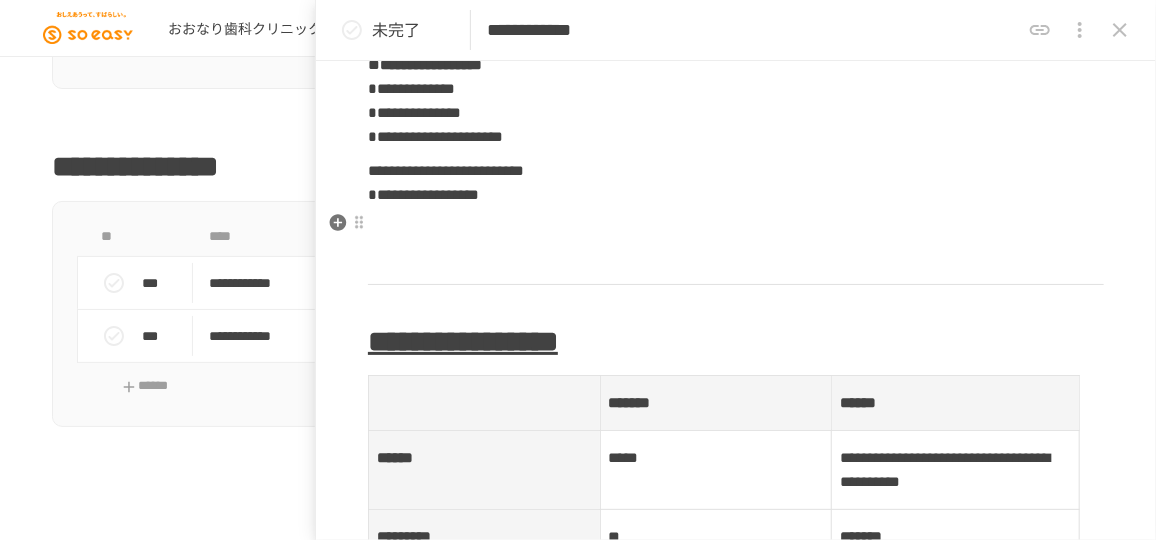 click on "**********" at bounding box center (736, 5854) 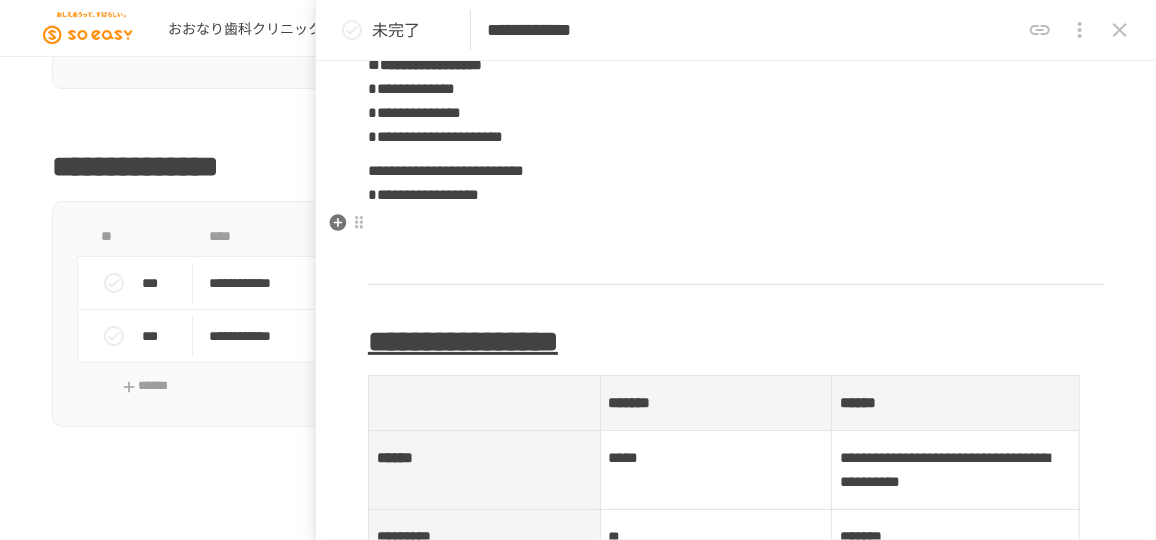 paste 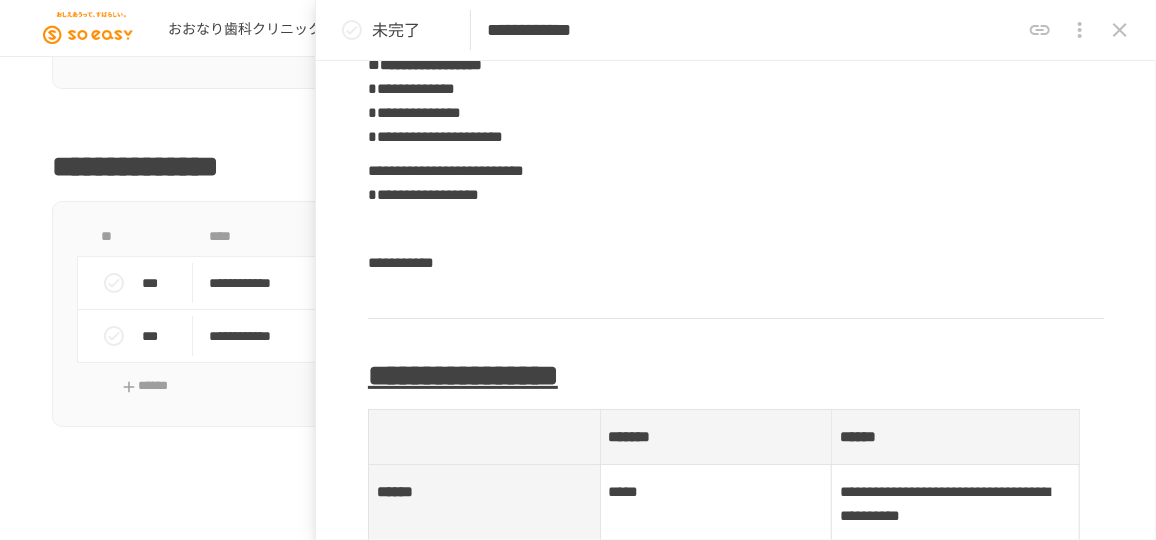 type 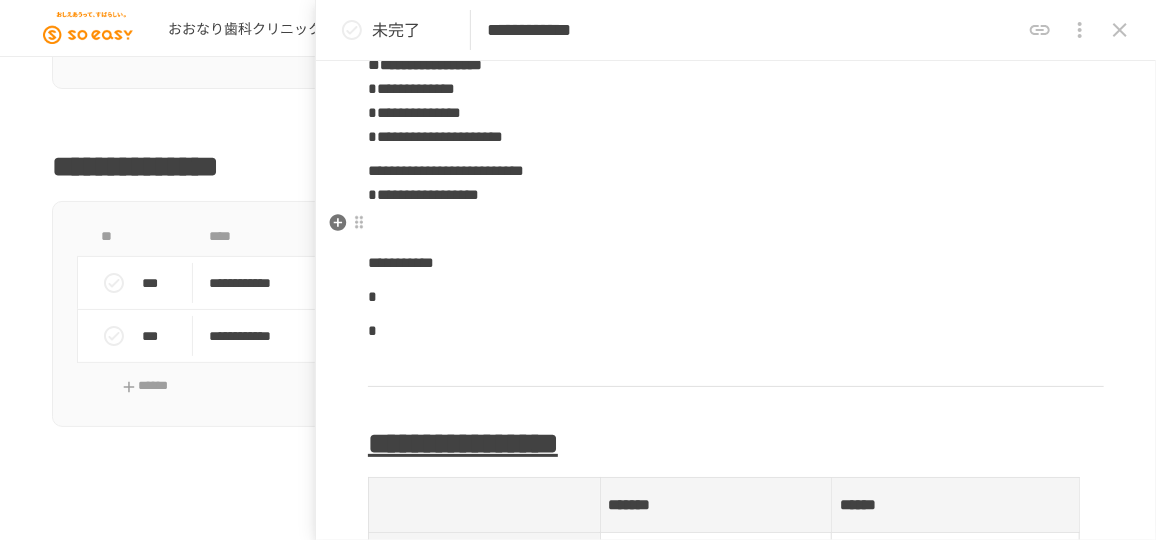 click at bounding box center (736, 229) 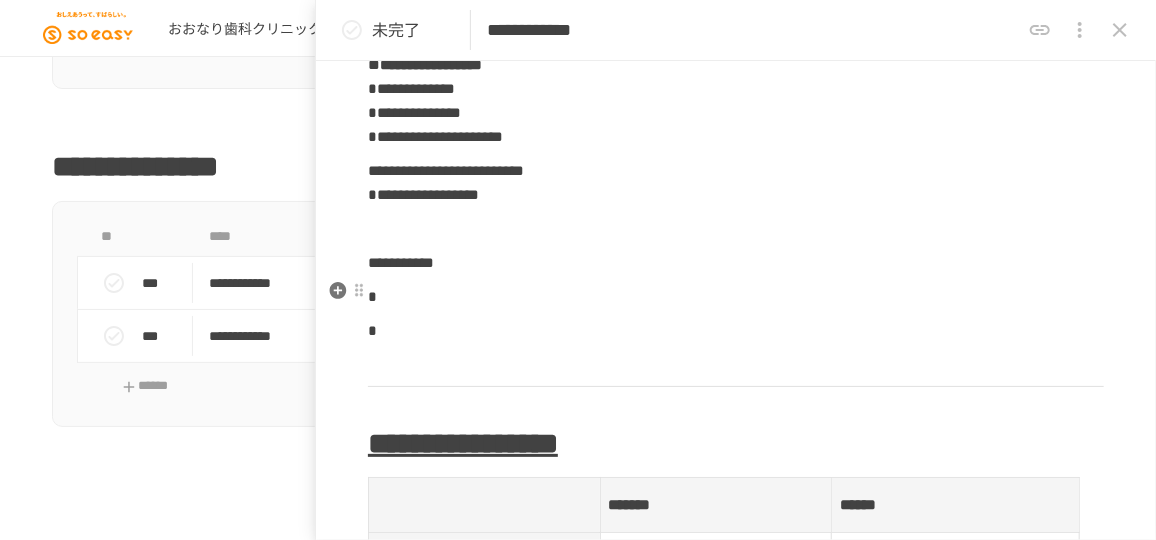 click on "*" at bounding box center [736, 297] 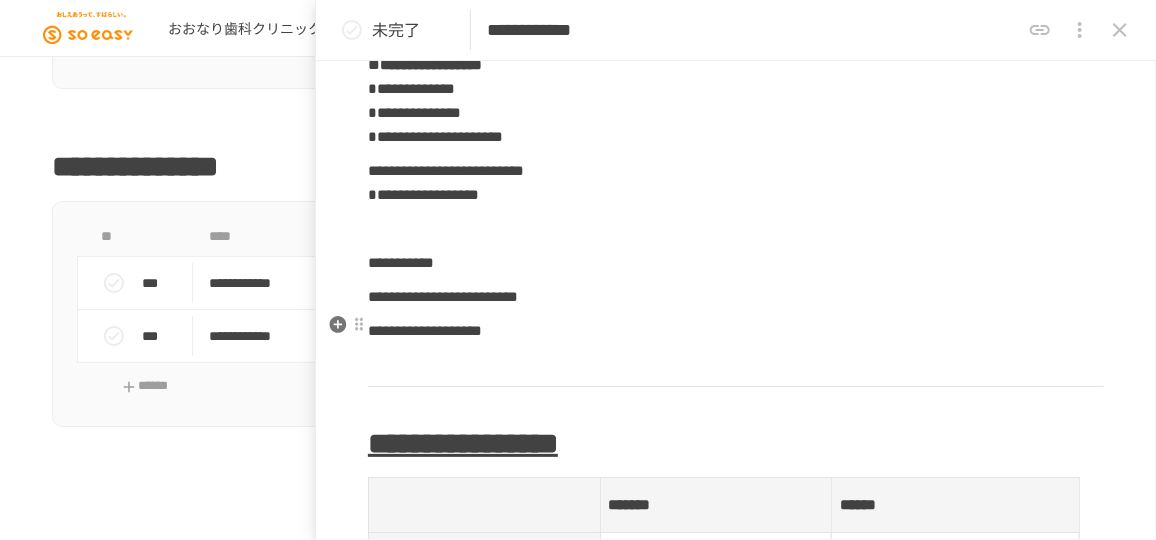 click on "**********" at bounding box center [425, 330] 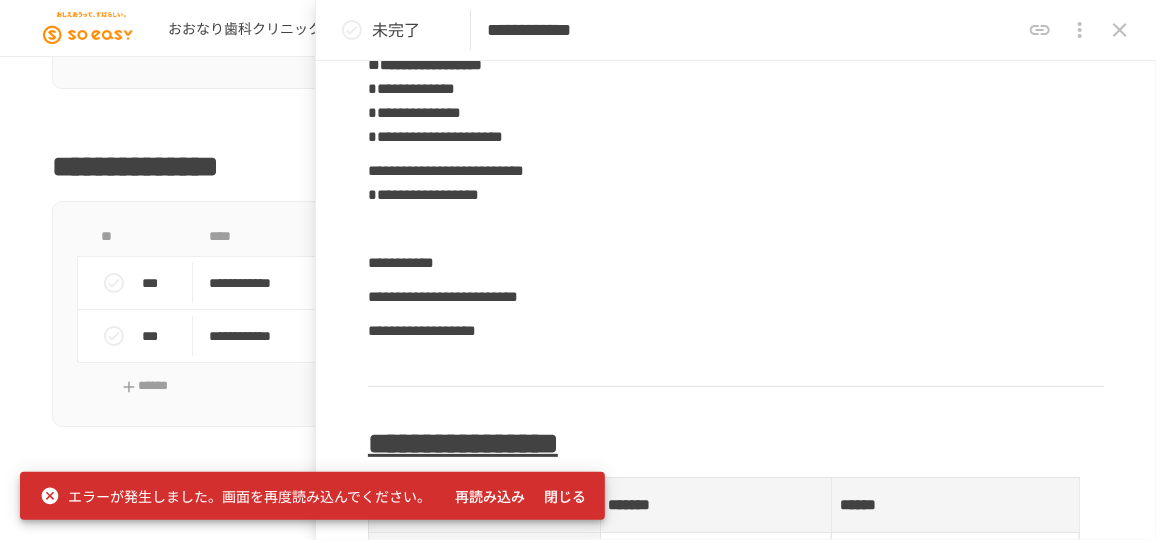drag, startPoint x: 582, startPoint y: 498, endPoint x: 576, endPoint y: 489, distance: 10.816654 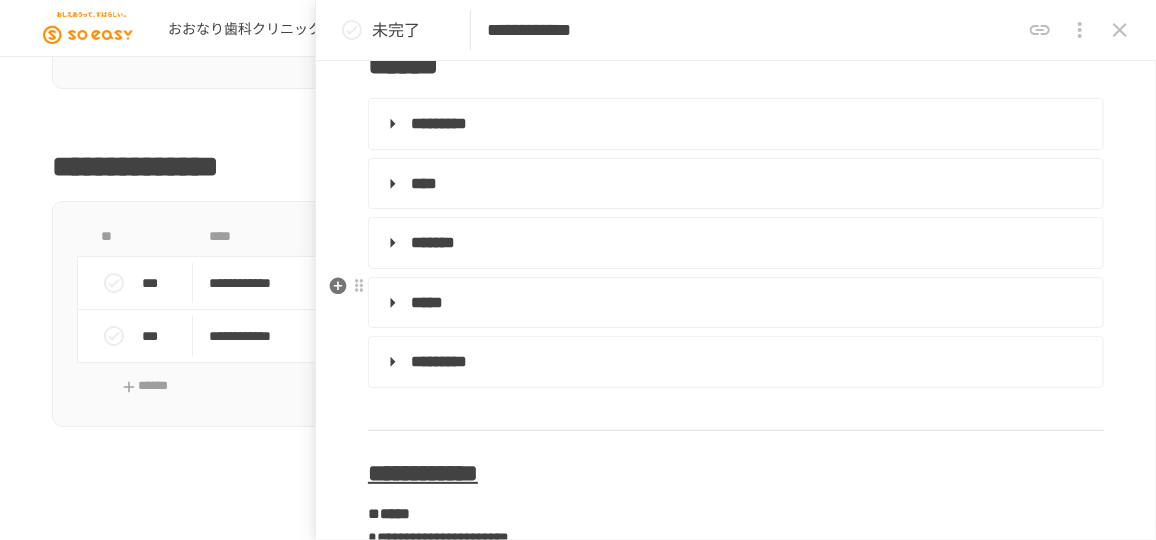 scroll, scrollTop: 545, scrollLeft: 0, axis: vertical 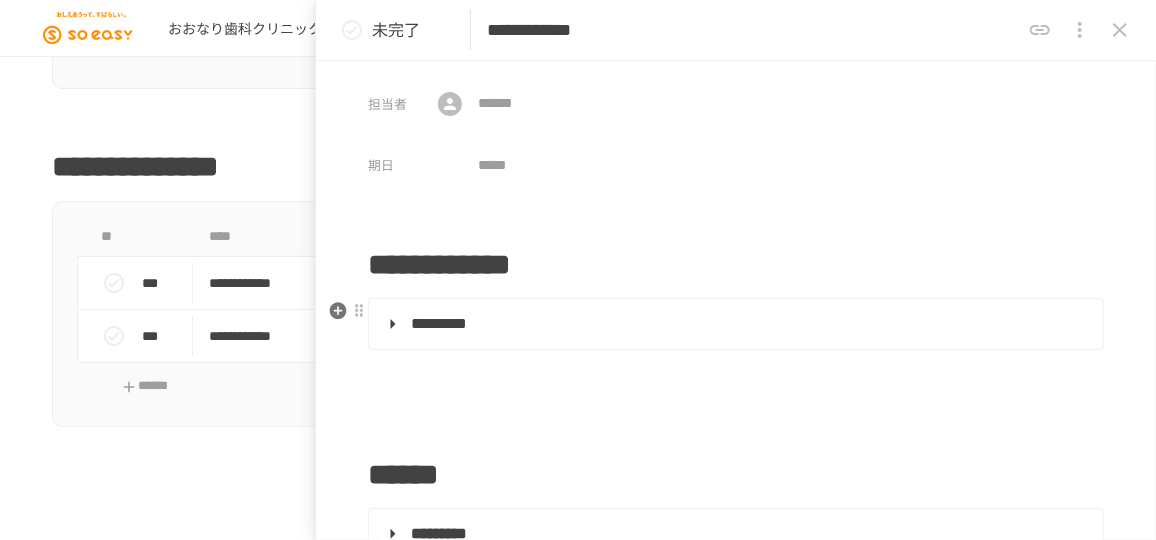 click on "*********" at bounding box center [734, 324] 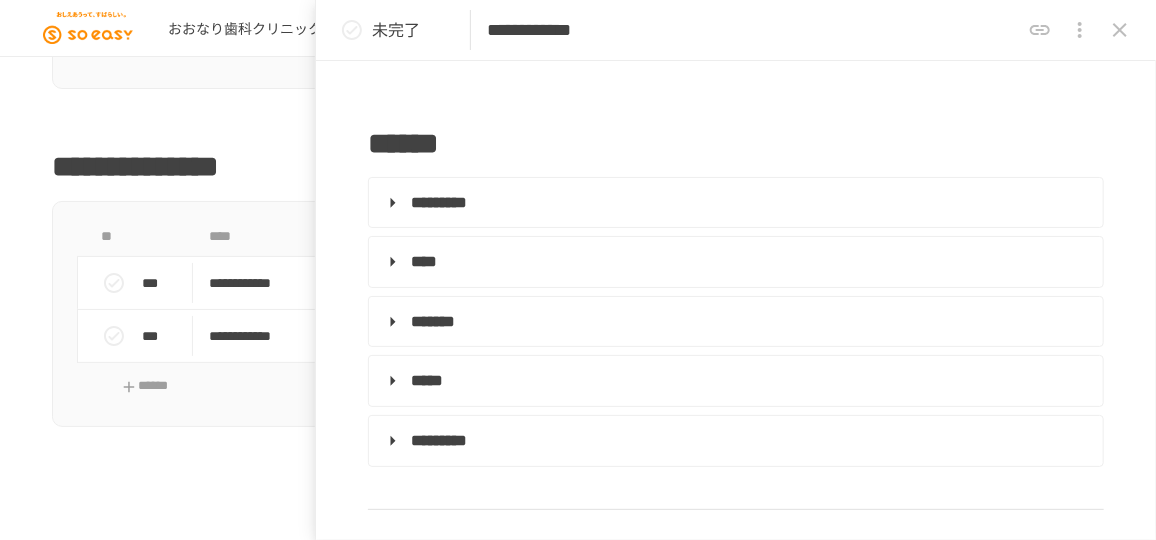 scroll, scrollTop: 558, scrollLeft: 0, axis: vertical 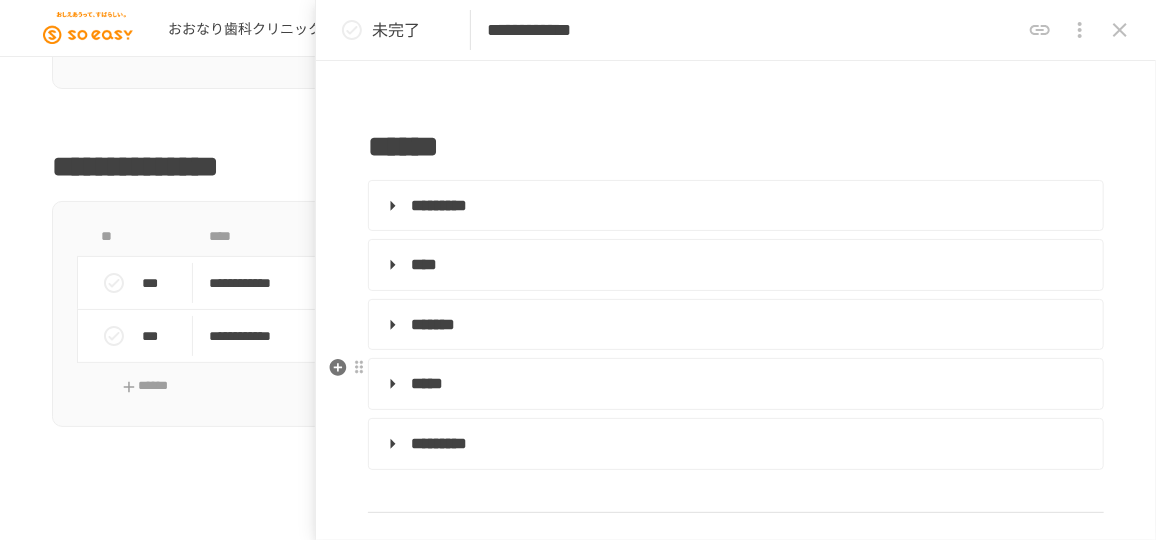 click on "*****" at bounding box center [734, 384] 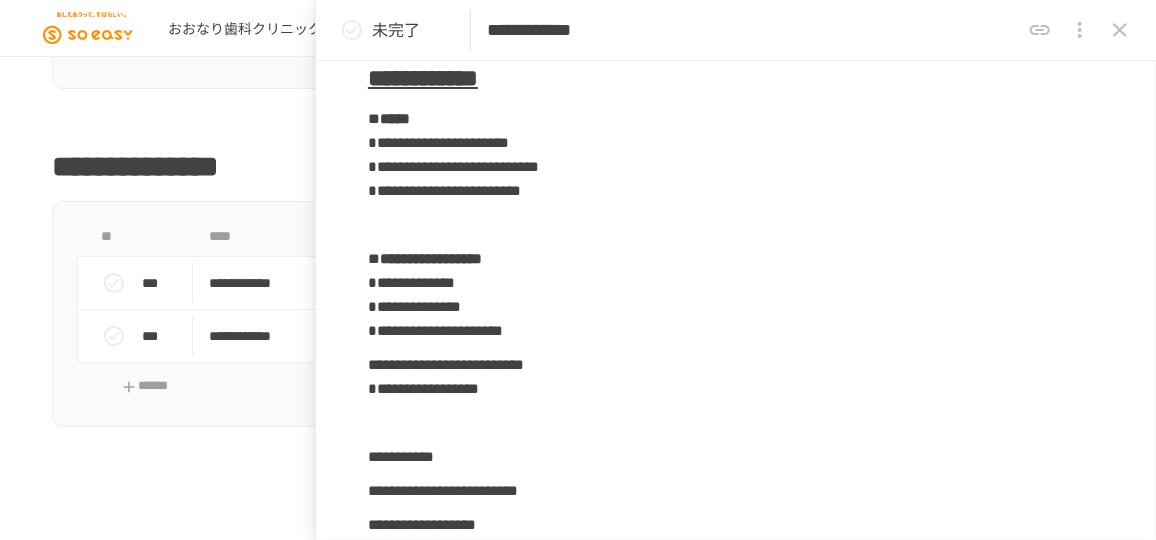 scroll, scrollTop: 1090, scrollLeft: 0, axis: vertical 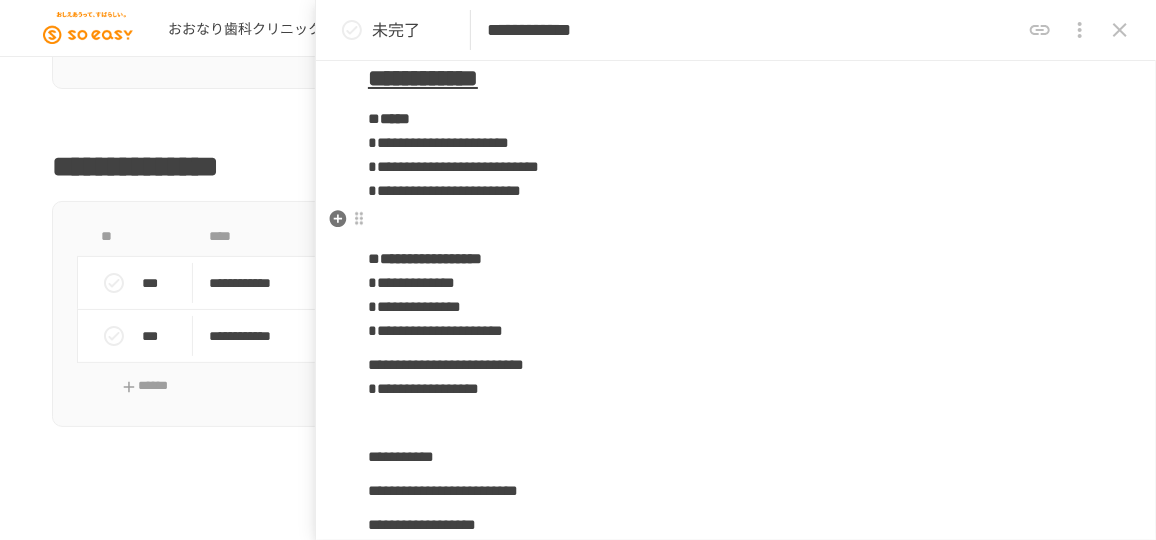 click at bounding box center [736, 225] 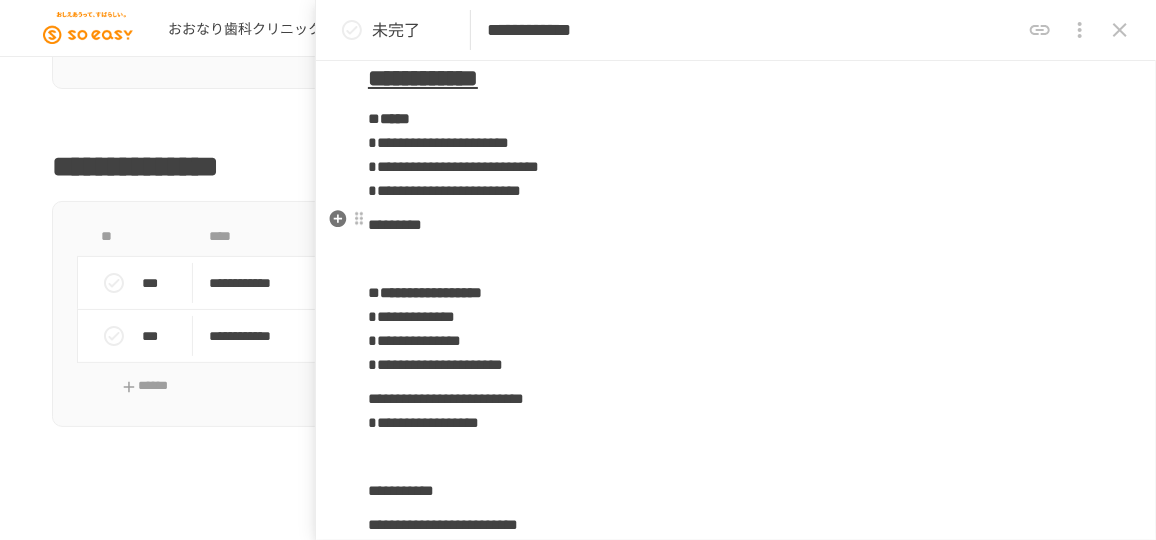 click on "*********" at bounding box center (736, 225) 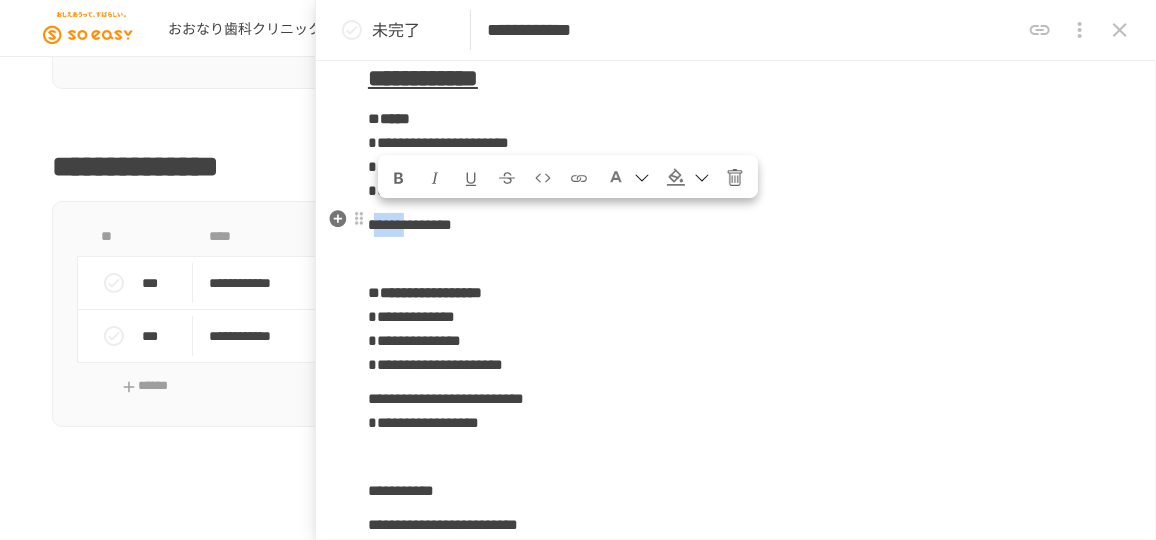 drag, startPoint x: 386, startPoint y: 217, endPoint x: 460, endPoint y: 215, distance: 74.02702 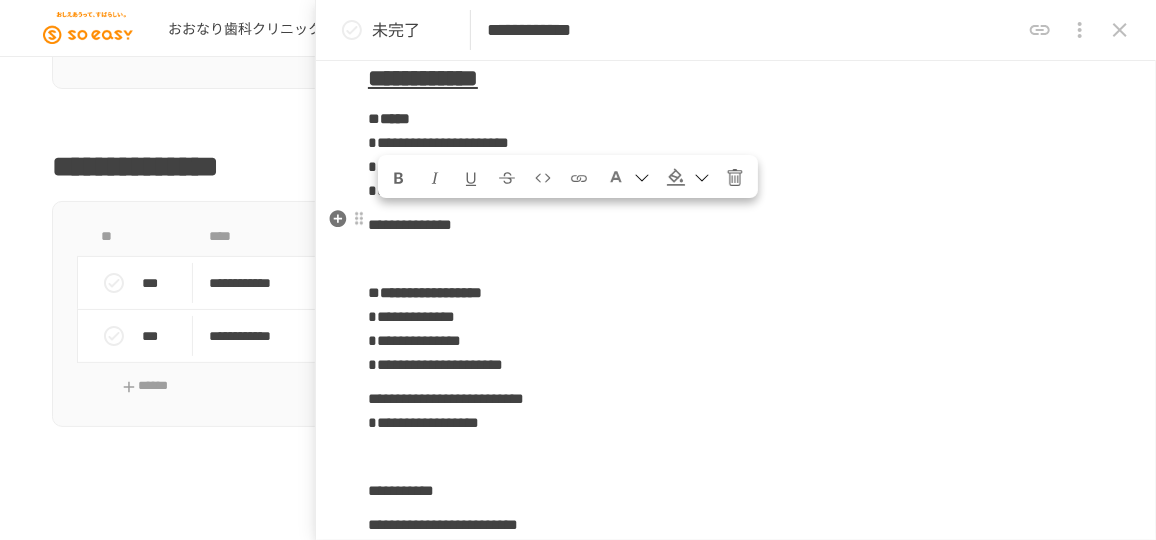 click on "**********" at bounding box center [736, 225] 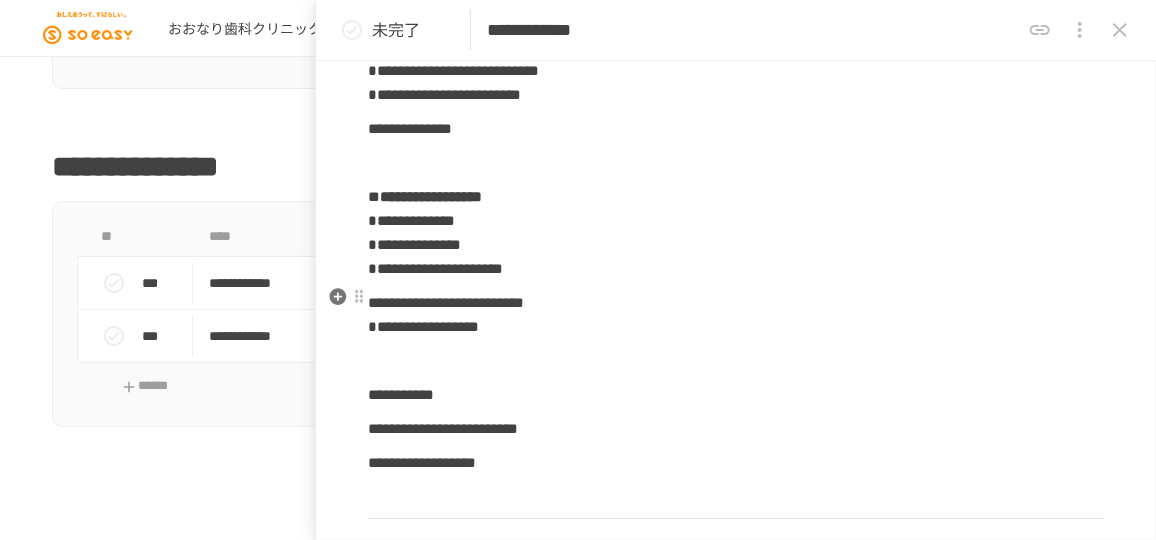 scroll, scrollTop: 1081, scrollLeft: 0, axis: vertical 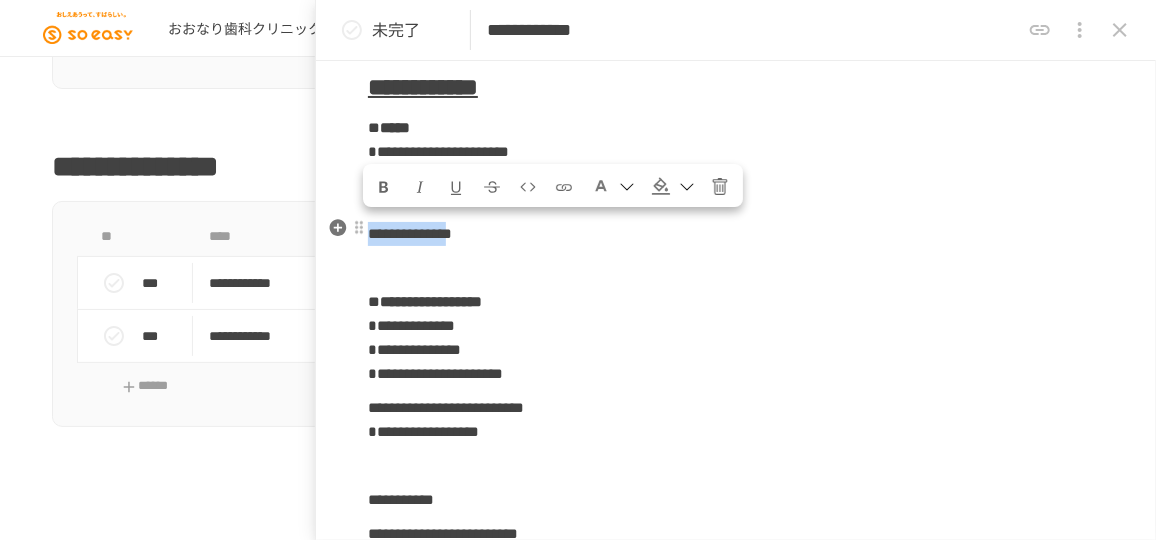 drag, startPoint x: 372, startPoint y: 227, endPoint x: 556, endPoint y: 224, distance: 184.02446 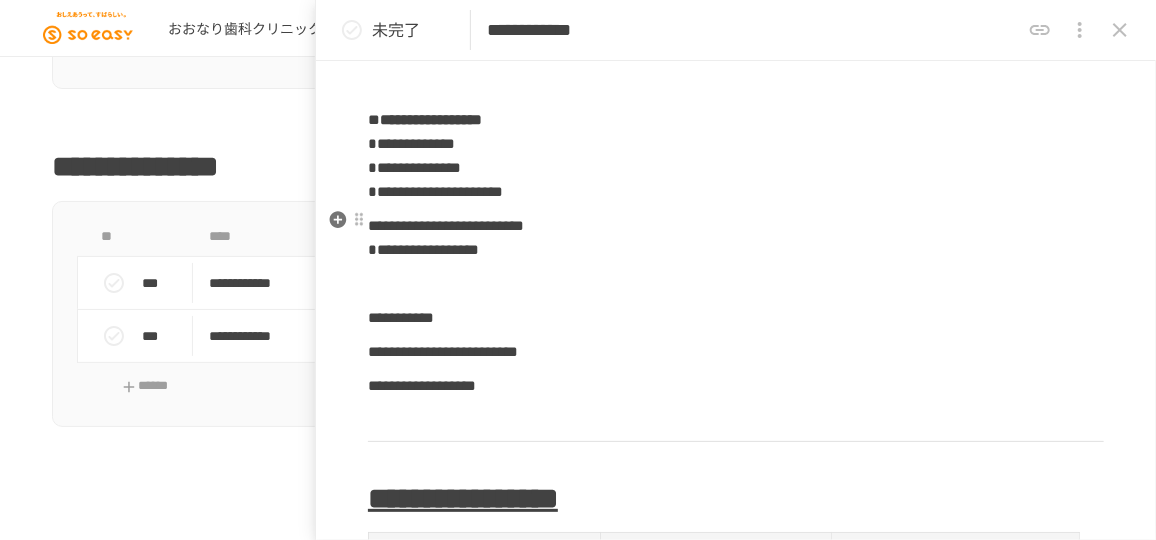 scroll, scrollTop: 1172, scrollLeft: 0, axis: vertical 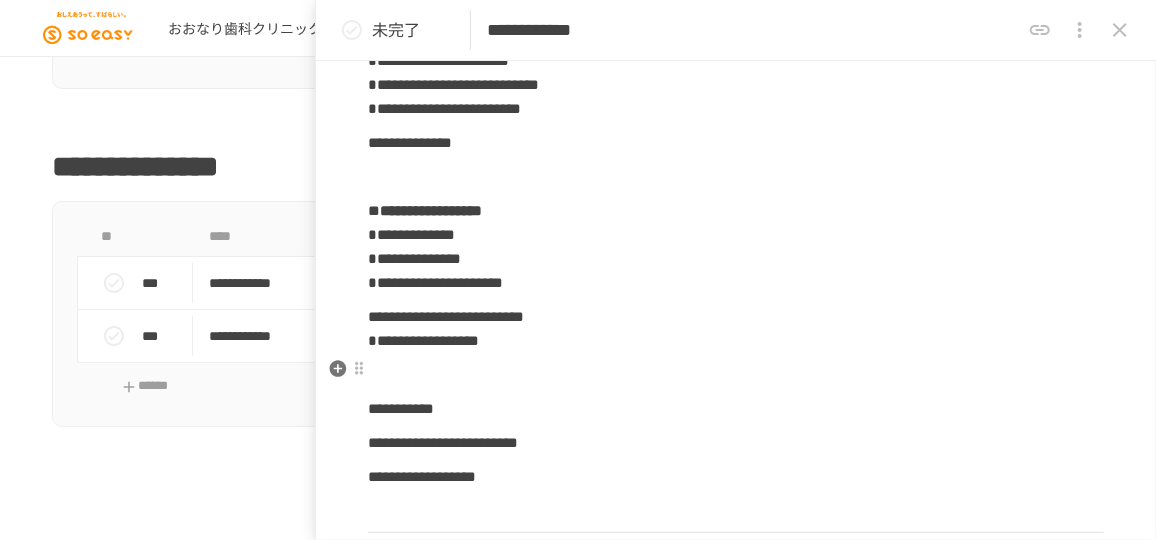 click at bounding box center [736, 375] 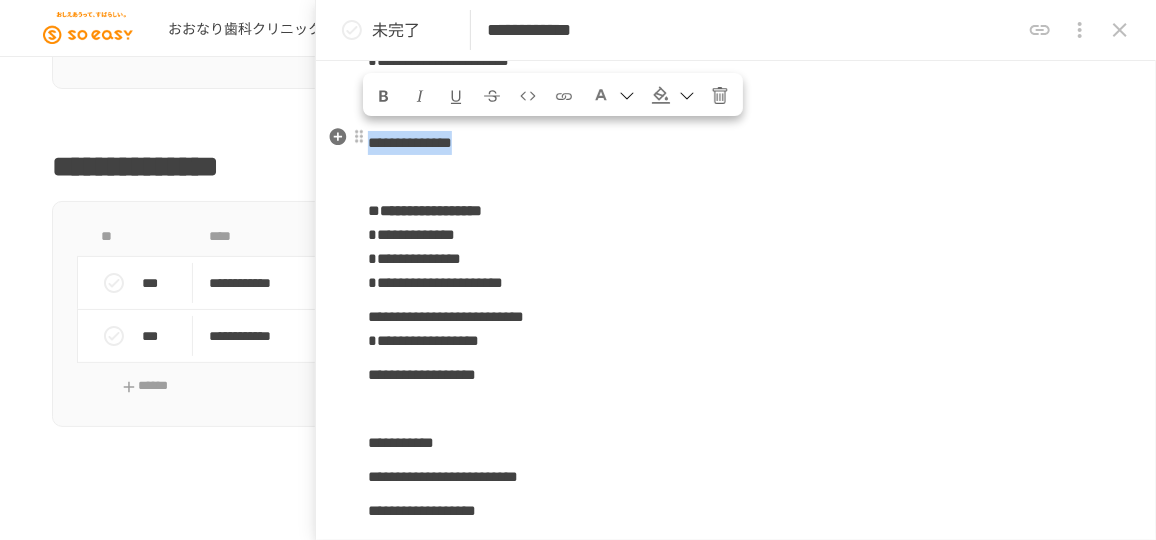 drag, startPoint x: 592, startPoint y: 131, endPoint x: 375, endPoint y: 130, distance: 217.0023 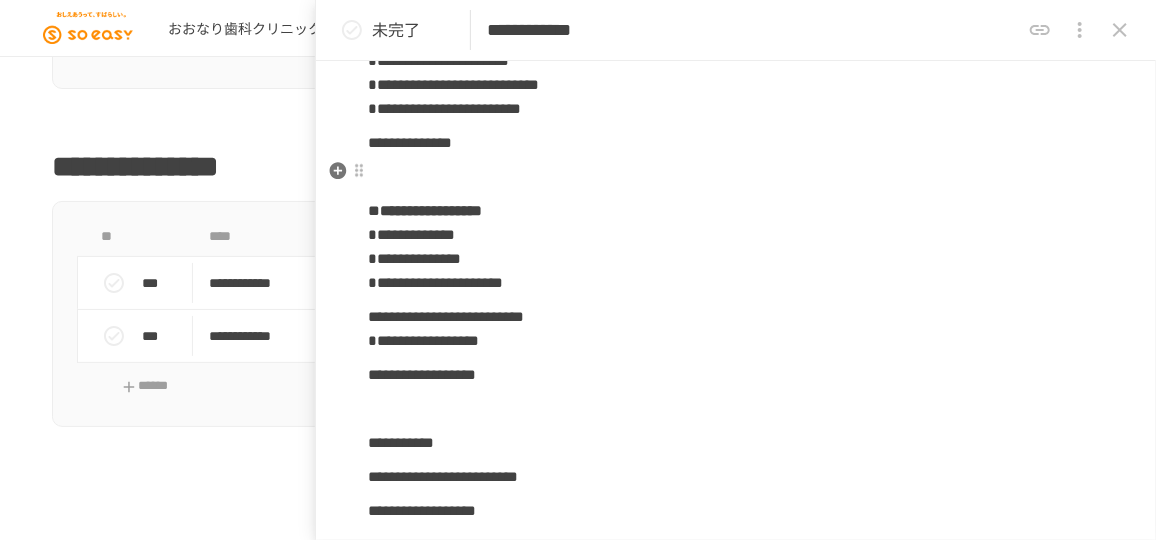 click at bounding box center [736, 177] 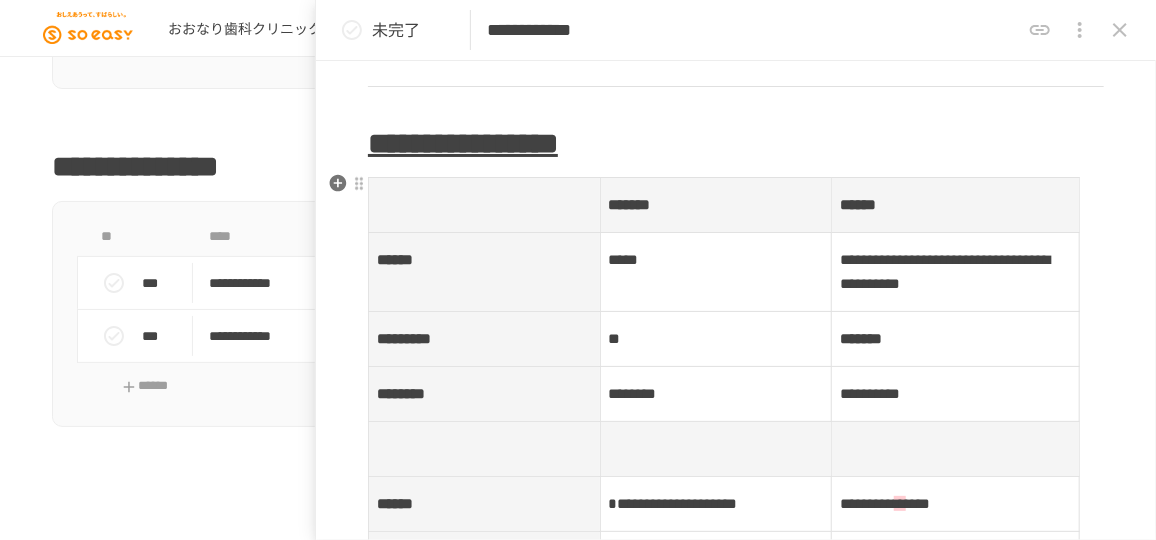 scroll, scrollTop: 1652, scrollLeft: 0, axis: vertical 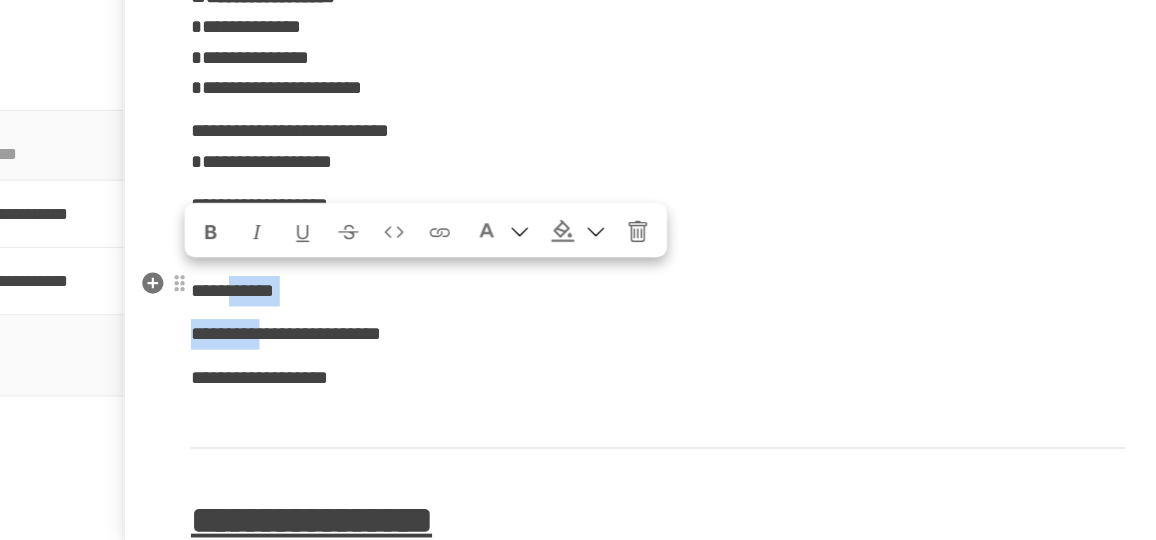 drag, startPoint x: 500, startPoint y: 374, endPoint x: 438, endPoint y: 339, distance: 71.19691 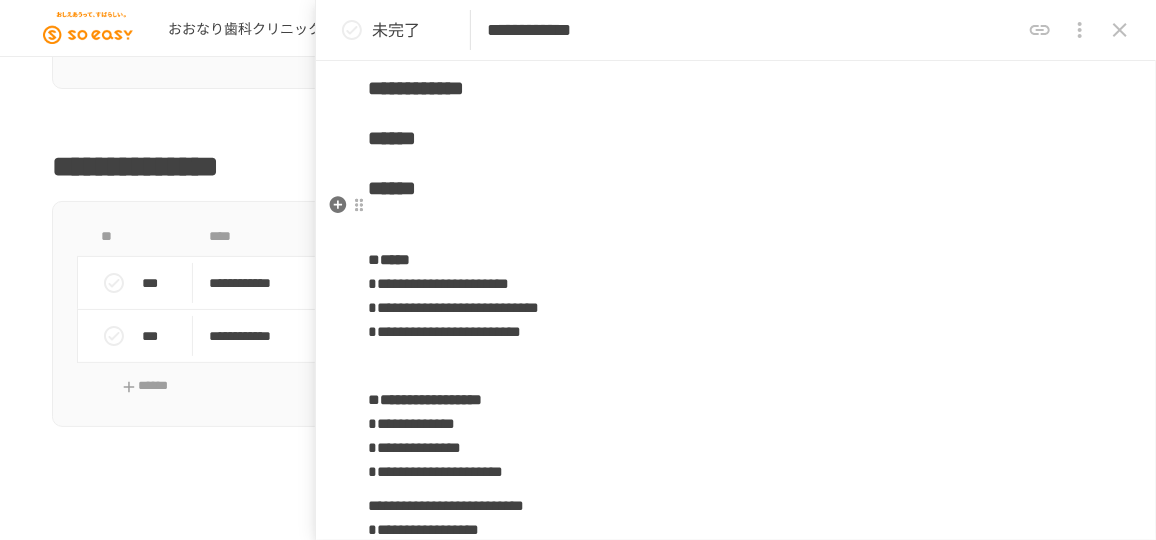 scroll, scrollTop: 5182, scrollLeft: 0, axis: vertical 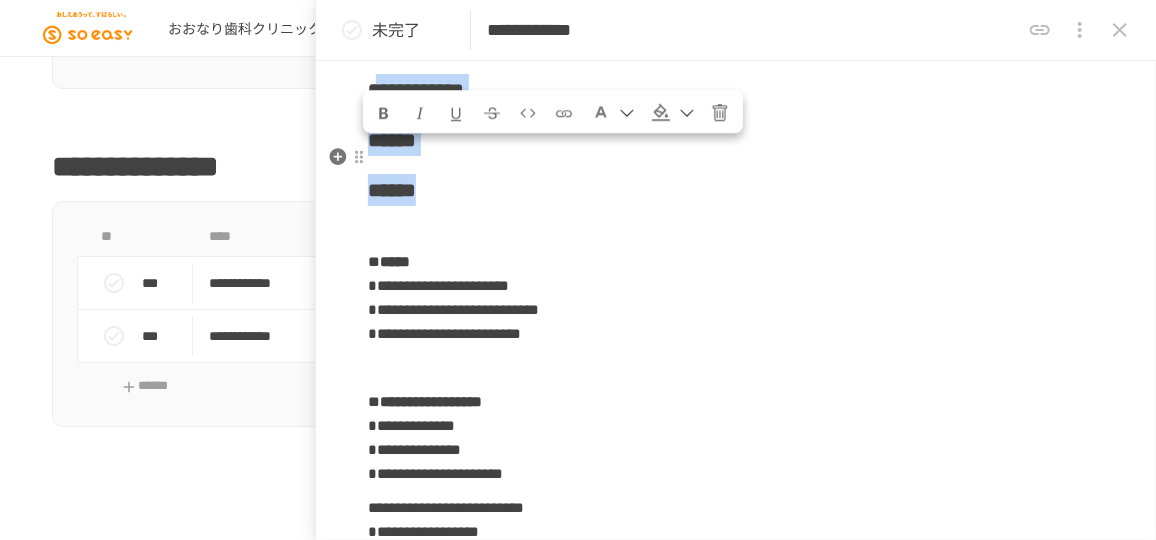 drag, startPoint x: 519, startPoint y: 263, endPoint x: 380, endPoint y: 173, distance: 165.59288 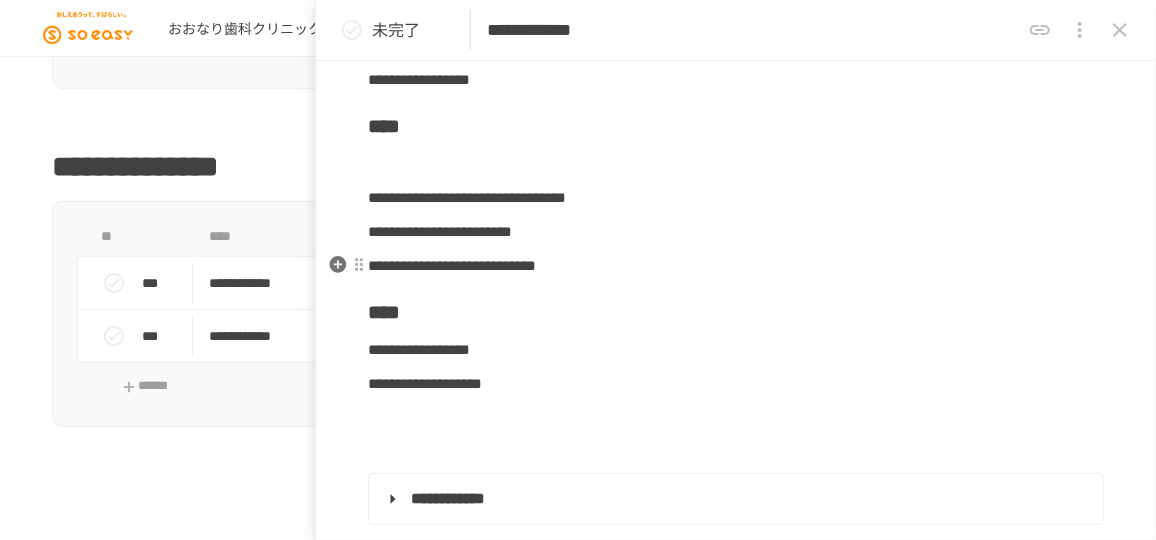 scroll, scrollTop: 5455, scrollLeft: 0, axis: vertical 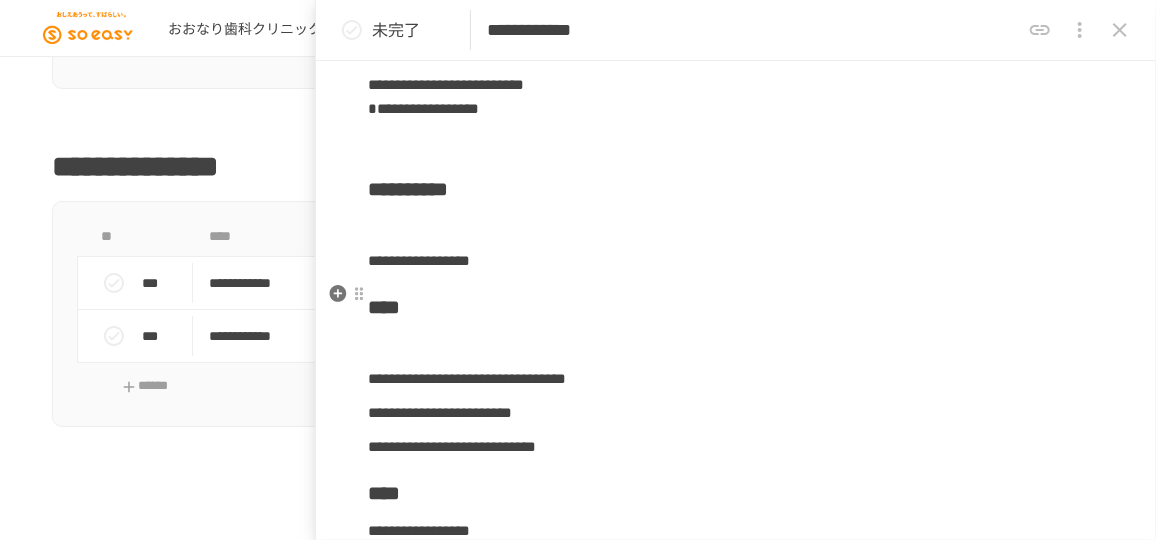 click at bounding box center [736, 227] 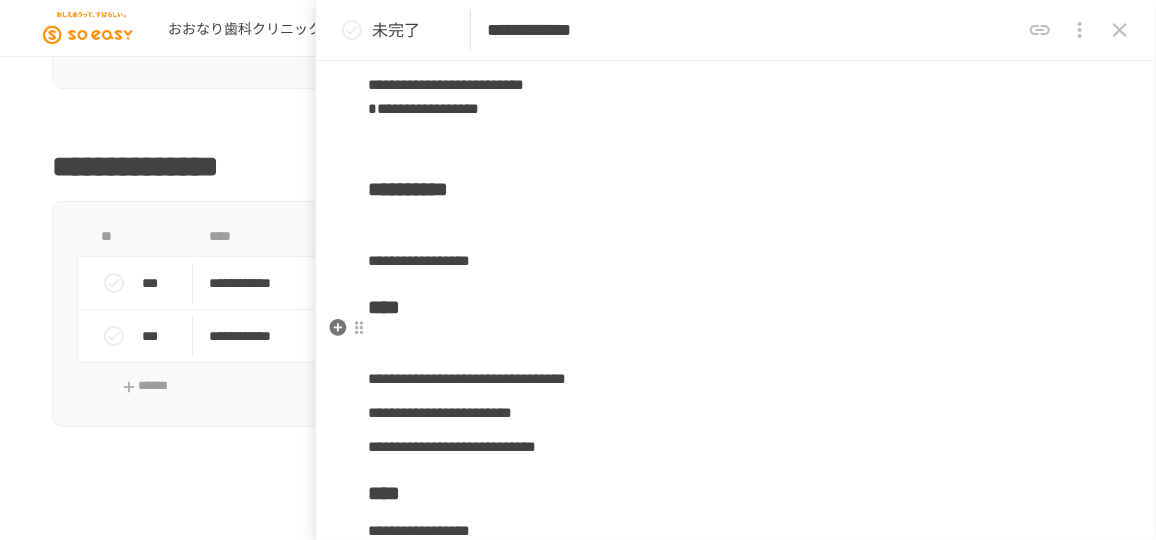 click on "**********" at bounding box center [419, 260] 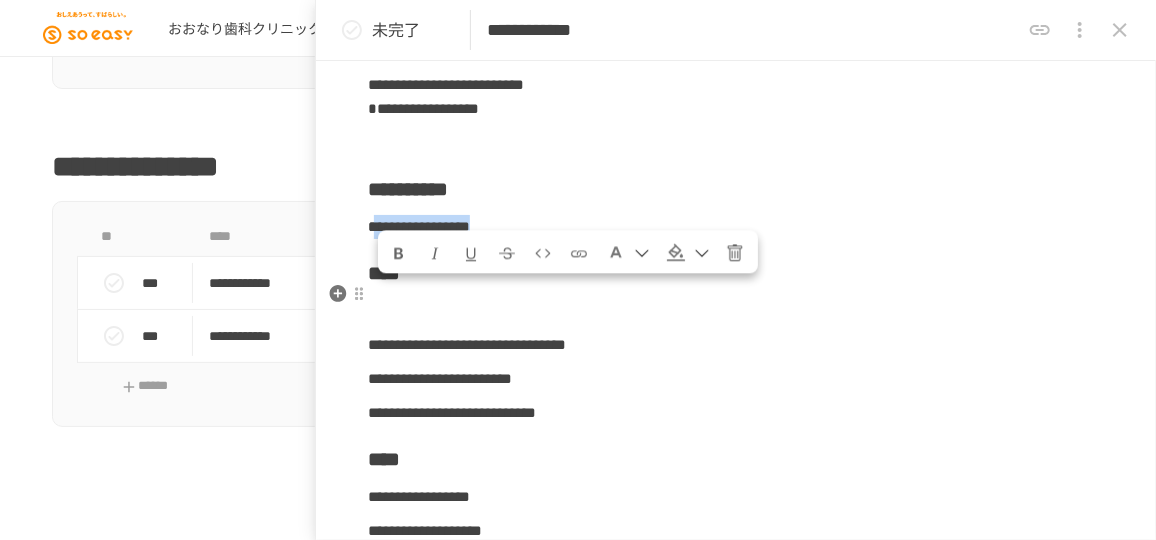 drag, startPoint x: 383, startPoint y: 295, endPoint x: 626, endPoint y: 299, distance: 243.03291 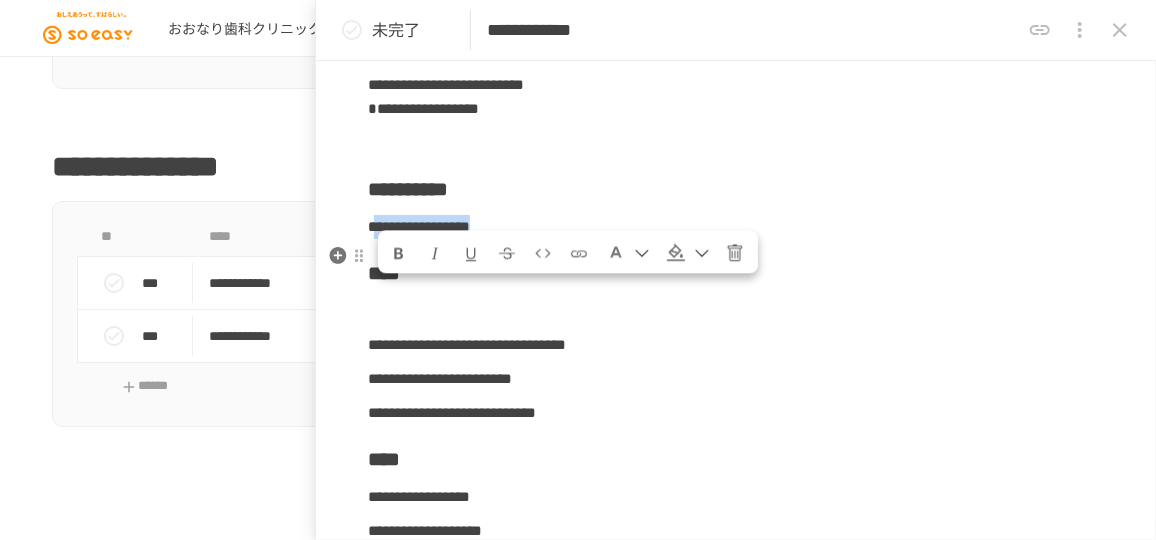 click at bounding box center [399, 253] 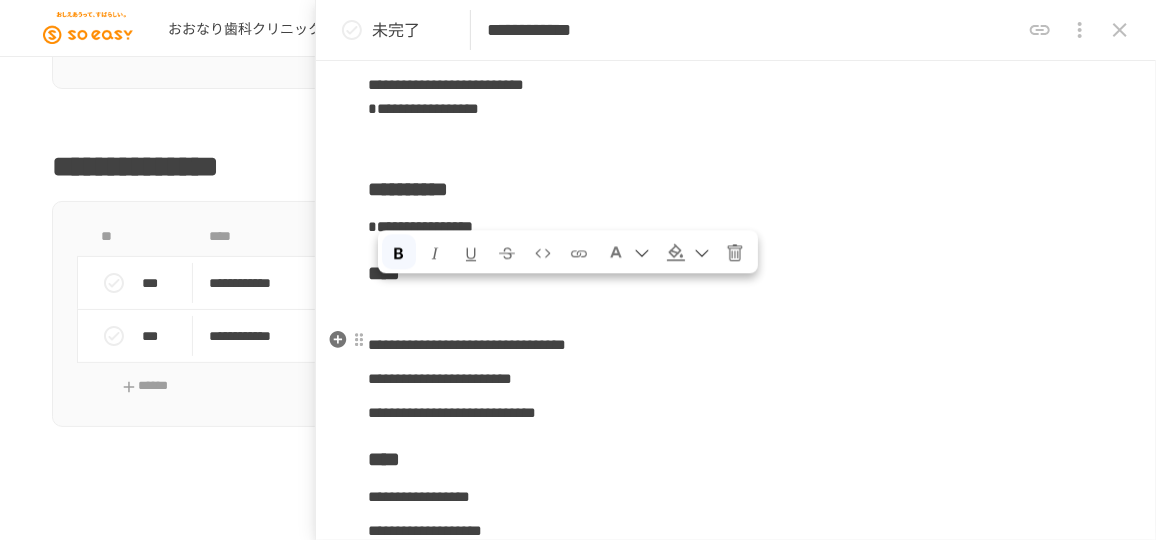 click on "**********" at bounding box center (736, 1533) 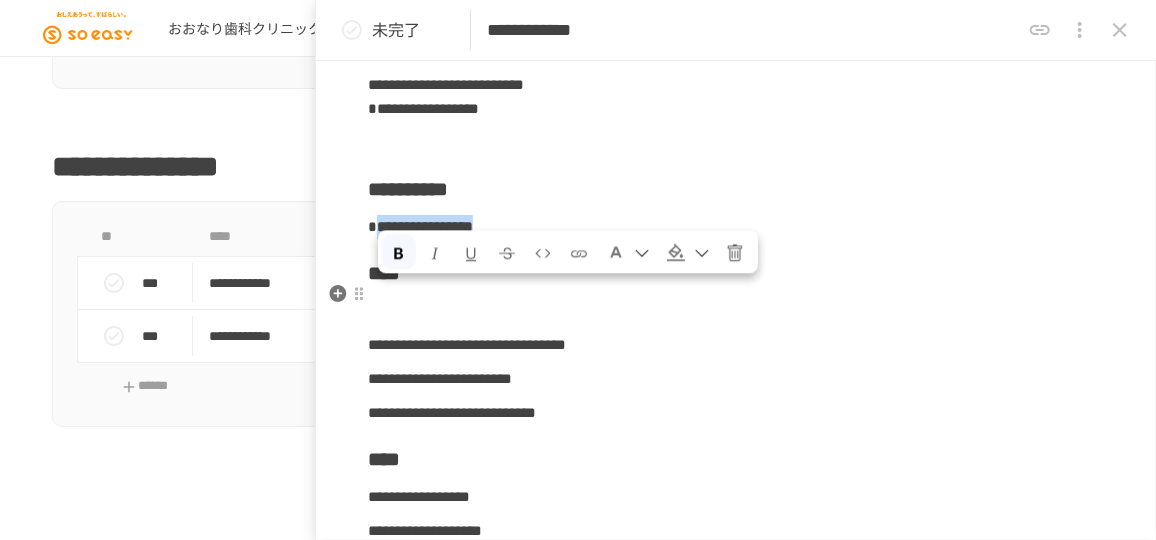 drag, startPoint x: 630, startPoint y: 293, endPoint x: 389, endPoint y: 295, distance: 241.0083 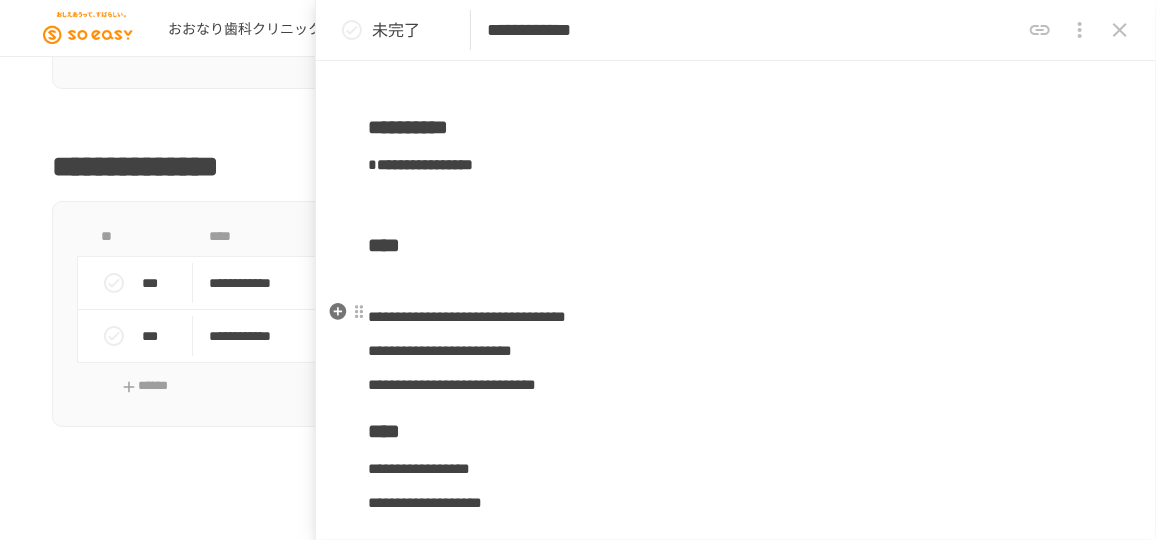 scroll, scrollTop: 5519, scrollLeft: 0, axis: vertical 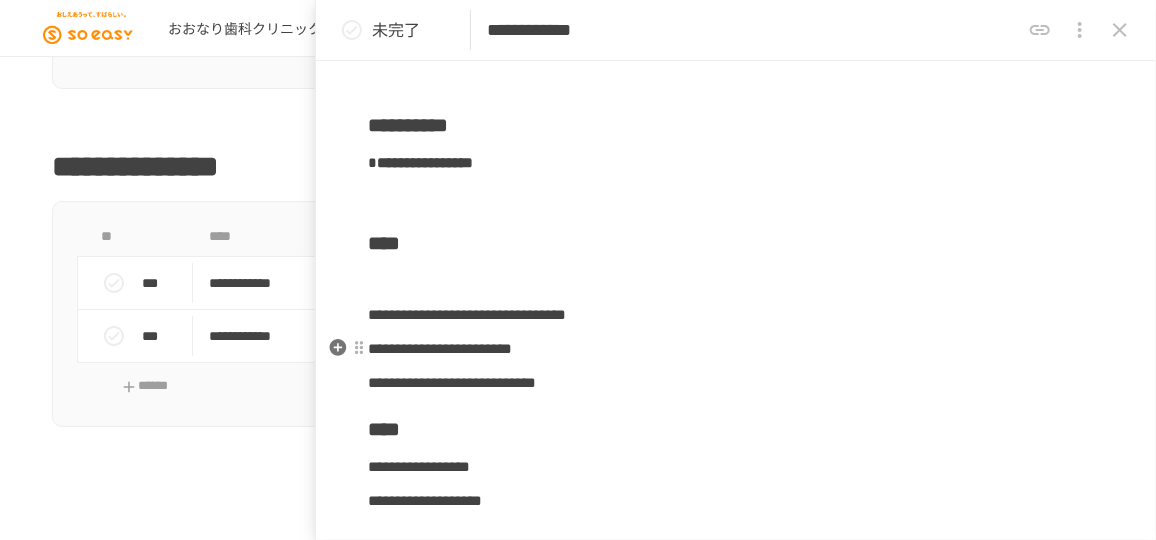 click at bounding box center [736, 281] 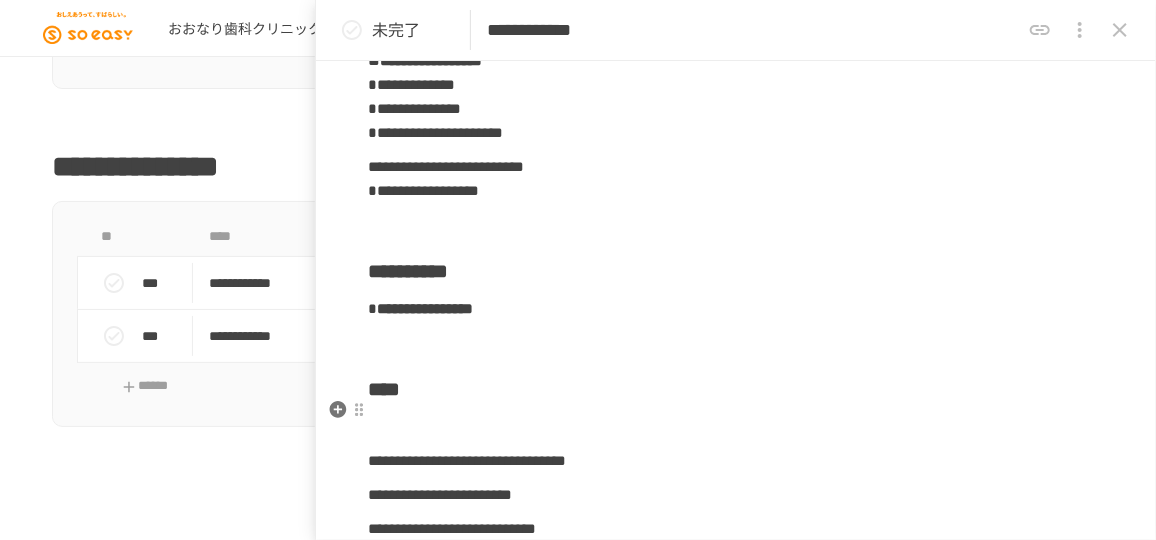 scroll, scrollTop: 5404, scrollLeft: 0, axis: vertical 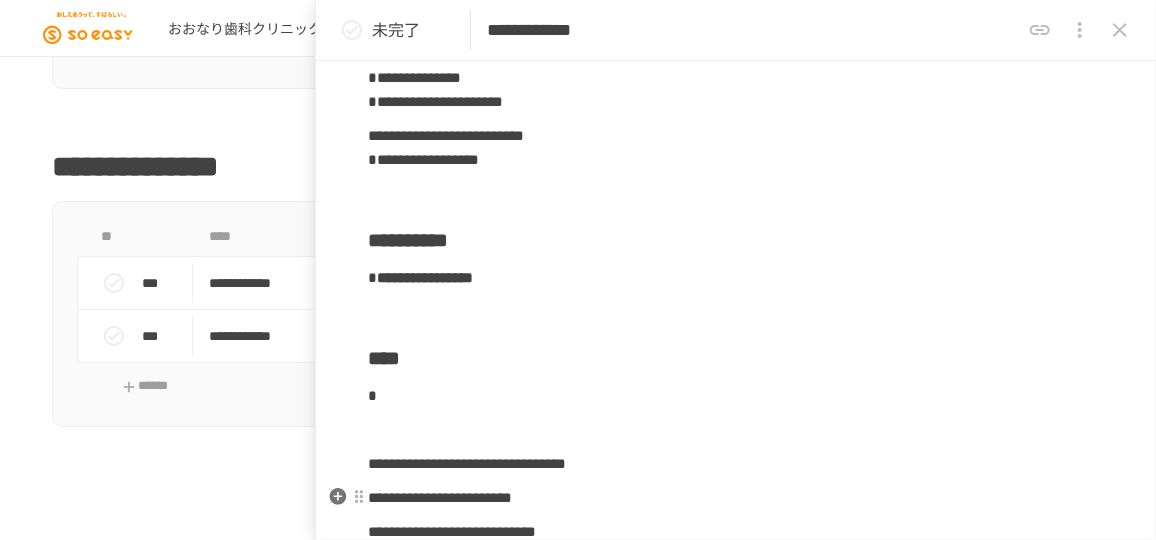 click at bounding box center (736, 430) 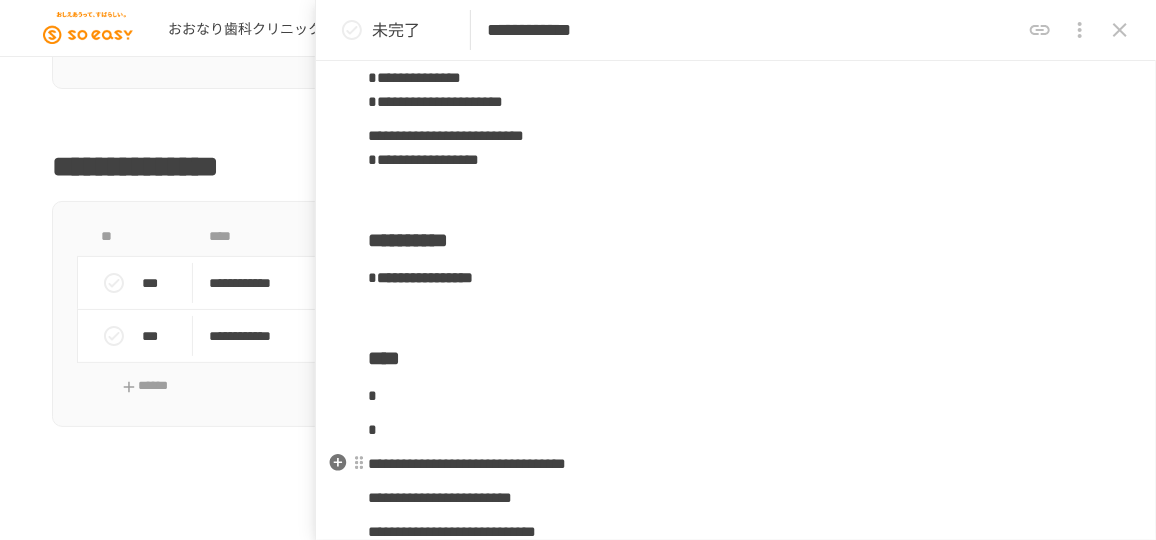 click on "*" at bounding box center [736, 396] 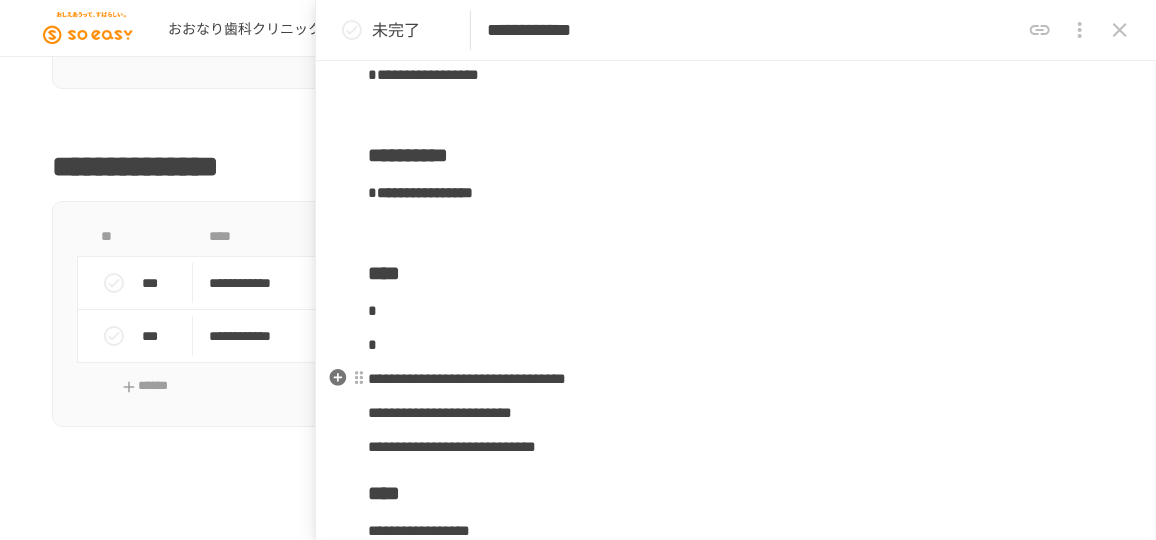 scroll, scrollTop: 5539, scrollLeft: 0, axis: vertical 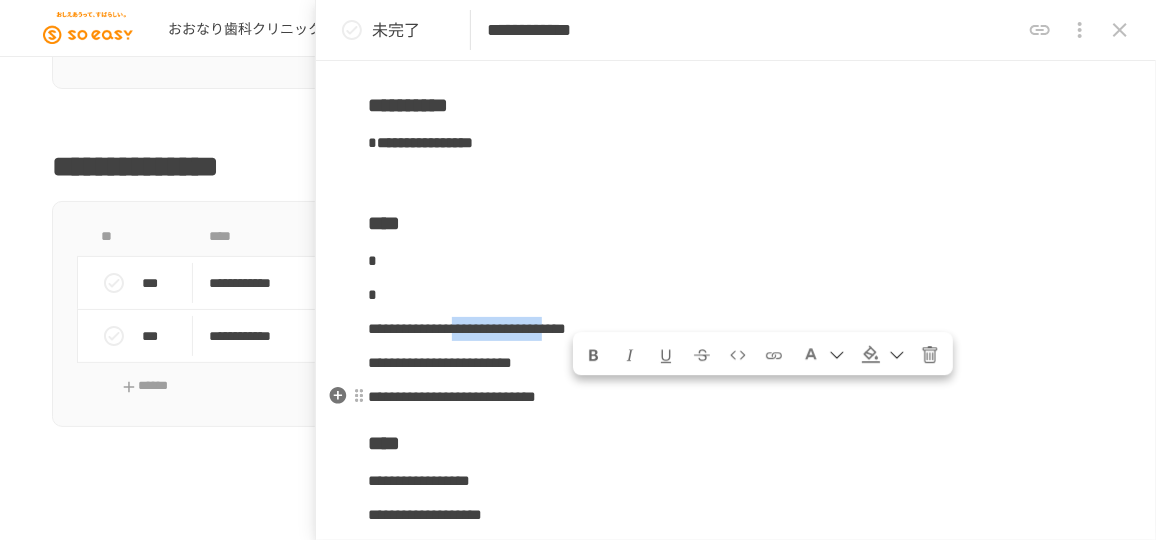 drag, startPoint x: 795, startPoint y: 393, endPoint x: 579, endPoint y: 398, distance: 216.05786 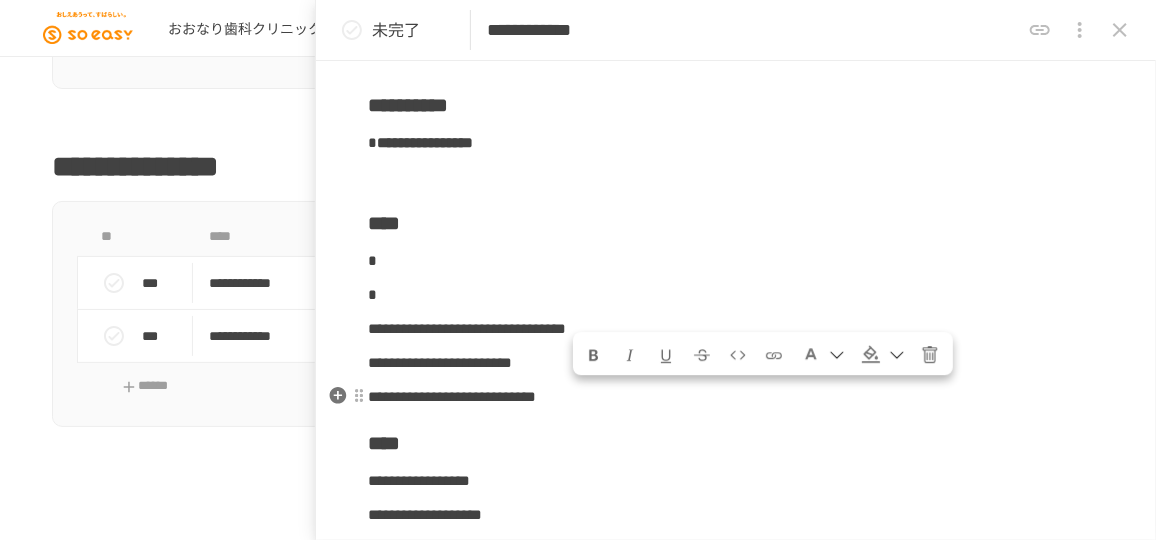 click on "**********" at bounding box center [467, 328] 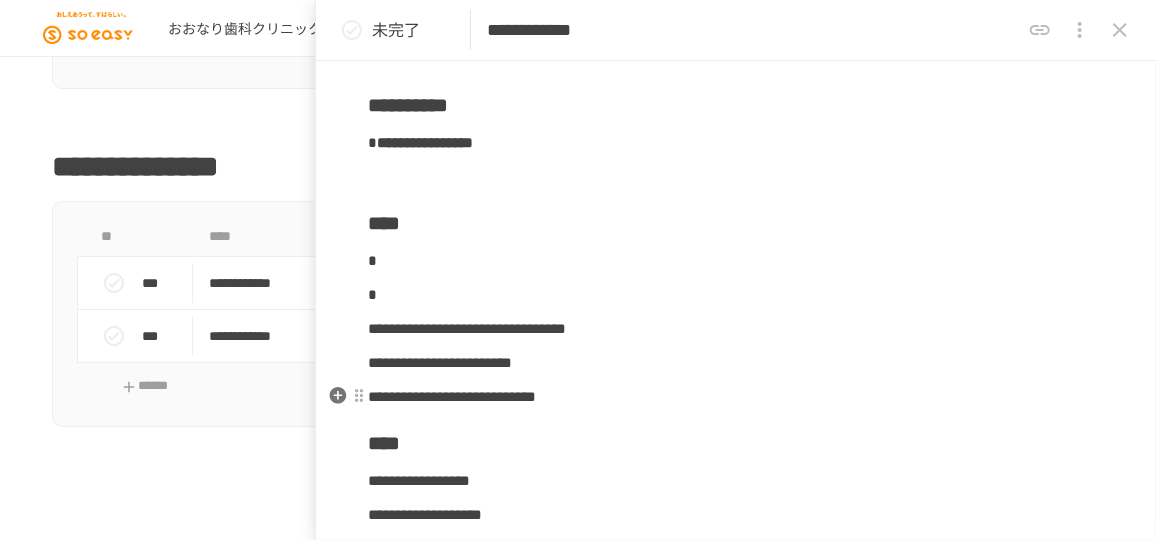 click on "**********" at bounding box center [467, 328] 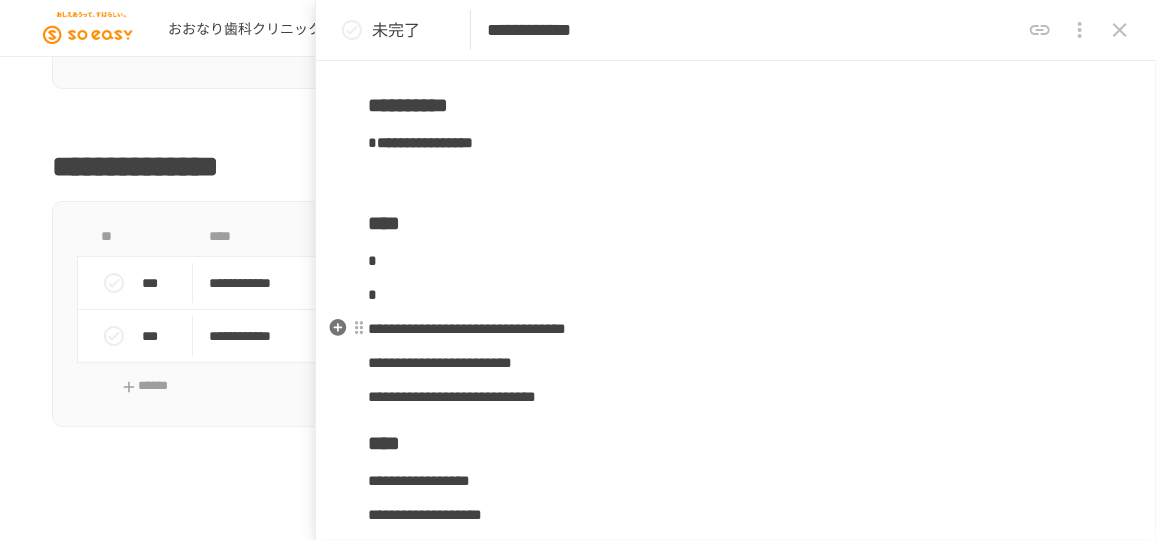 click on "*" at bounding box center [736, 261] 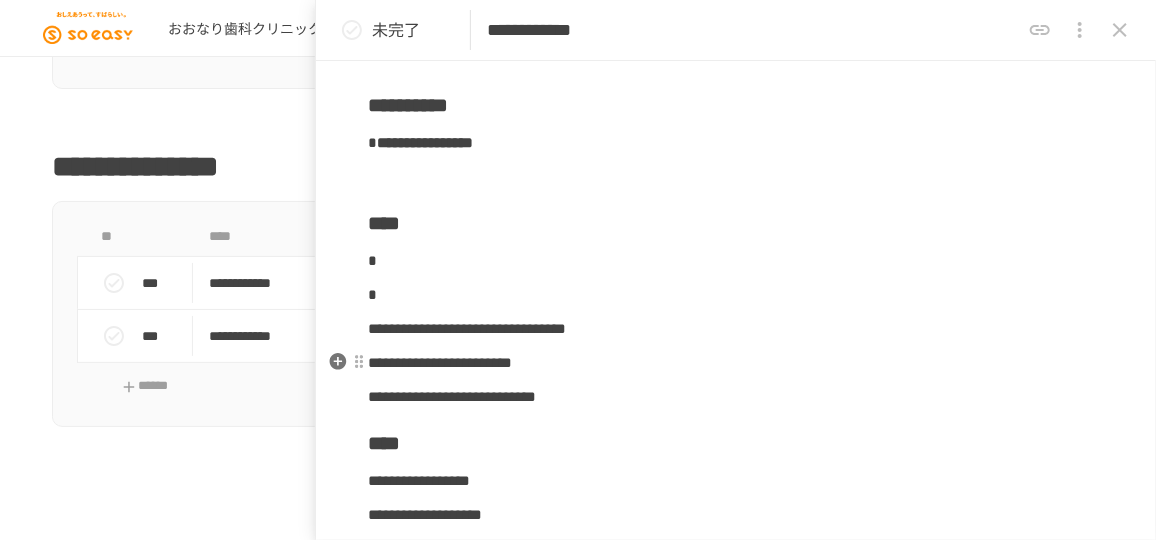 click on "*" at bounding box center (736, 295) 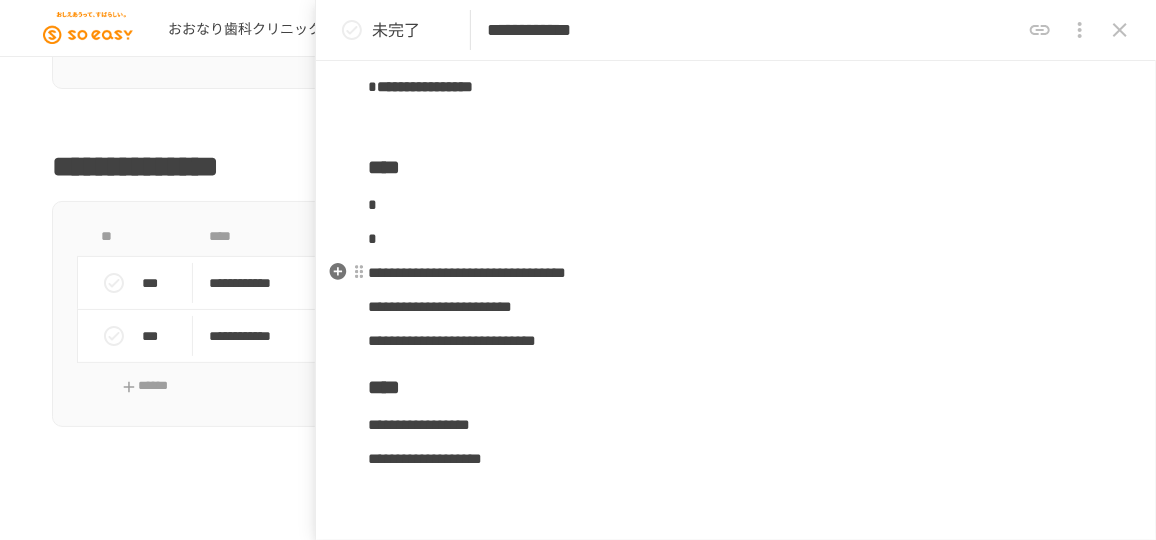 click on "*" at bounding box center [736, 205] 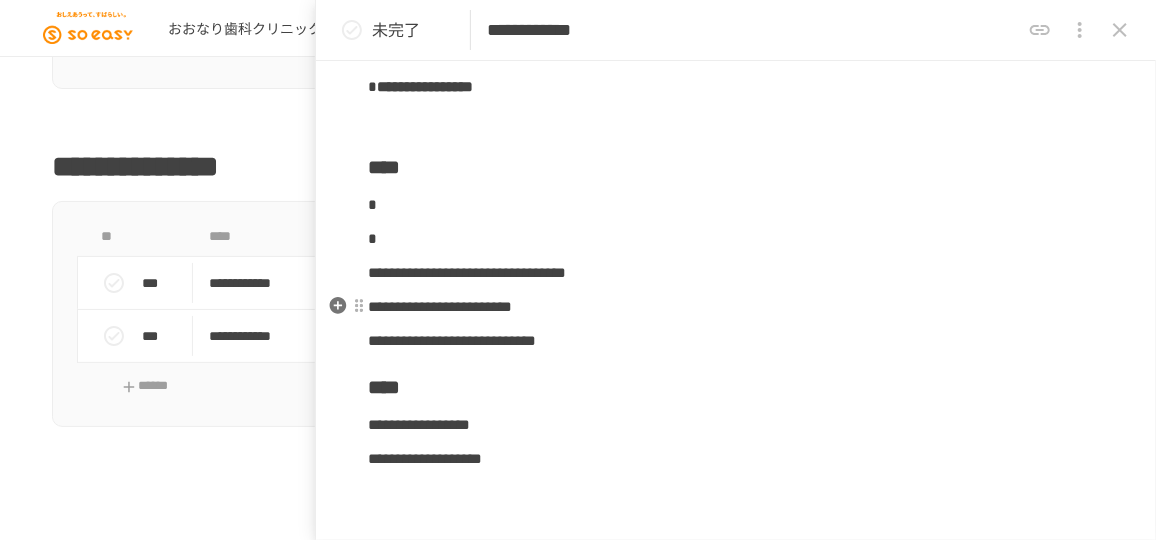 click on "*" at bounding box center [736, 239] 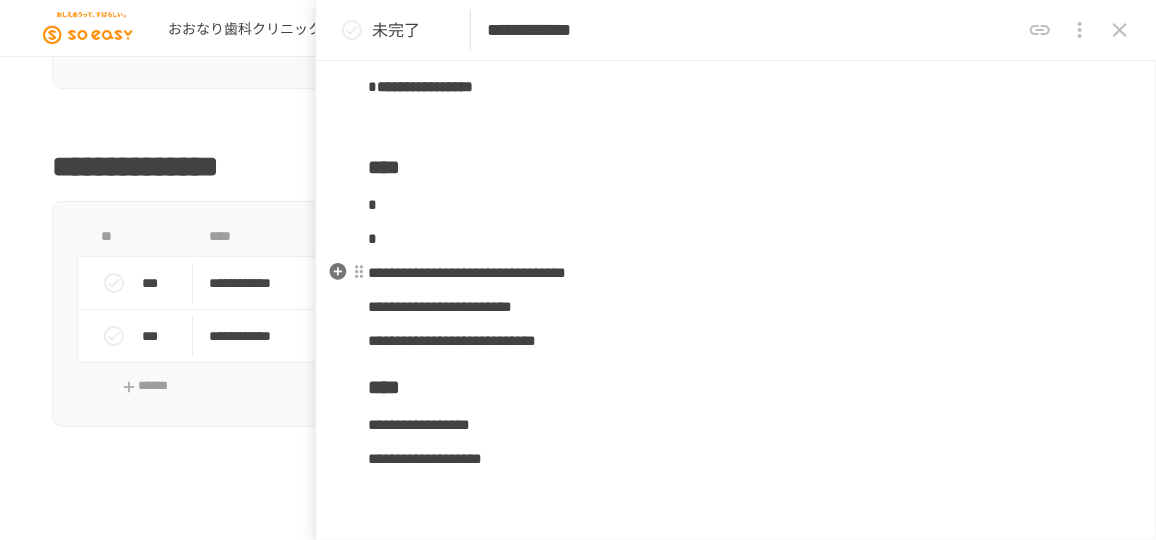 click on "*" at bounding box center (736, 205) 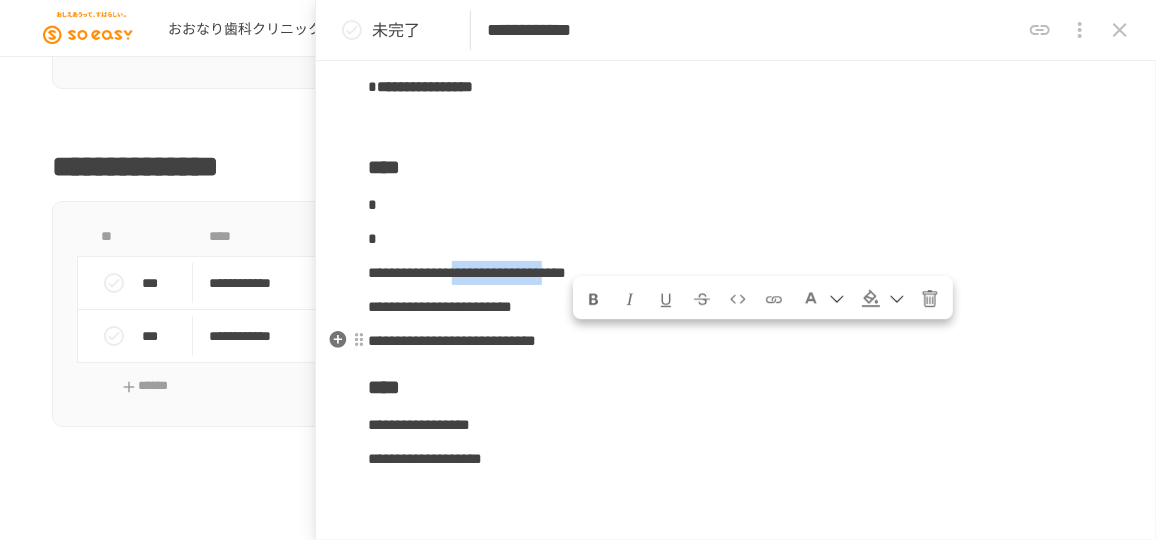 drag, startPoint x: 573, startPoint y: 341, endPoint x: 793, endPoint y: 344, distance: 220.02045 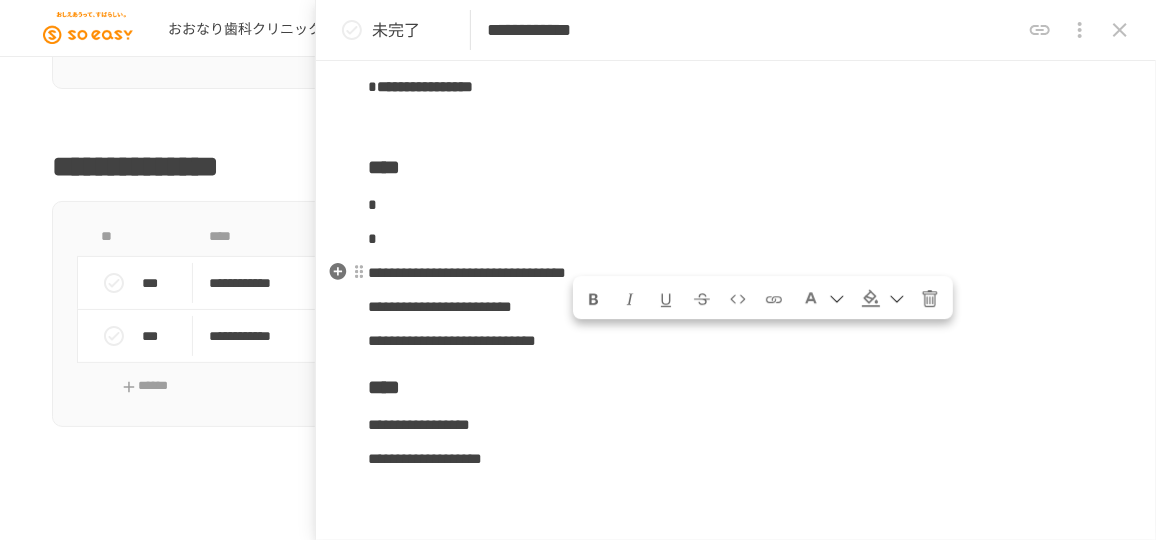 click on "*" at bounding box center (736, 205) 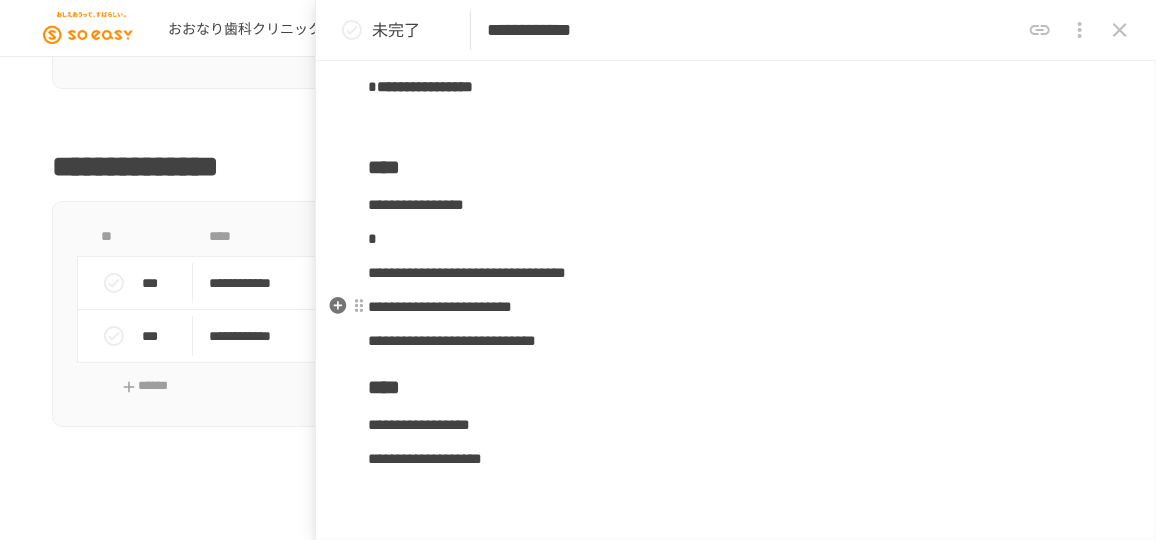 click on "*" at bounding box center (736, 239) 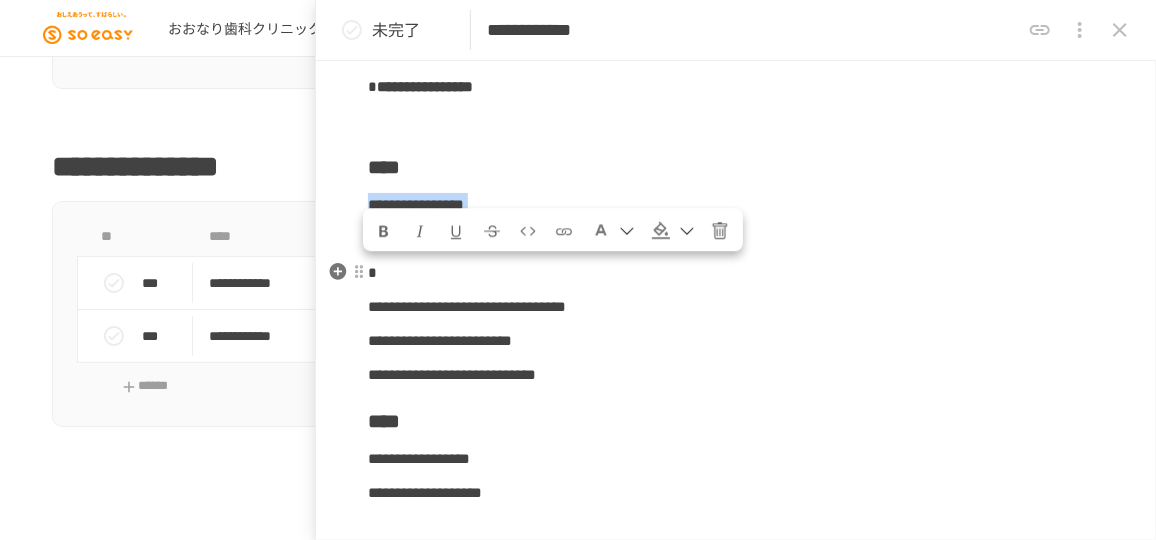 drag, startPoint x: 548, startPoint y: 309, endPoint x: 372, endPoint y: 276, distance: 179.06703 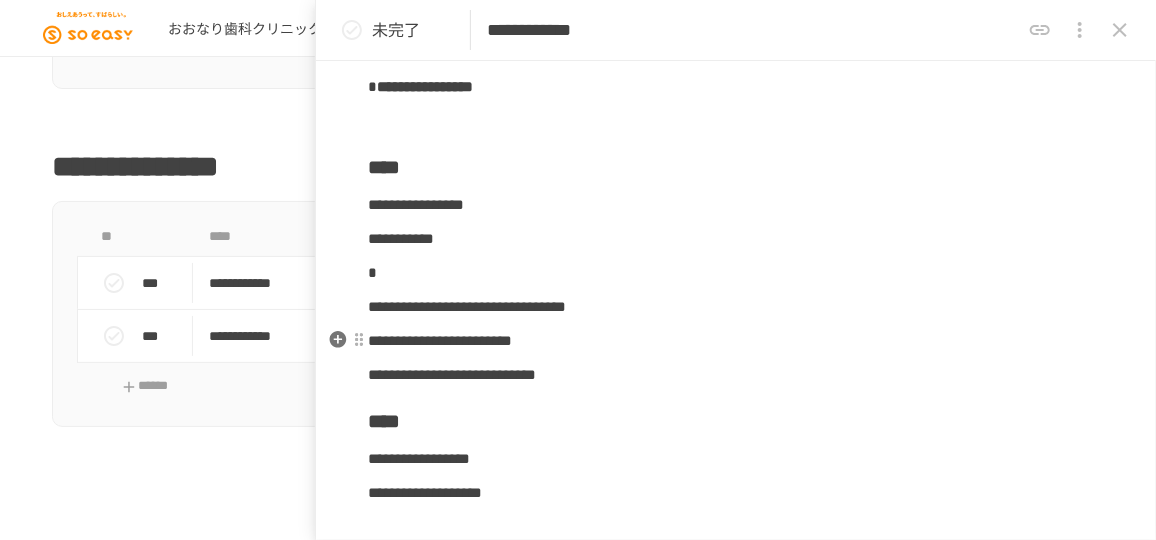 click on "*" at bounding box center (736, 273) 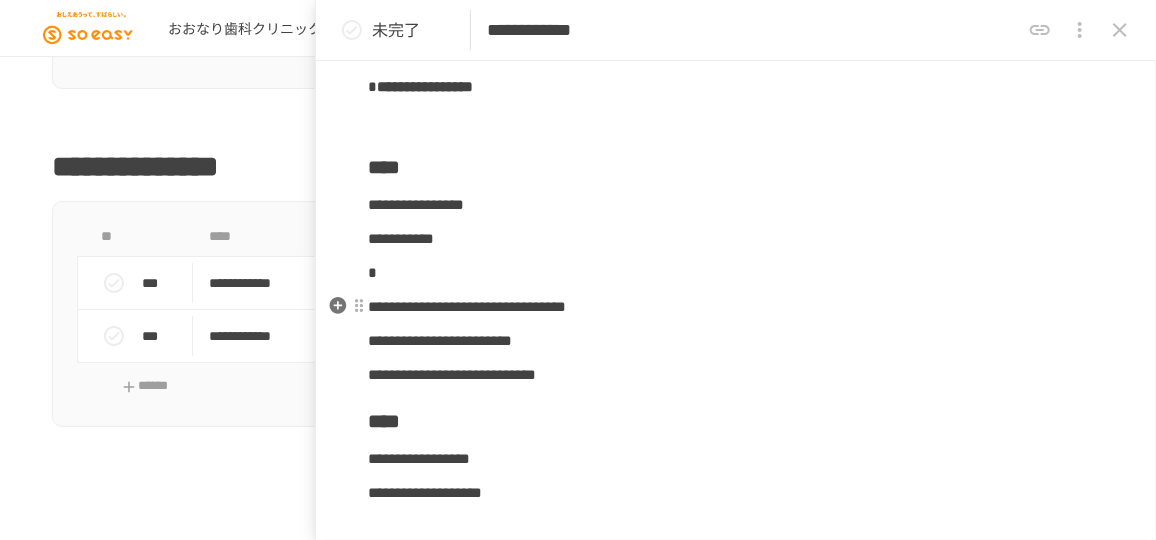 click on "**********" at bounding box center (736, 239) 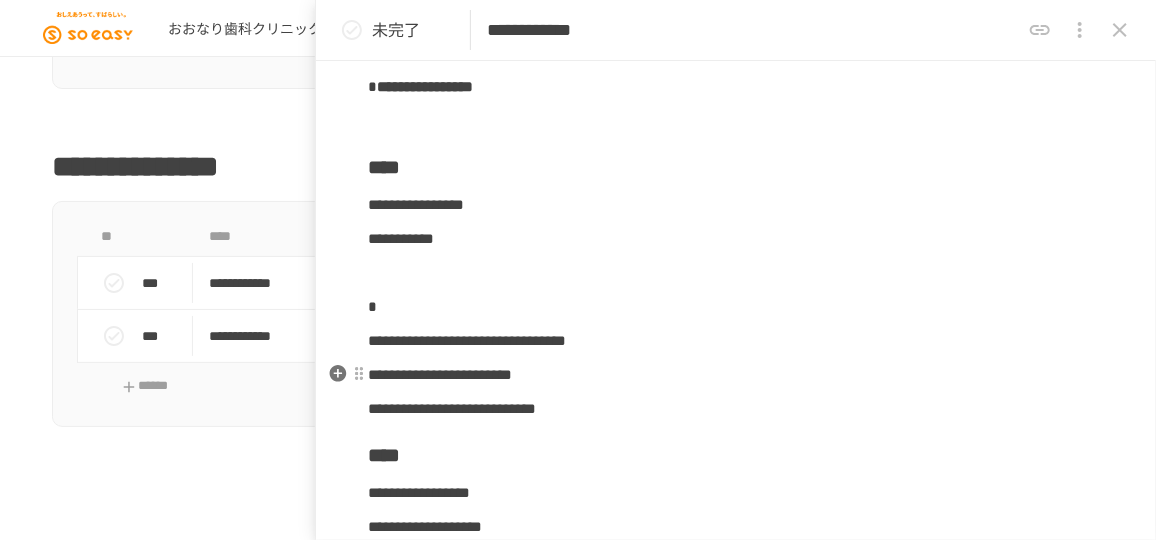 click on "*" at bounding box center [736, 307] 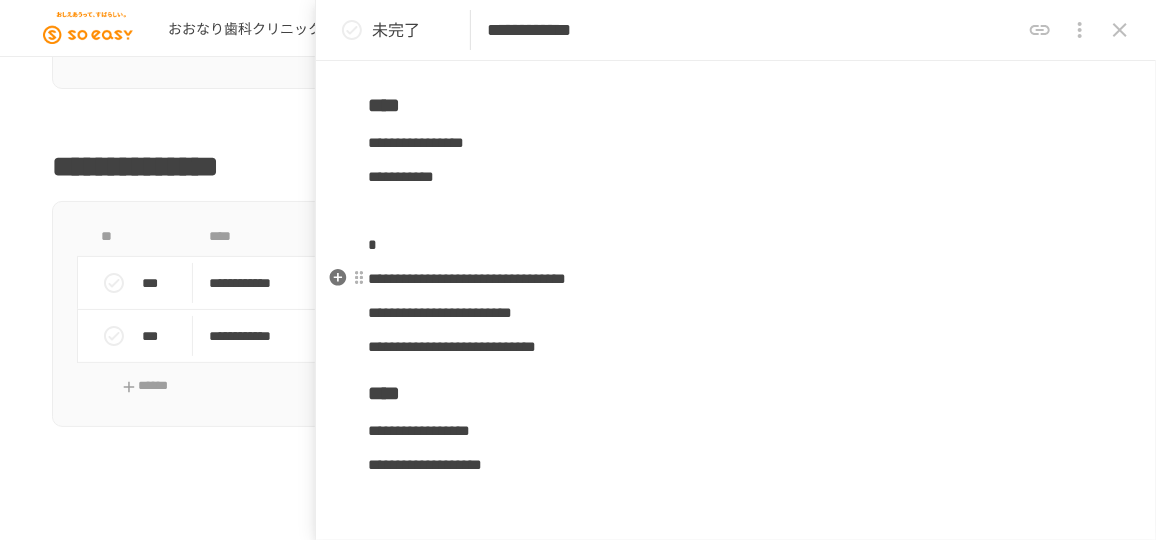scroll, scrollTop: 5656, scrollLeft: 0, axis: vertical 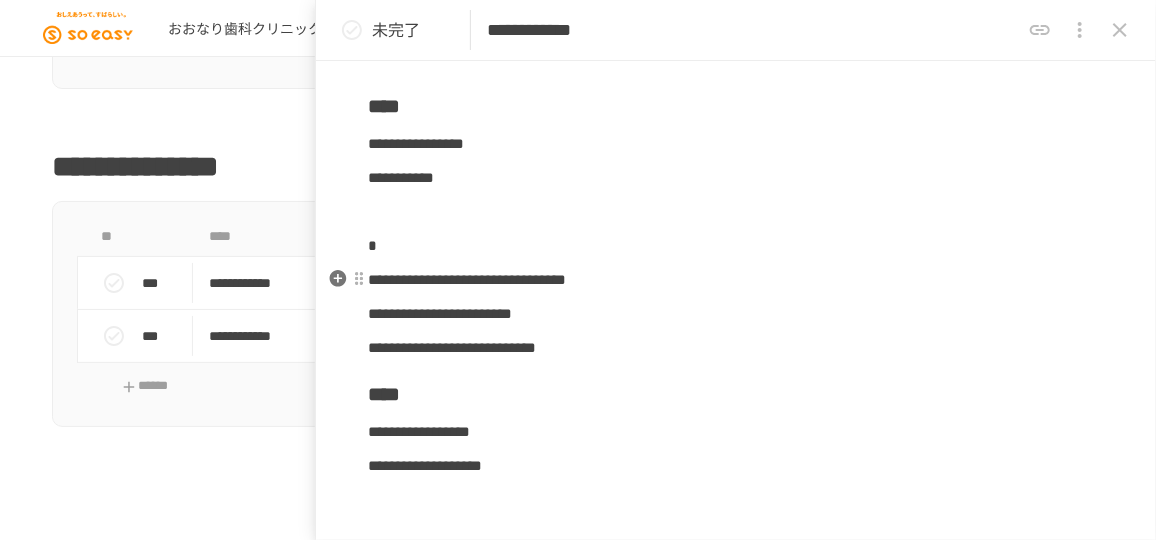 click at bounding box center (736, 212) 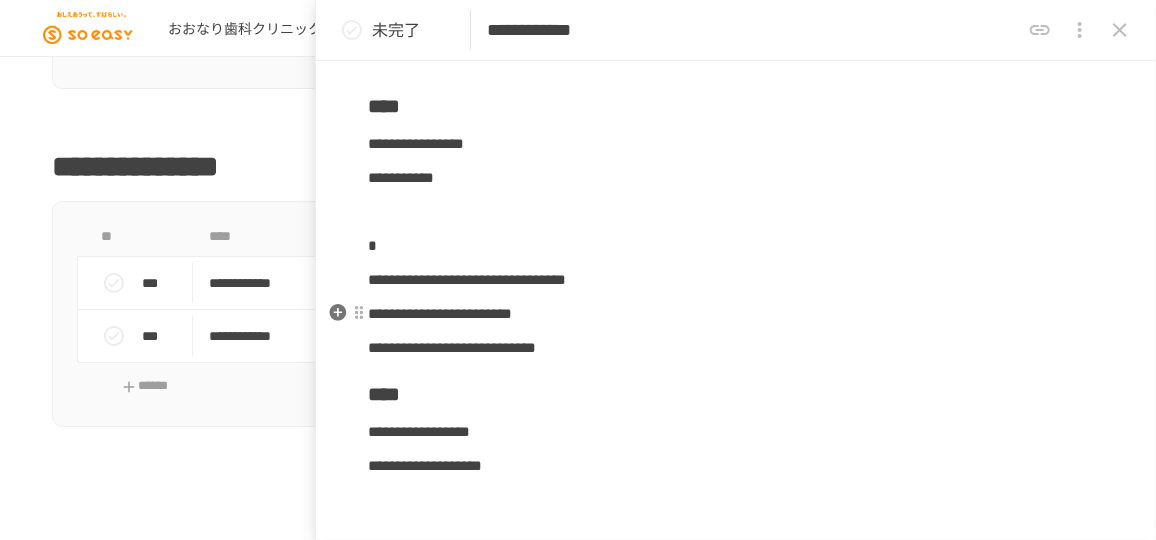 click on "*" at bounding box center (736, 246) 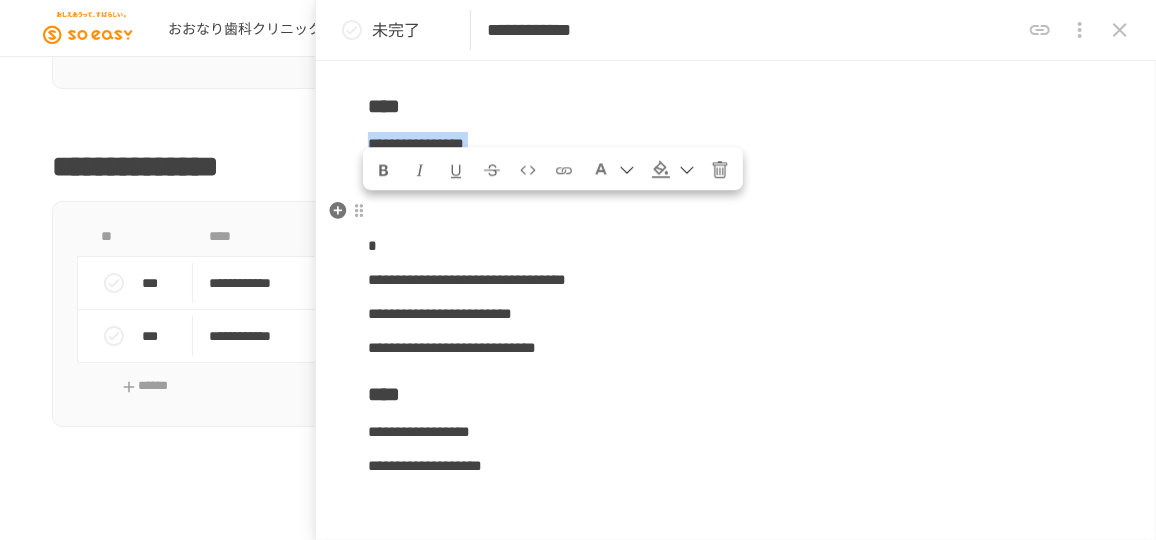 drag, startPoint x: 550, startPoint y: 243, endPoint x: 370, endPoint y: 208, distance: 183.37122 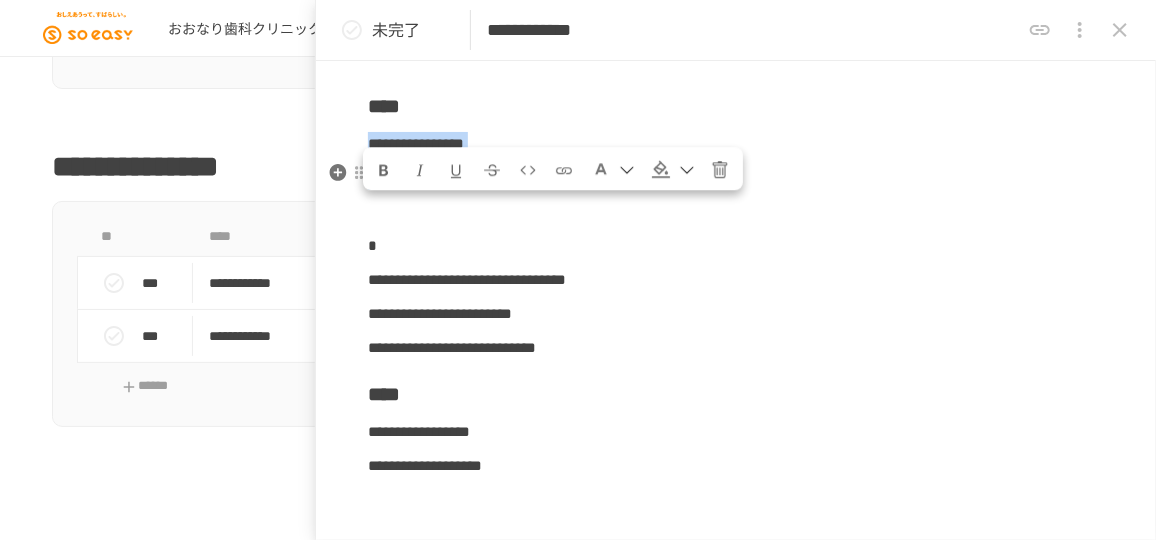 click at bounding box center [384, 170] 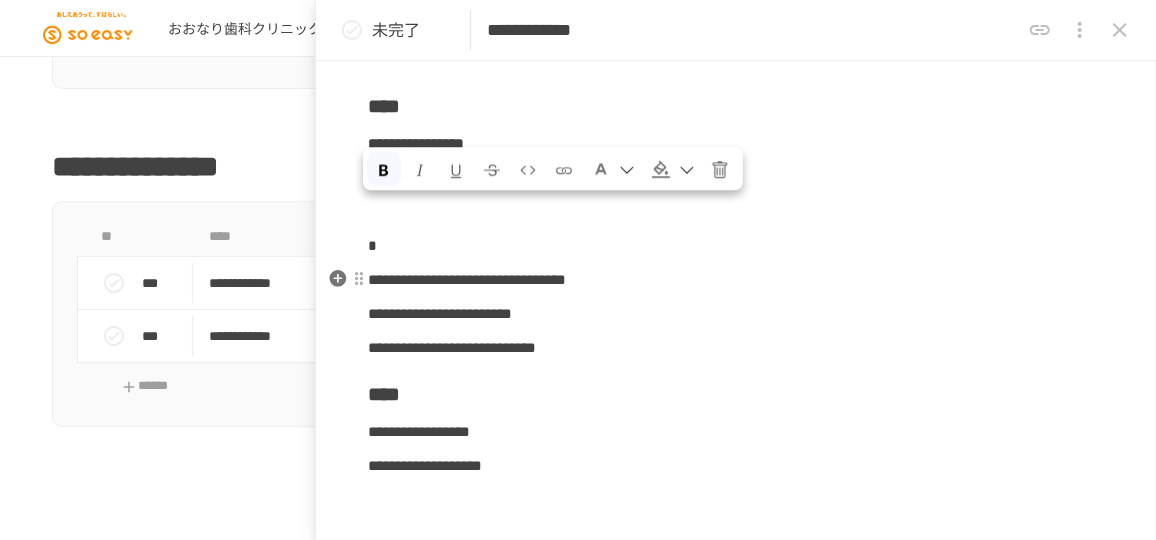 click at bounding box center (736, 212) 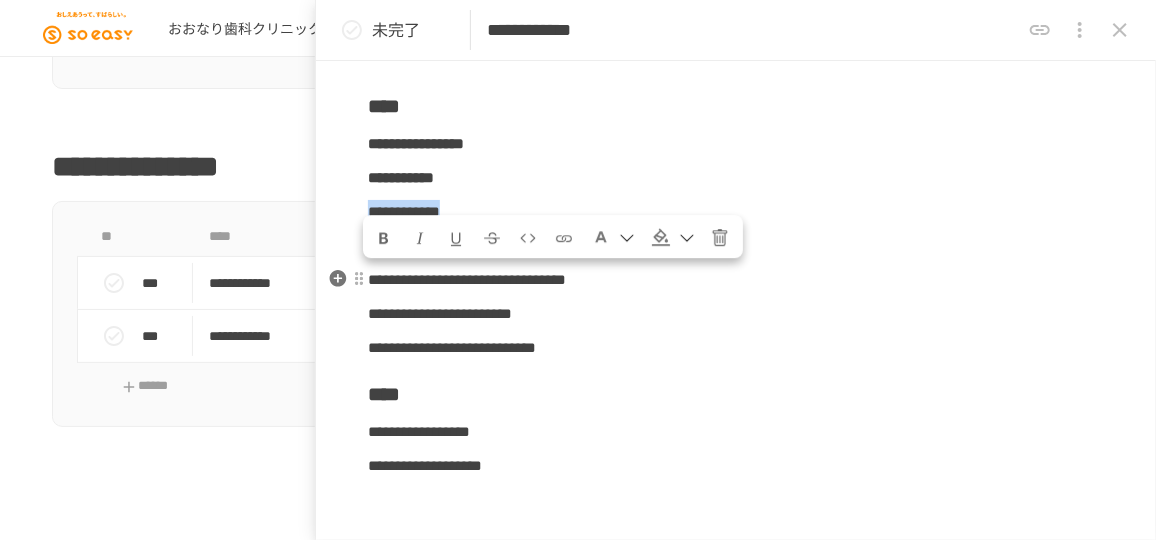 drag, startPoint x: 573, startPoint y: 273, endPoint x: 372, endPoint y: 281, distance: 201.15913 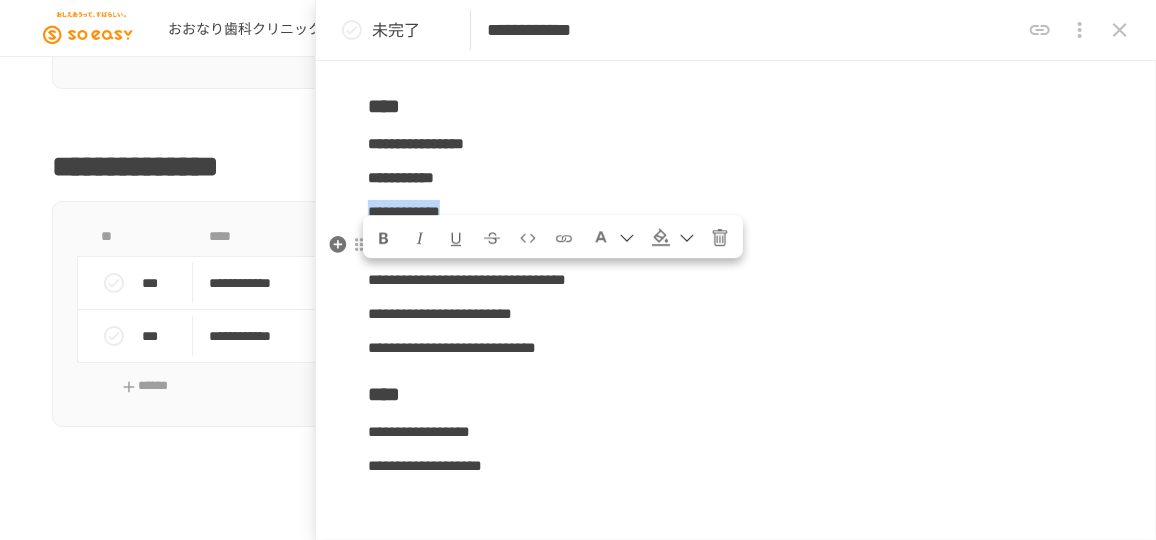 click at bounding box center (384, 238) 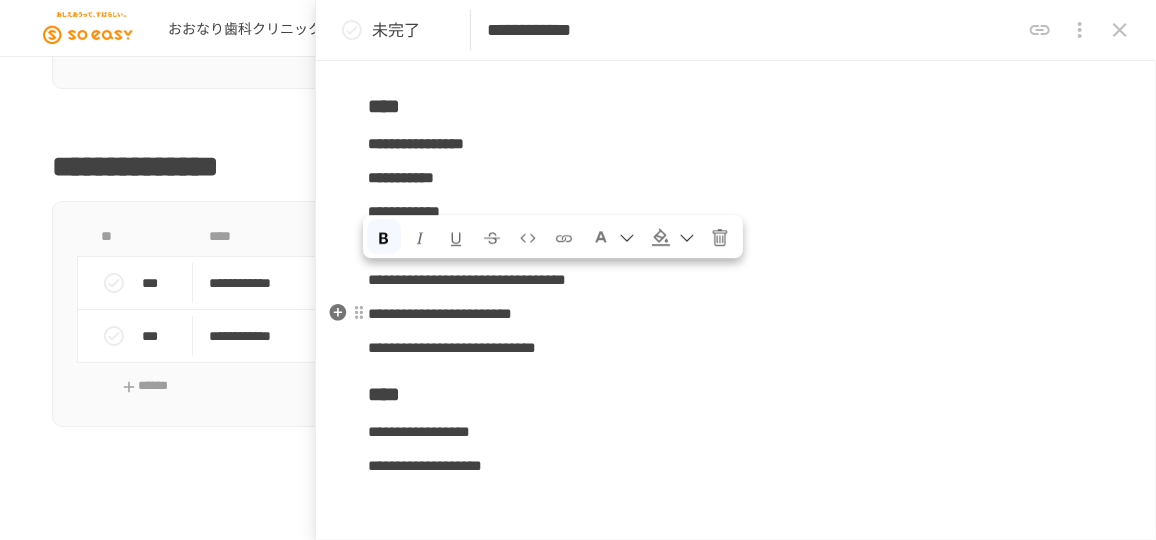 scroll, scrollTop: 5838, scrollLeft: 0, axis: vertical 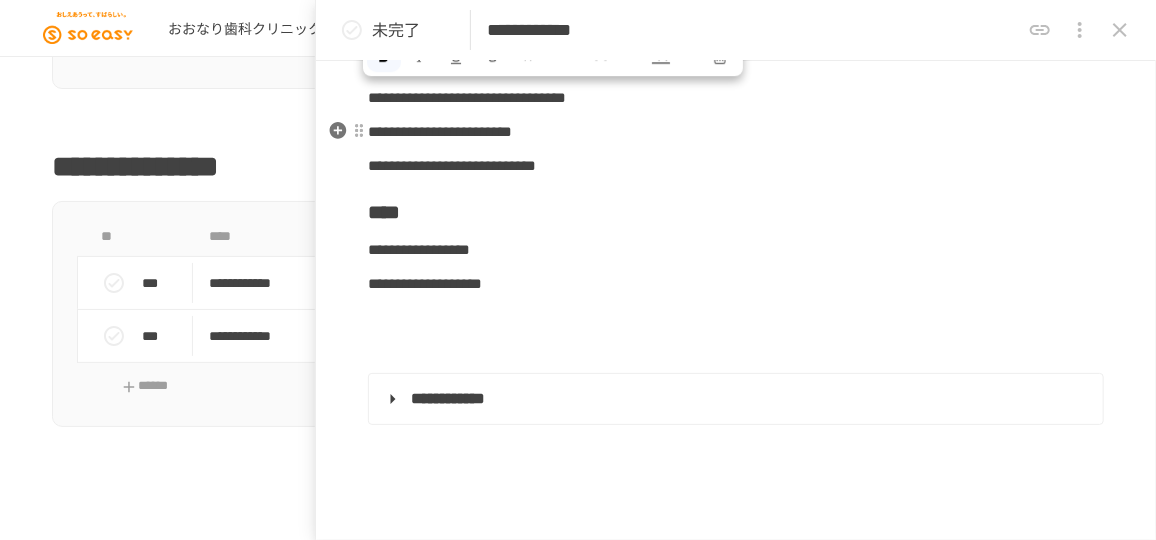 click on "*" at bounding box center [736, 64] 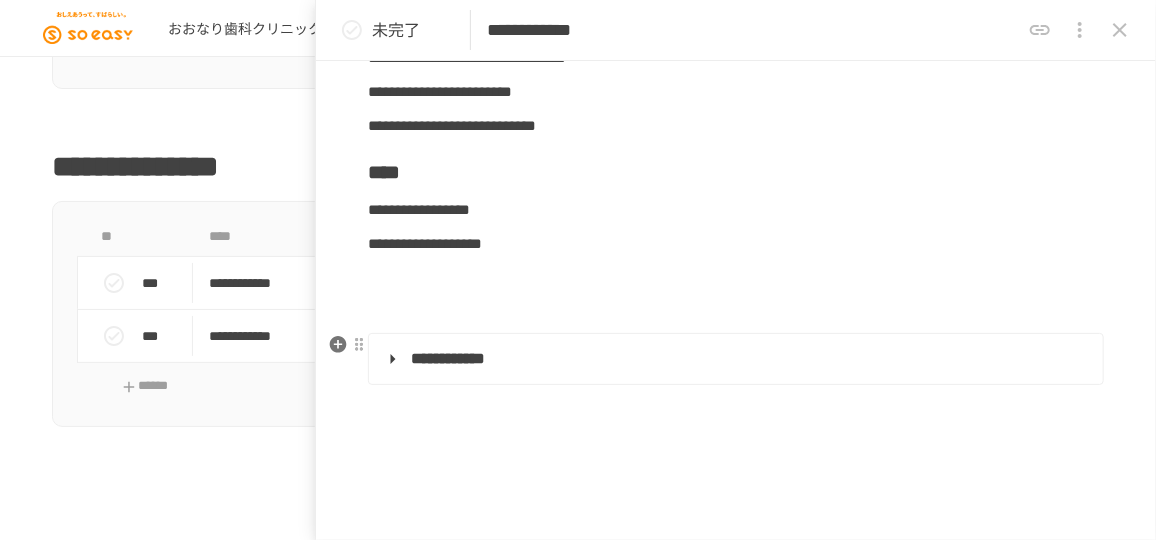 scroll, scrollTop: 5877, scrollLeft: 0, axis: vertical 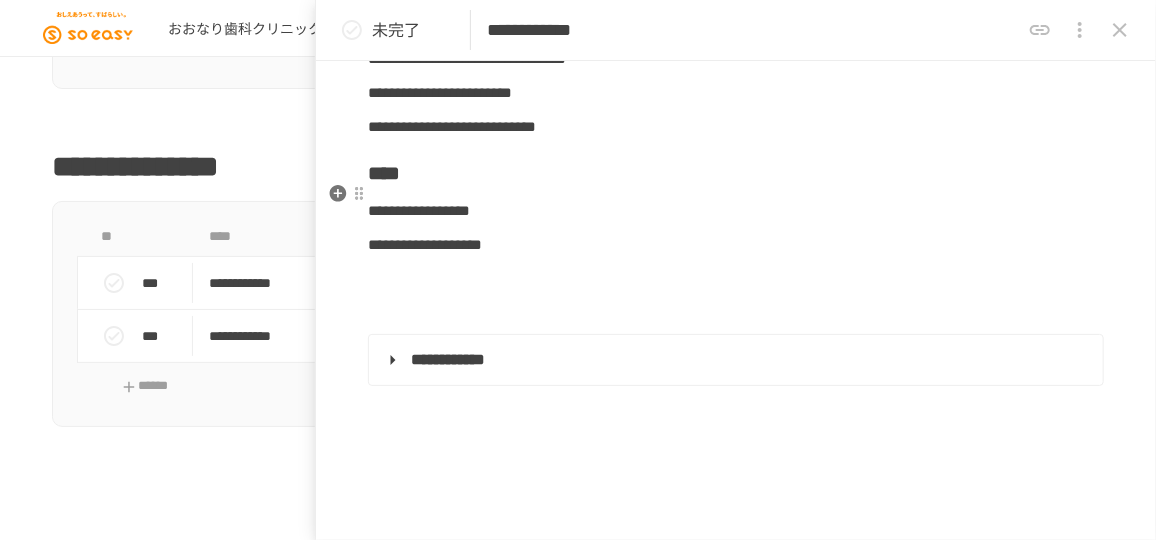 click on "**********" at bounding box center (736, 127) 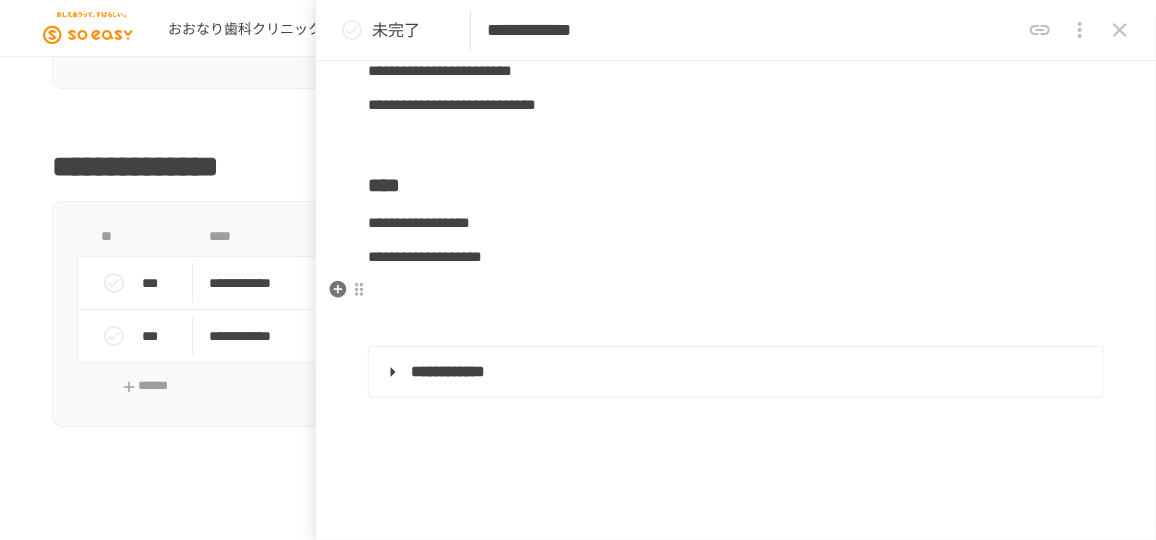 scroll, scrollTop: 5895, scrollLeft: 0, axis: vertical 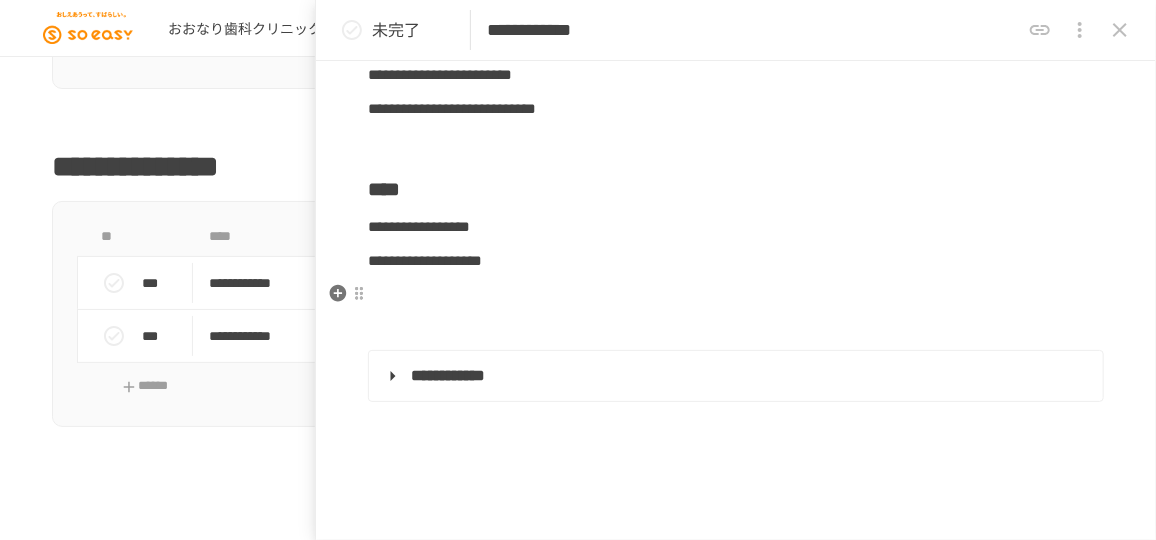 click on "**********" at bounding box center [419, 226] 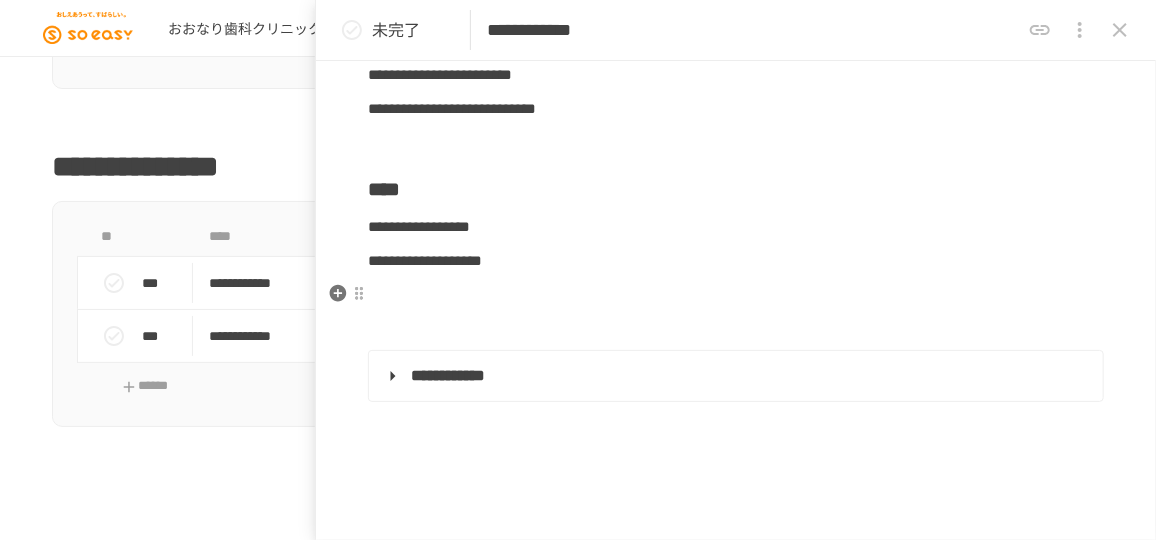 click on "**********" at bounding box center [736, 227] 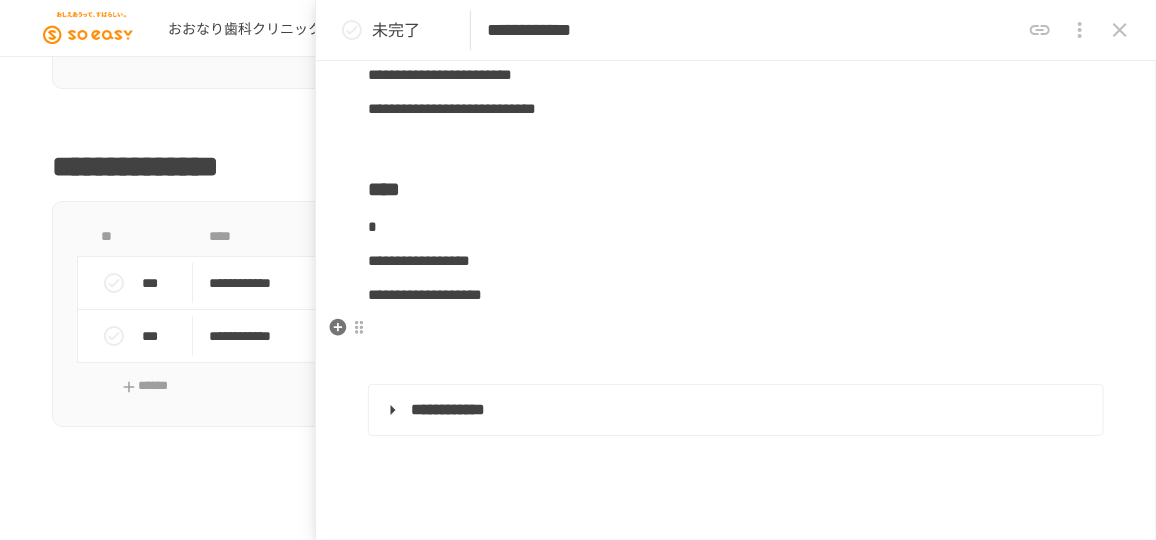 click on "**********" at bounding box center [419, 260] 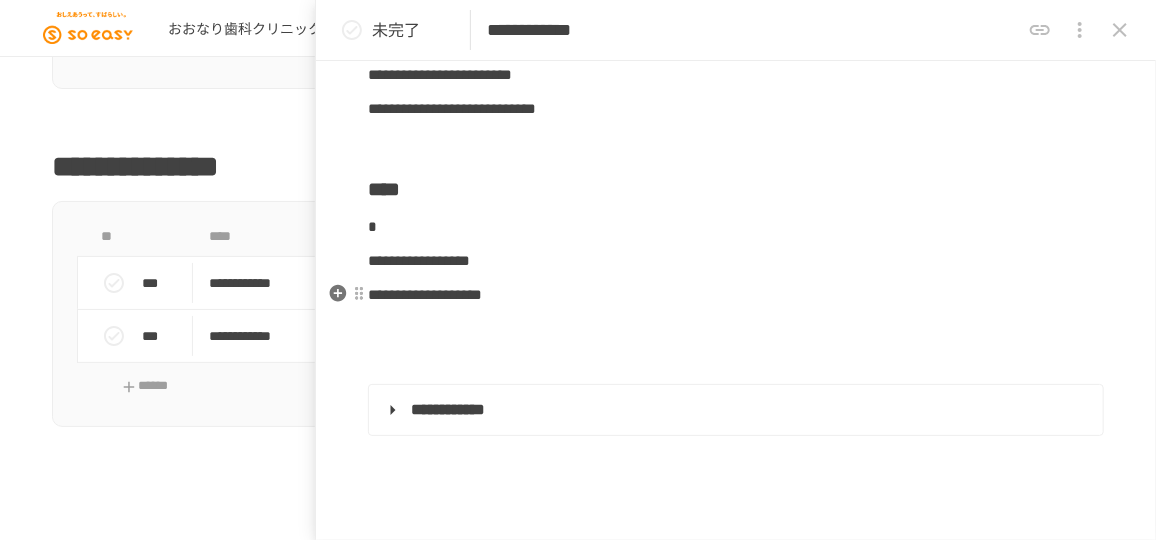 click on "*" at bounding box center (736, 227) 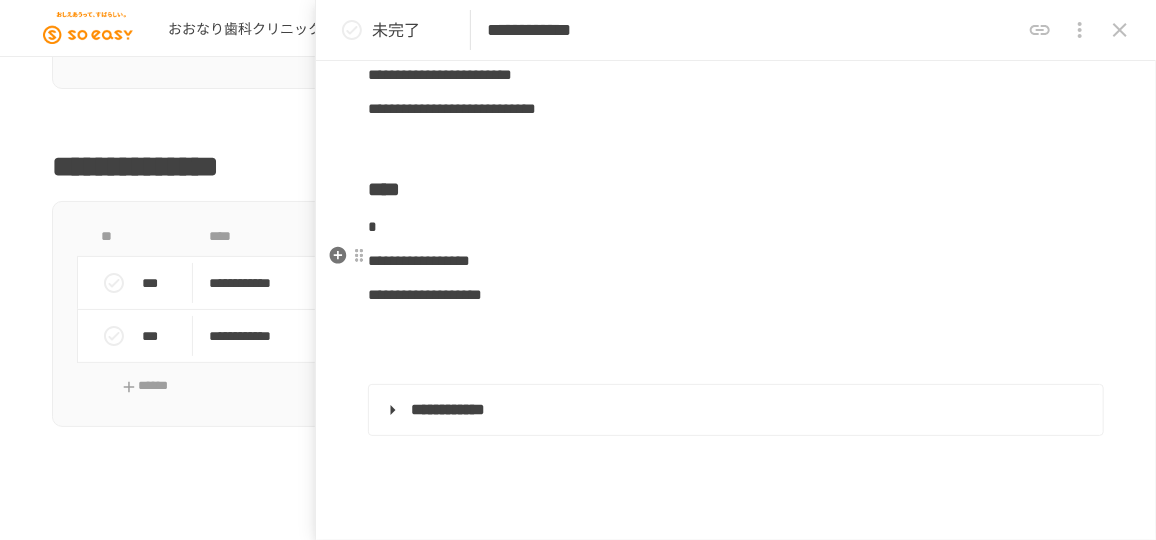 click on "****" at bounding box center (736, 189) 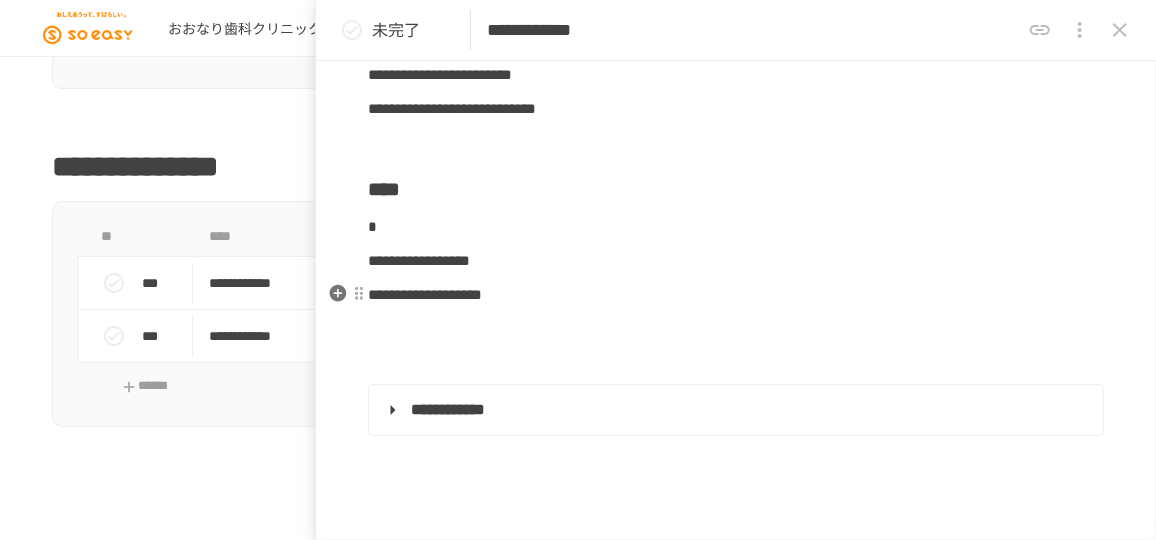 click on "*" at bounding box center (736, 227) 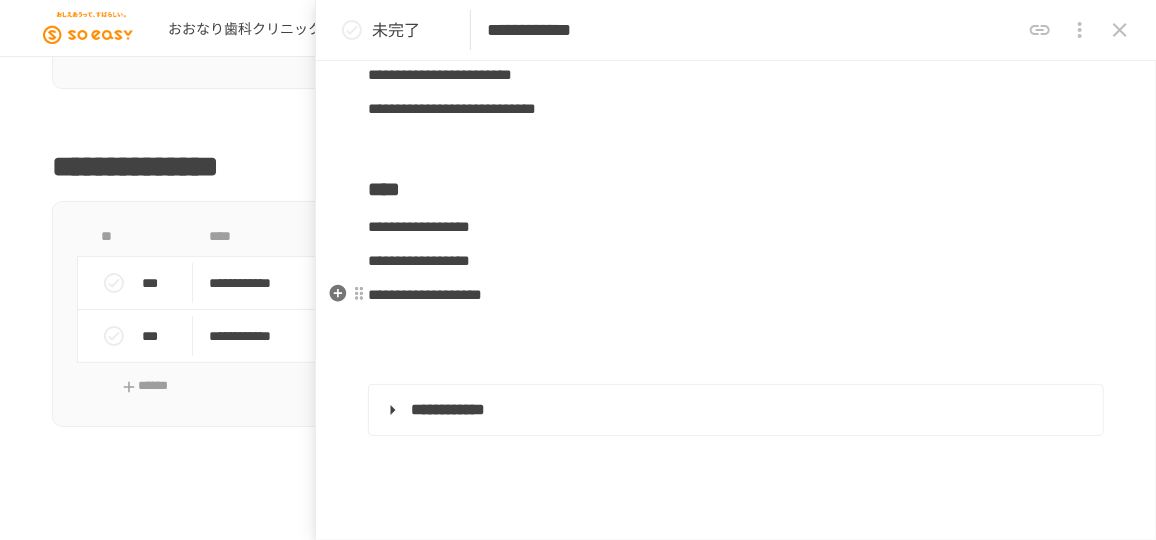 click on "**********" at bounding box center (419, 226) 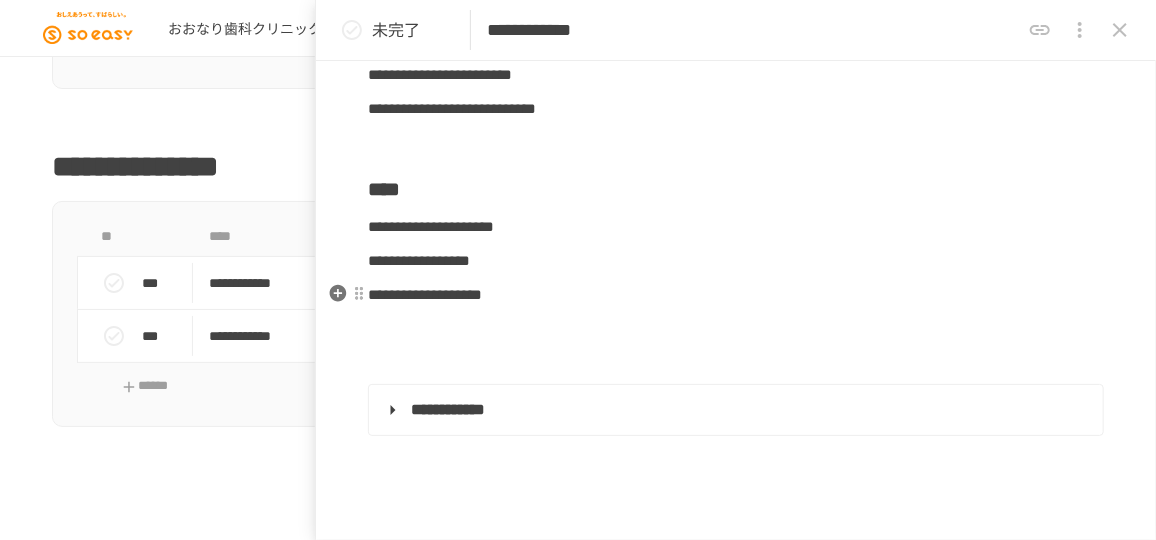 click on "**********" at bounding box center [736, 227] 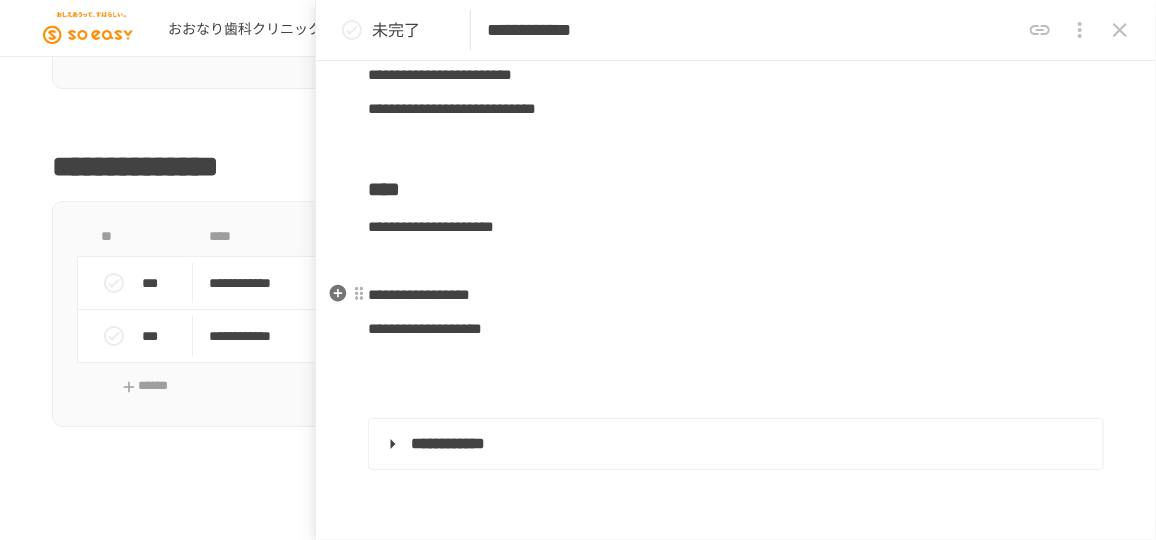 click on "**********" at bounding box center [431, 226] 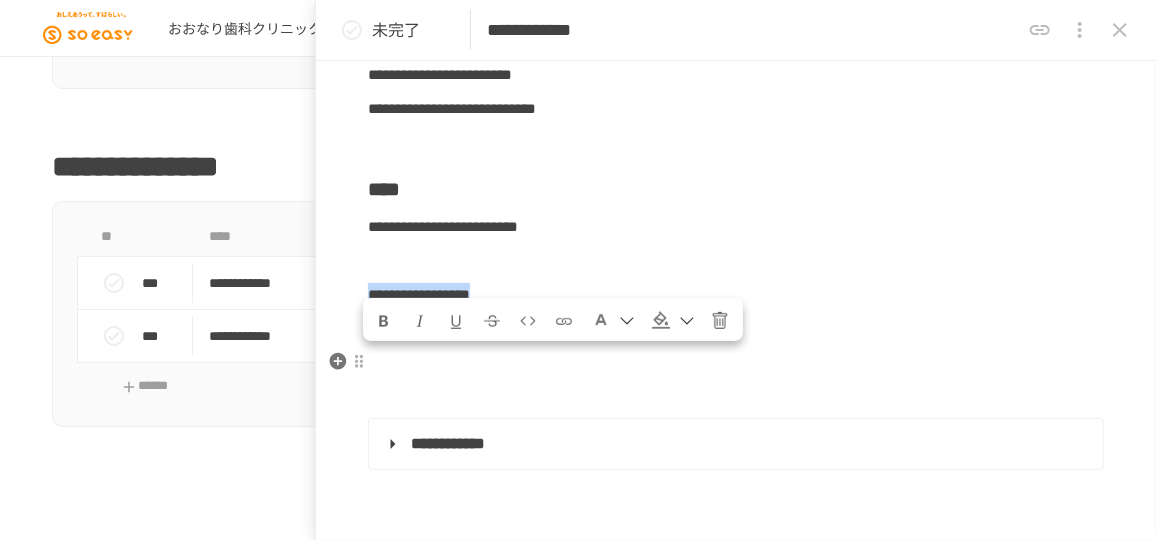 drag, startPoint x: 606, startPoint y: 358, endPoint x: 378, endPoint y: 368, distance: 228.2192 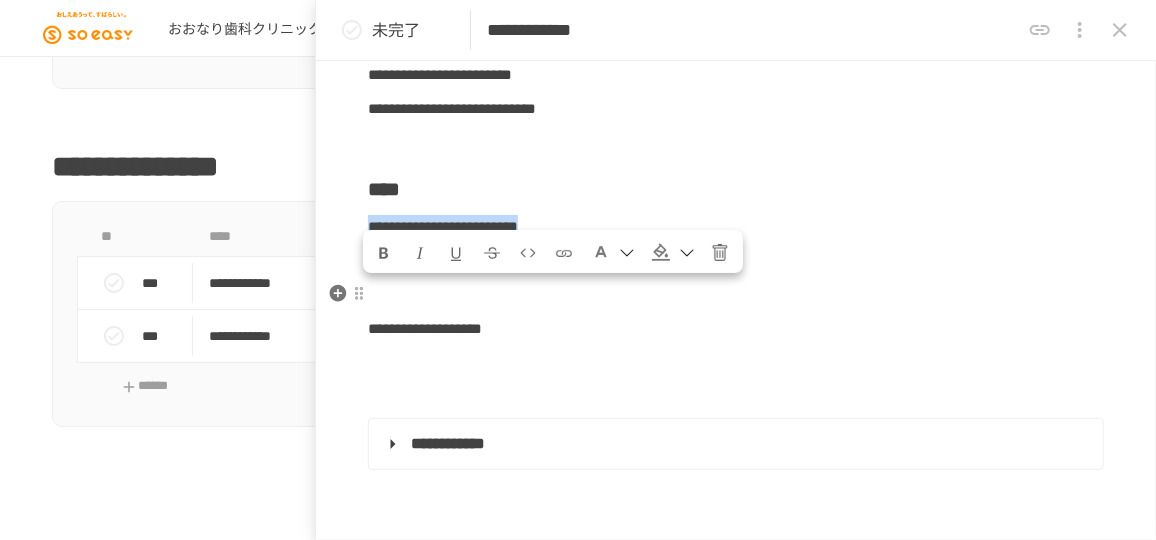 drag, startPoint x: 375, startPoint y: 296, endPoint x: 724, endPoint y: 299, distance: 349.0129 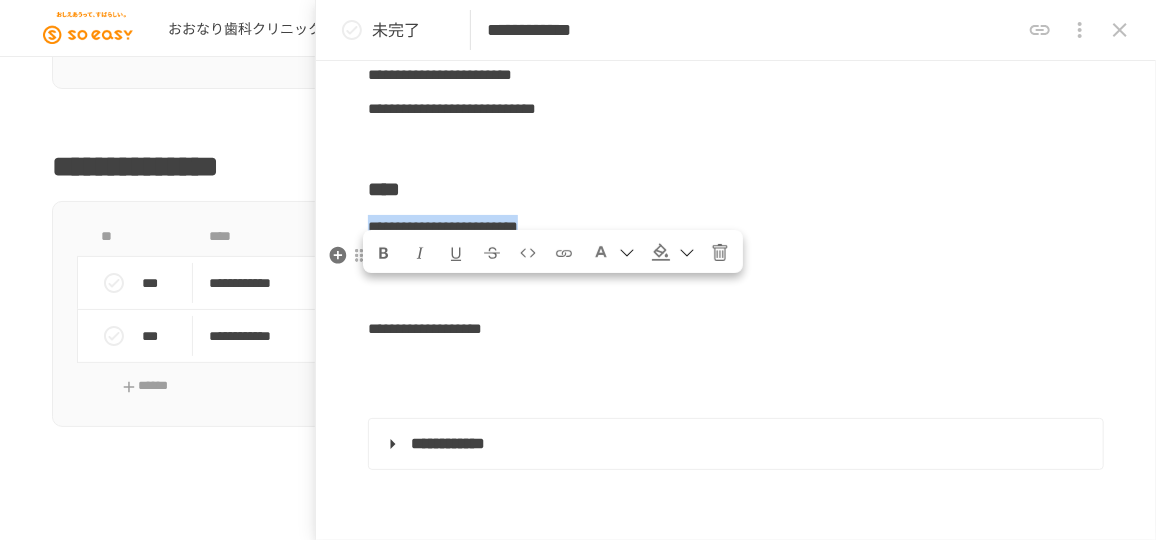 click at bounding box center [384, 253] 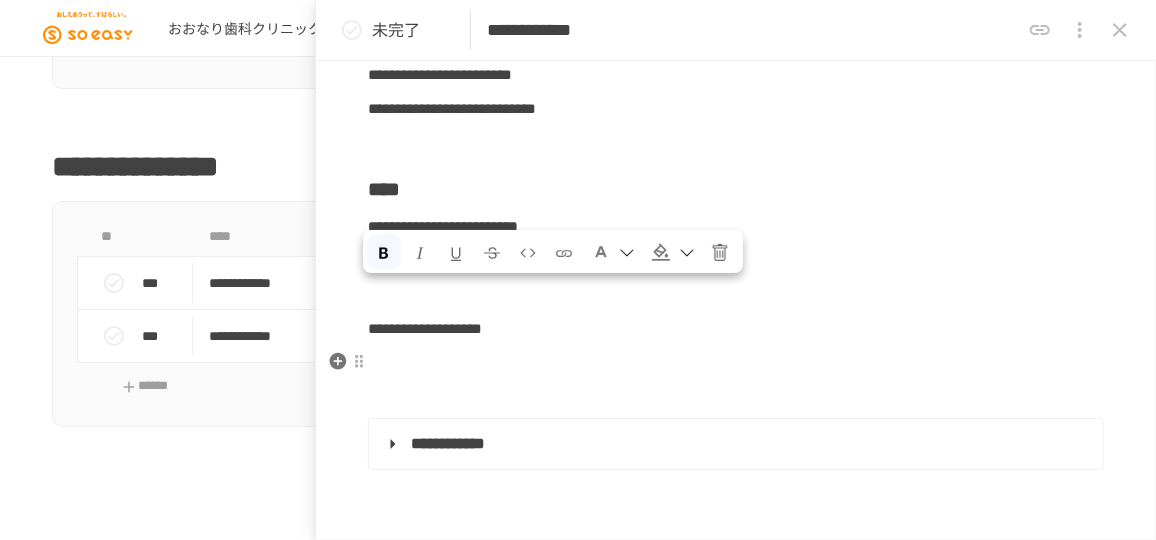 click at bounding box center [736, 295] 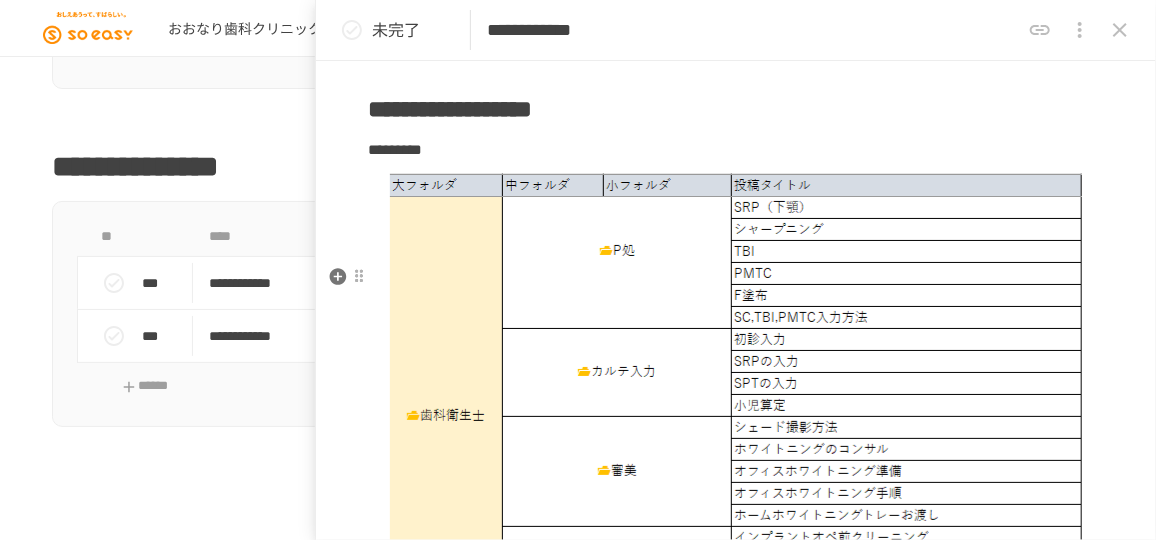 scroll, scrollTop: 7947, scrollLeft: 0, axis: vertical 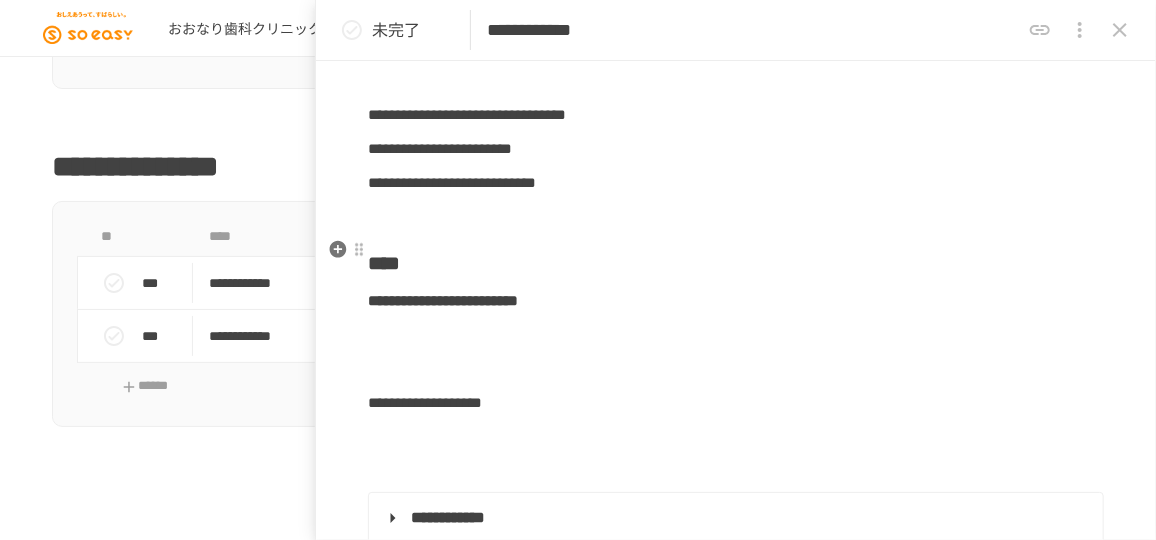 drag, startPoint x: 578, startPoint y: 259, endPoint x: 561, endPoint y: 250, distance: 19.235384 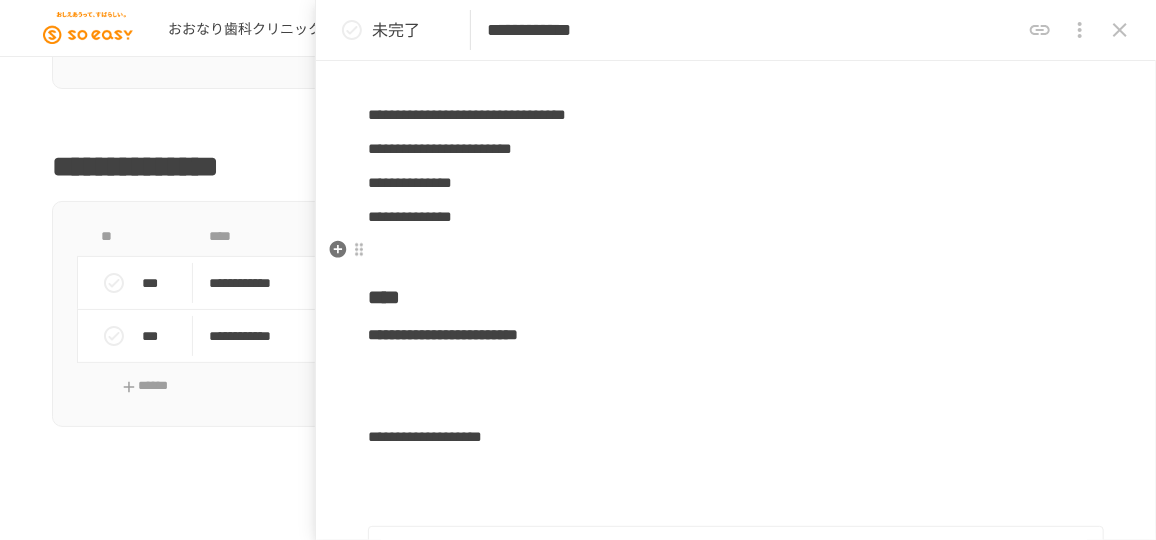 click on "**********" at bounding box center (736, 183) 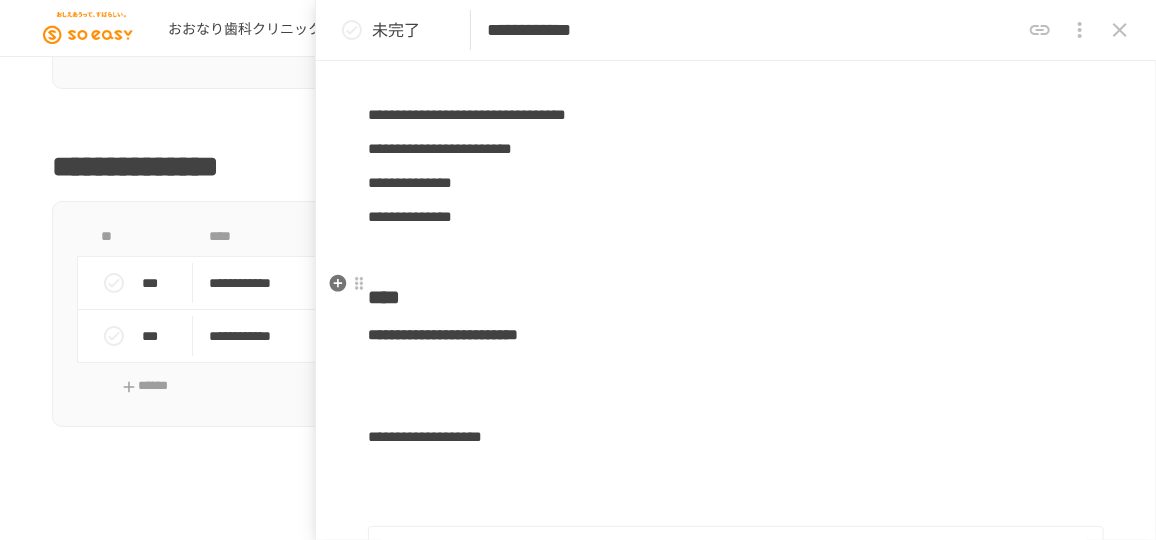 click on "**********" at bounding box center [410, 216] 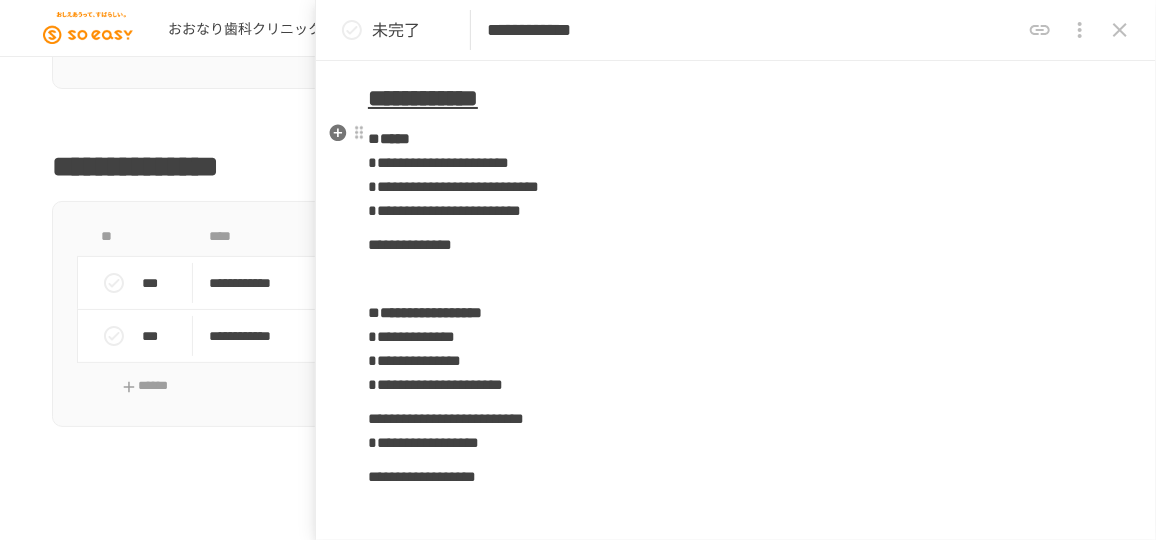 scroll, scrollTop: 1077, scrollLeft: 0, axis: vertical 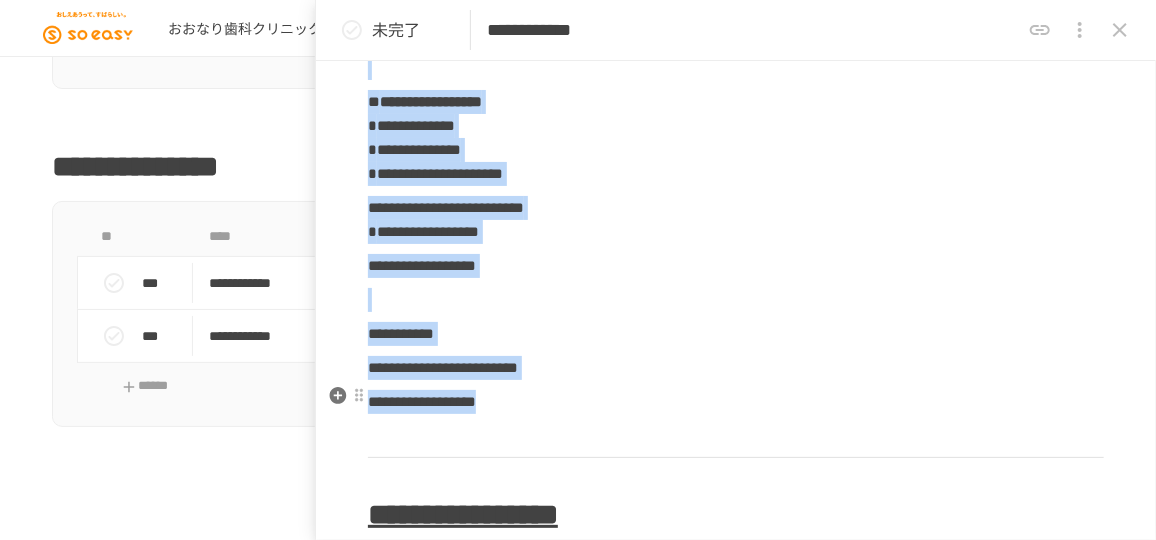 drag, startPoint x: 373, startPoint y: 129, endPoint x: 634, endPoint y: 390, distance: 369.10974 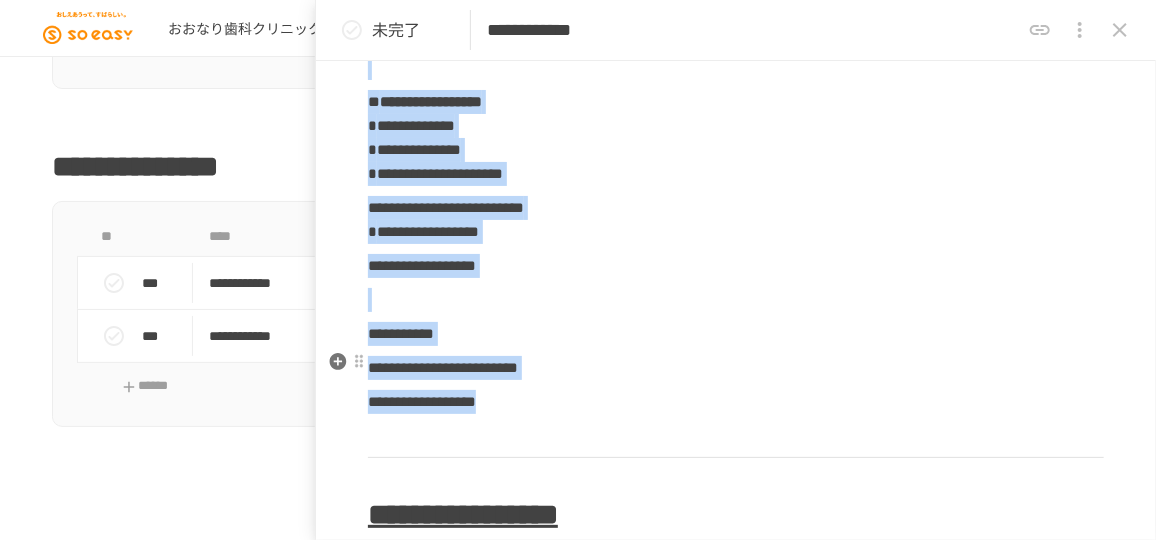 copy on "**********" 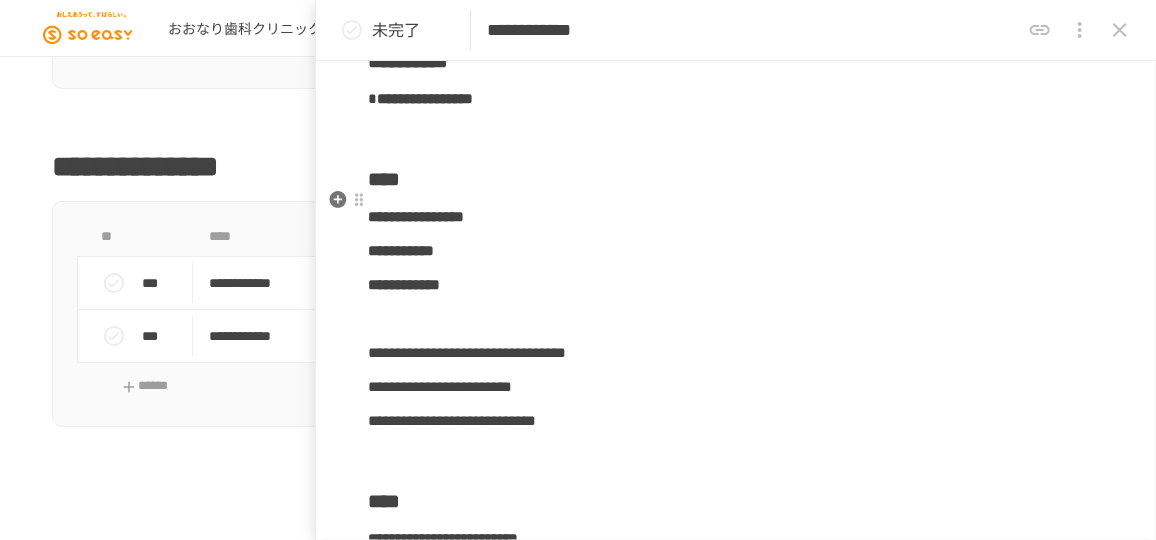 scroll, scrollTop: 5585, scrollLeft: 0, axis: vertical 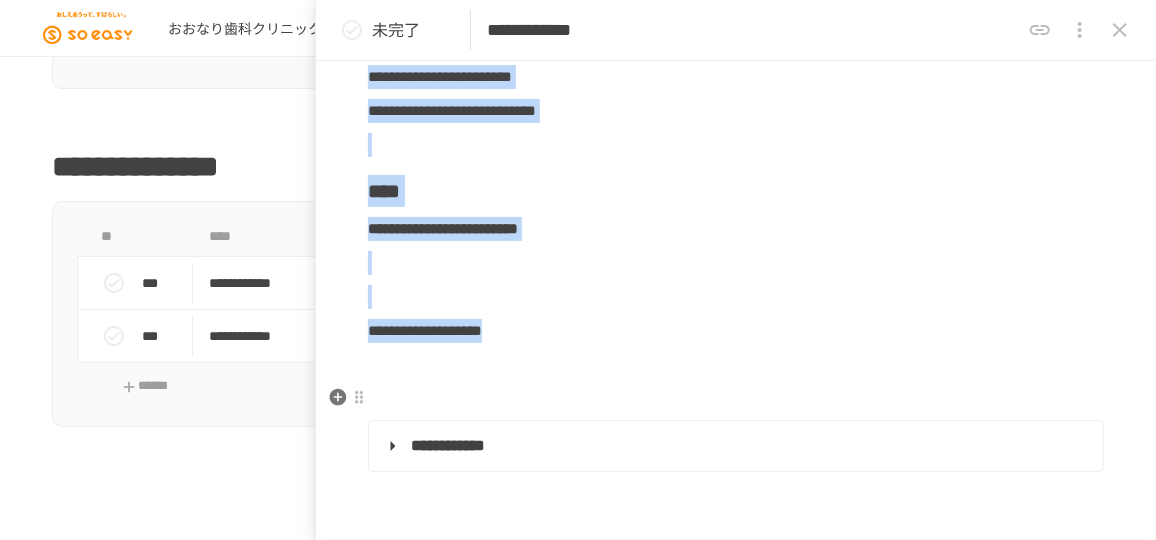 drag, startPoint x: 376, startPoint y: 133, endPoint x: 667, endPoint y: 392, distance: 389.56644 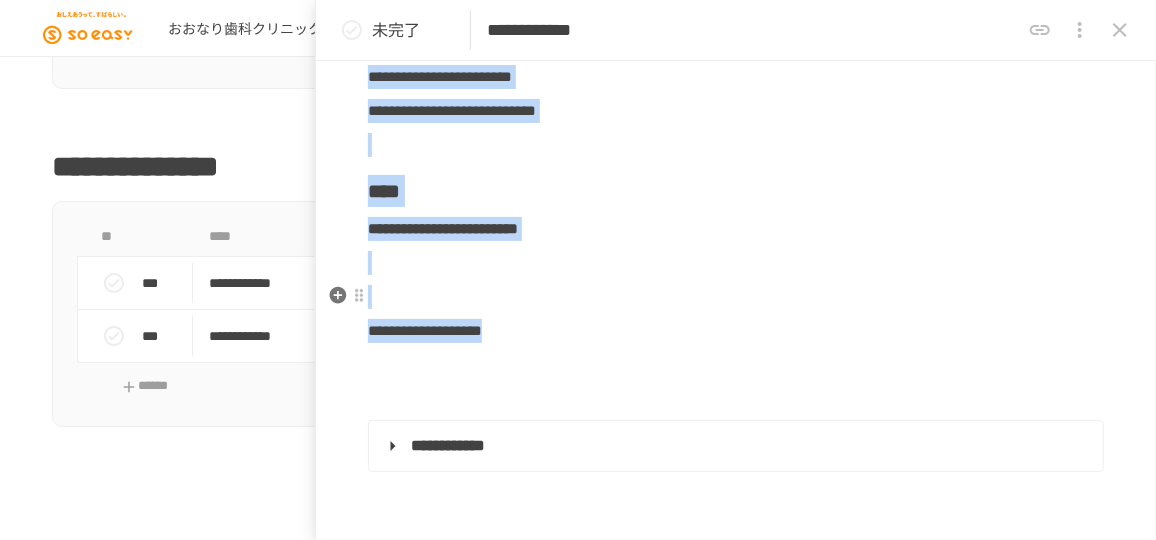 copy on "**********" 